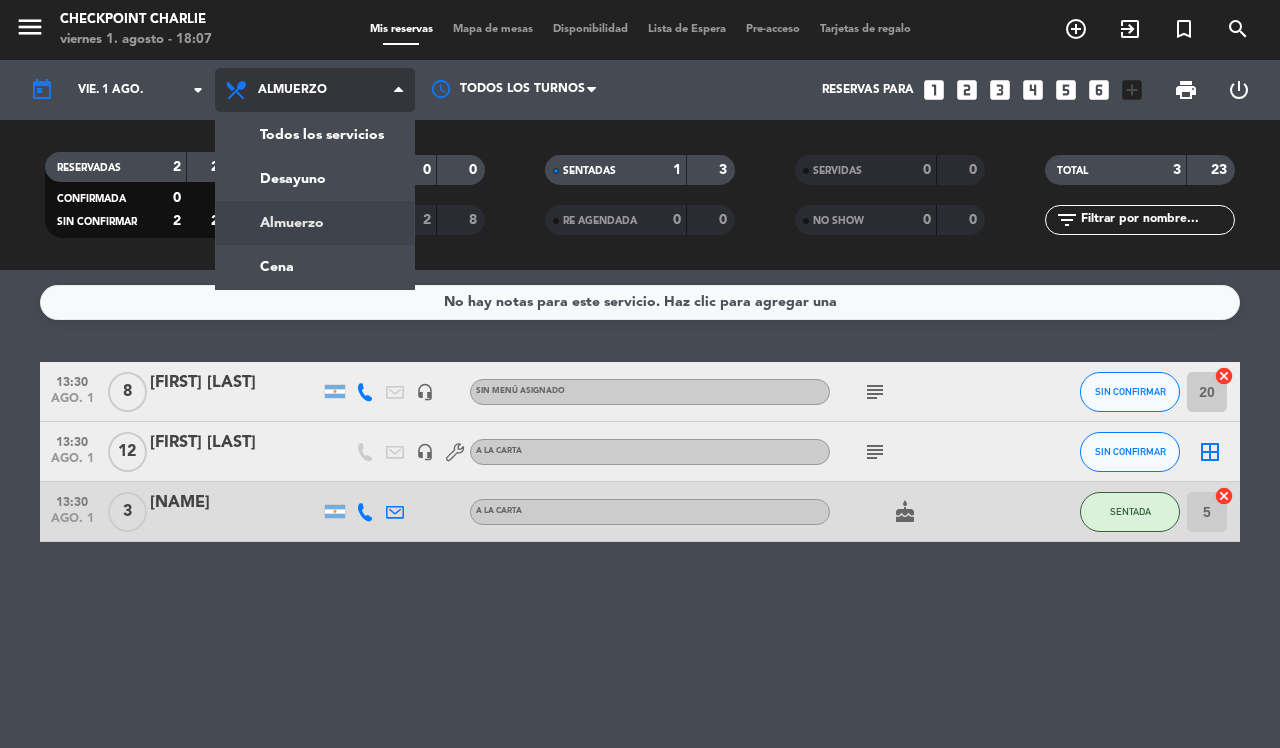 click on "menu  Checkpoint Charlie   viernes 1. [MONTH] - 18:07   Mis reservas   Mapa de mesas   Disponibilidad   Lista de Espera   Pre-acceso   Tarjetas de regalo  add_circle_outline exit_to_app turned_in_not search today    vie. 1 [MONTH]. arrow_drop_down  Todos los servicios  Desayuno  Almuerzo  Cena  Almuerzo  Todos los servicios  Desayuno  Almuerzo  Cena Todos los turnos  Reservas para   looks_one   looks_two   looks_3   looks_4   looks_5   looks_6   add_box  print  power_settings_new   RESERVADAS   2   20   CONFIRMADA   0   0   SIN CONFIRMAR   2   20   CHECK INS   0   0   CANCELADA   2   8   SENTADAS   1   3   RE AGENDADA   0   0   SERVIDAS   0   0   NO SHOW   0   0   TOTAL   3   23  filter_list  No hay notas para este servicio. Haz clic para agregar una   13:30   ago. 1   8   [FIRST] [LAST]   headset_mic  Sin menú asignado  subject  SIN CONFIRMAR 20  cancel   13:30   ago. 1   12   [FIRST] [LAST]   headset_mic   A LA CARTA  subject  SIN CONFIRMAR  border_all   13:30   ago. 1   3   [FIRST] [LAST]   A LA CARTA  cake" 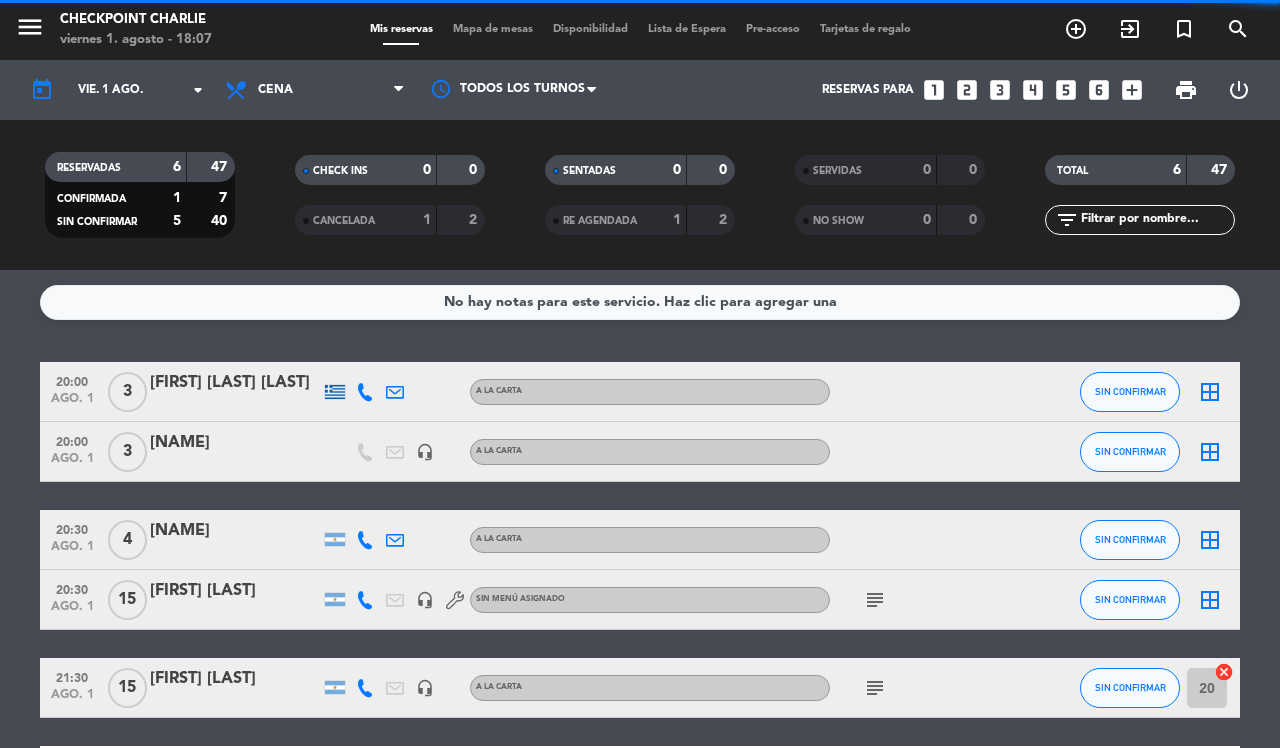 click on "20:00   ago. 1   3   [FIRST] [LAST]   A LA CARTA SIN CONFIRMAR  border_all   20:00   ago. 1   3   [FIRST] [LAST]   headset_mic   A LA CARTA SIN CONFIRMAR  border_all   20:30   ago. 1   4   [FIRST] [LAST]   A LA CARTA SIN CONFIRMAR  border_all   20:30   ago. 1   15   [FIRST] [LAST]   headset_mic  Sin menú asignado  subject  SIN CONFIRMAR  border_all   21:30   ago. 1   15   [FIRST] [LAST]   headset_mic   A LA CARTA  subject  SIN CONFIRMAR 20  cancel   23:15   ago. 1   7   [FIRST] [LAST] [LAST]   A LA CARTA CONFIRMADA  border_all" 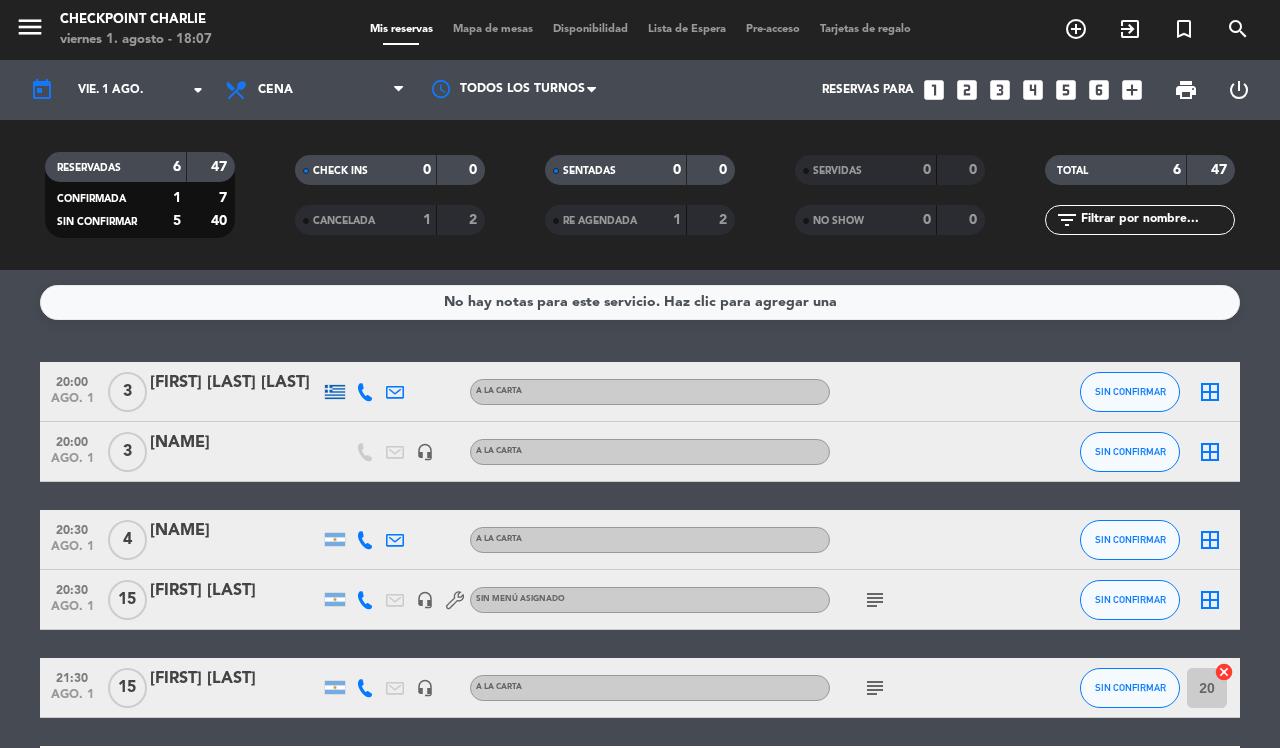 scroll, scrollTop: 157, scrollLeft: 0, axis: vertical 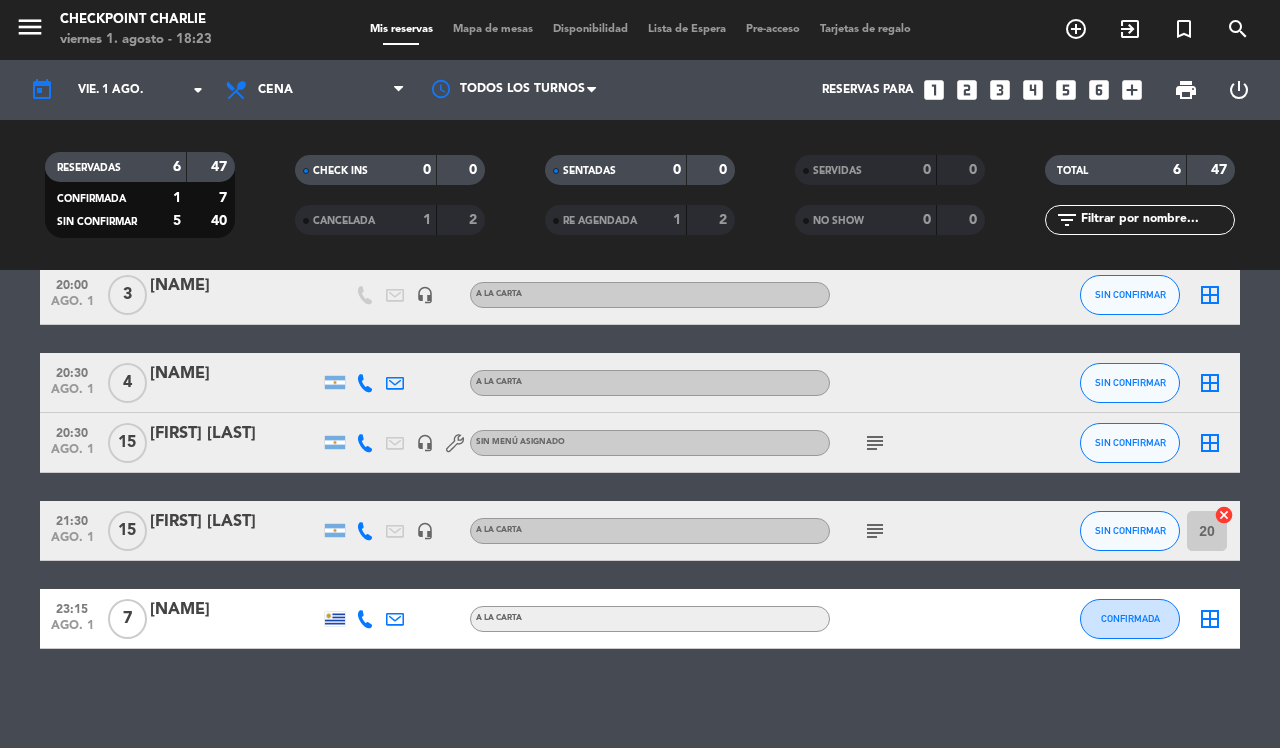 click on "subject" 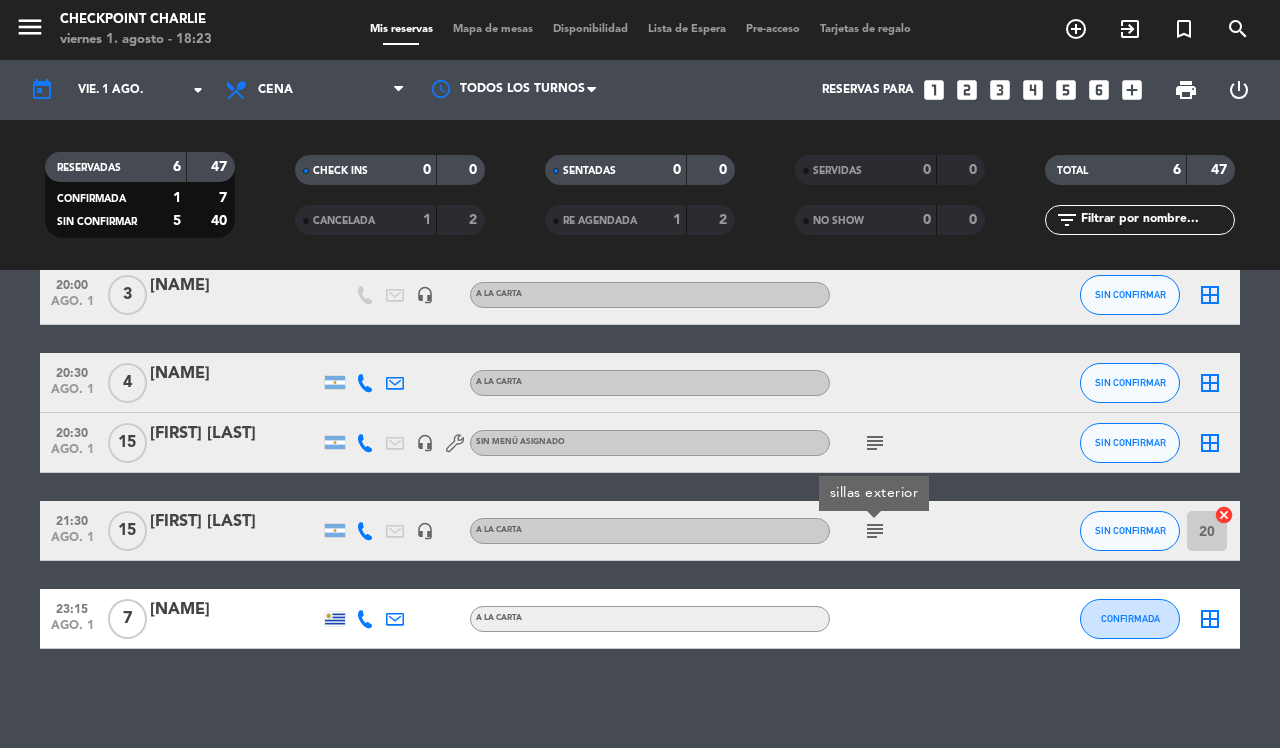 click on "No hay notas para este servicio. Haz clic para agregar una   20:00   ago. 1   3   [FIRST] [LAST]   A LA CARTA SIN CONFIRMAR  border_all   20:00   ago. 1   3   [FIRST] [LAST]   headset_mic   A LA CARTA SIN CONFIRMAR  border_all   20:30   ago. 1   4   [FIRST] [LAST]   A LA CARTA SIN CONFIRMAR  border_all   20:30   ago. 1   15   [FIRST] [LAST]   headset_mic  Sin menú asignado  subject  SIN CONFIRMAR  border_all   21:30   ago. 1   15   [FIRST] [LAST]   headset_mic   A LA CARTA  subject  sillas exterior SIN CONFIRMAR 20  cancel   23:15   ago. 1   7   [FIRST] [LAST]   A LA CARTA CONFIRMADA  border_all" 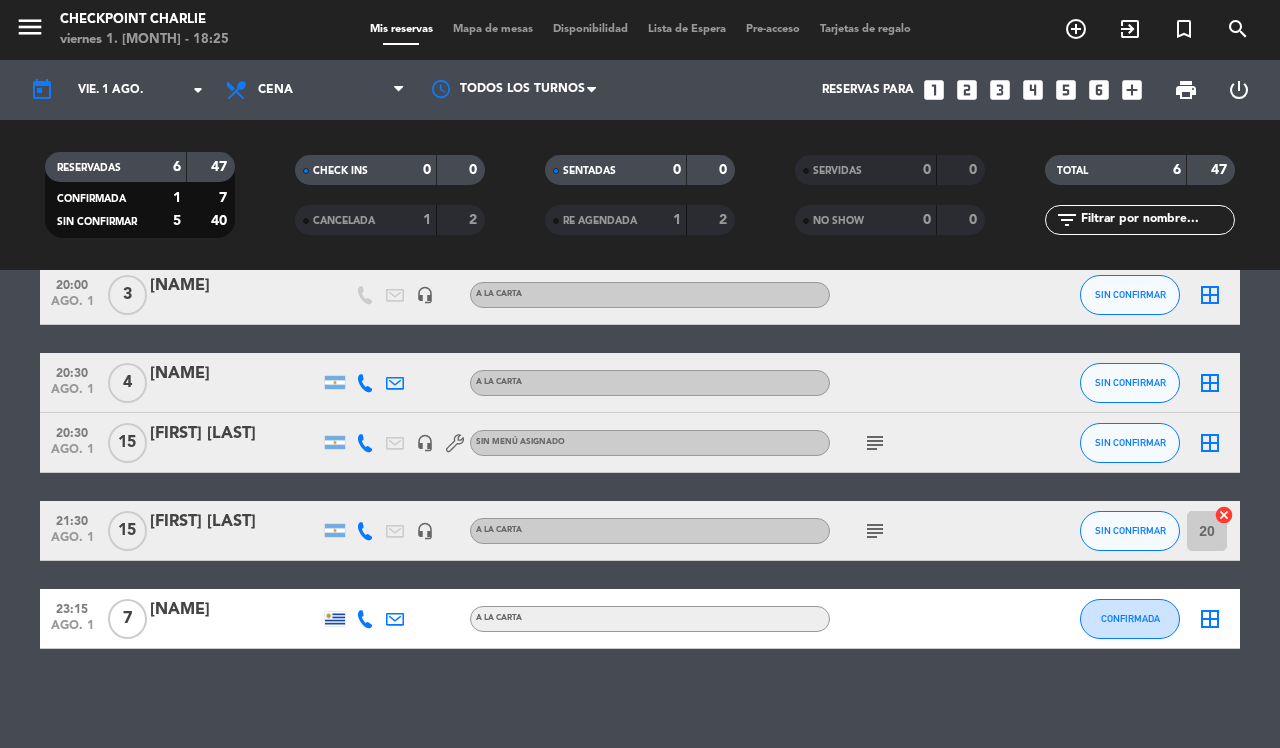 click on "power_settings_new" at bounding box center [1238, 90] 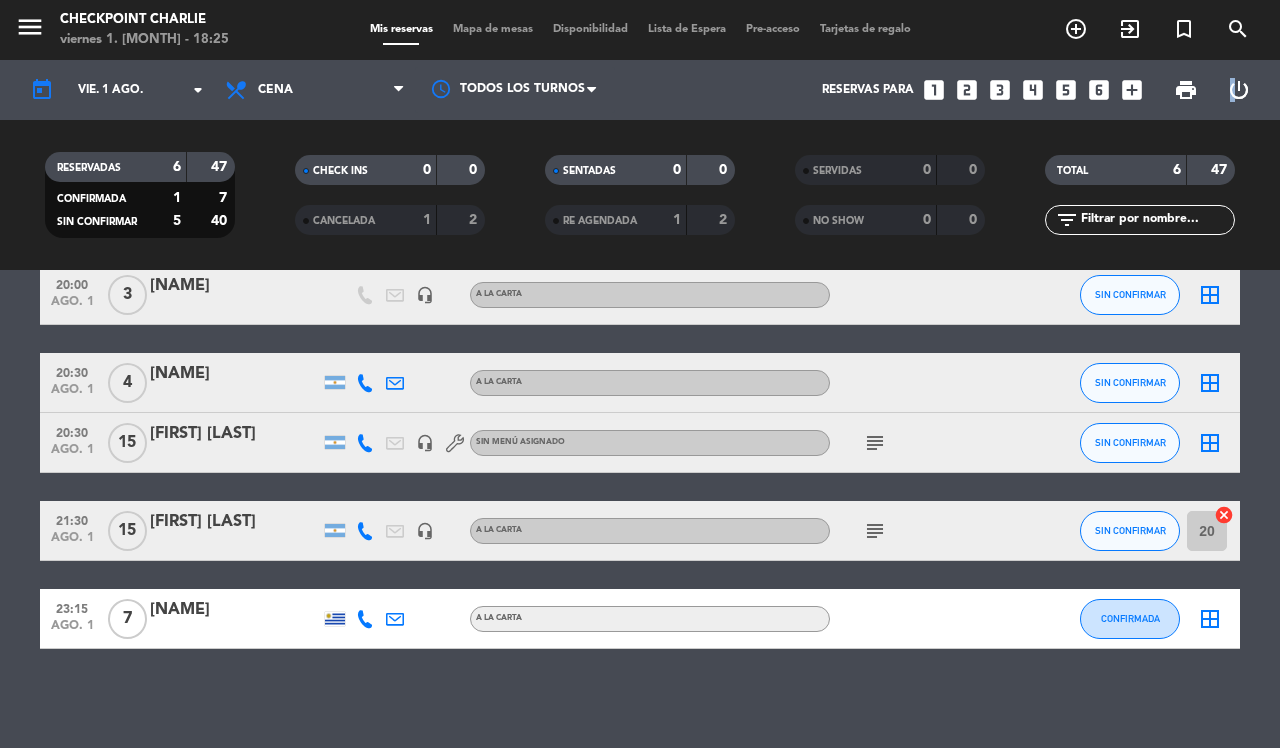 click on "power_settings_new" at bounding box center [1238, 90] 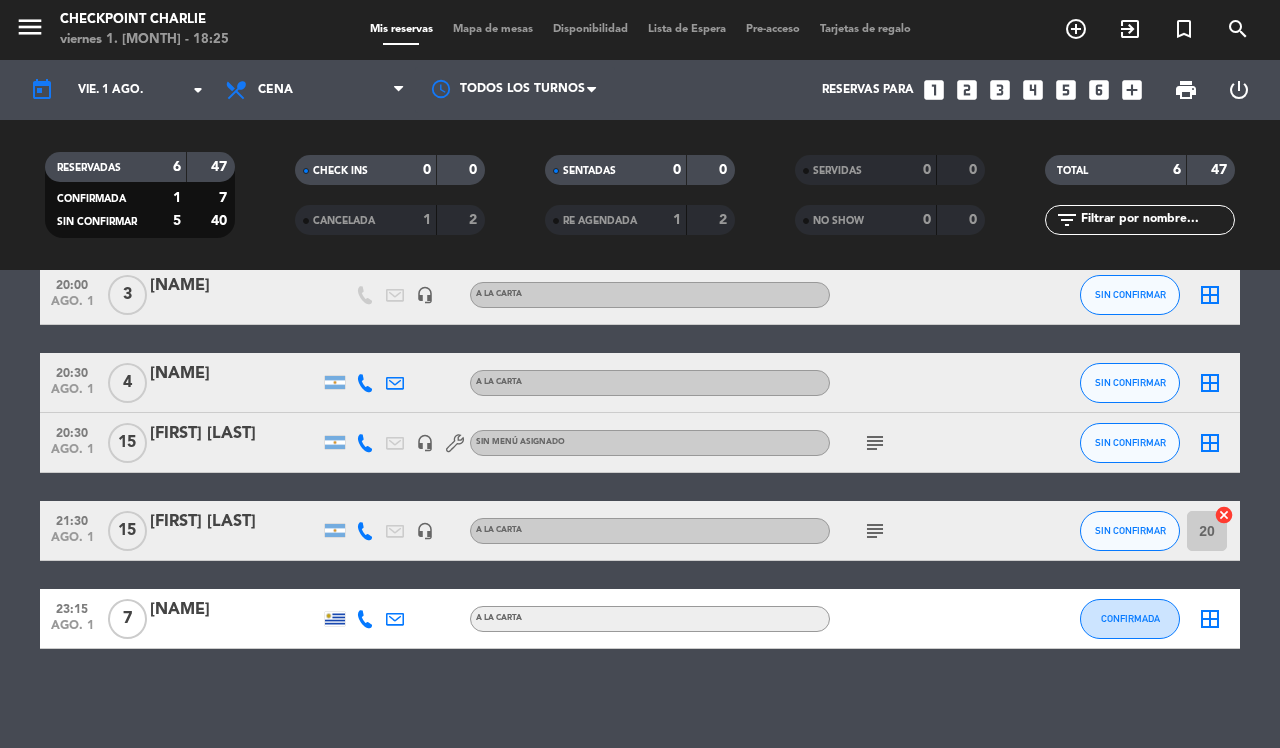 click on "power_settings_new" at bounding box center [1239, 90] 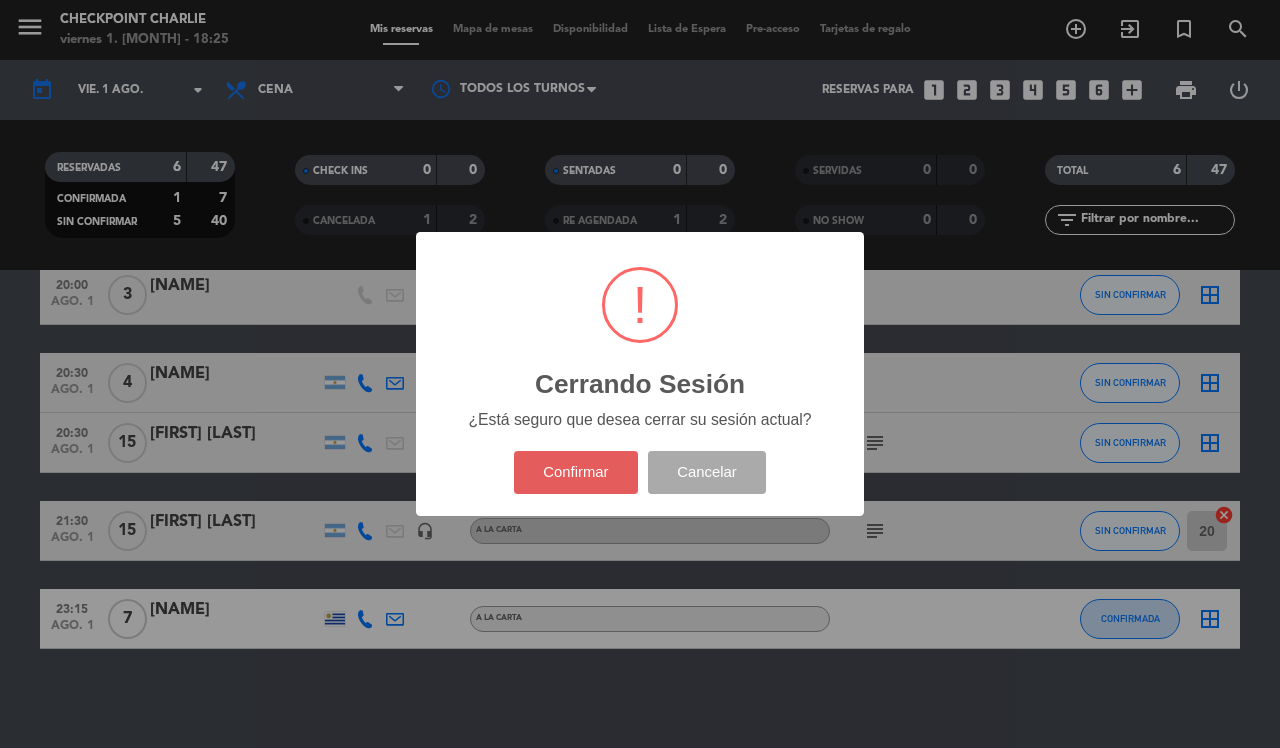 click on "Confirmar" at bounding box center [576, 472] 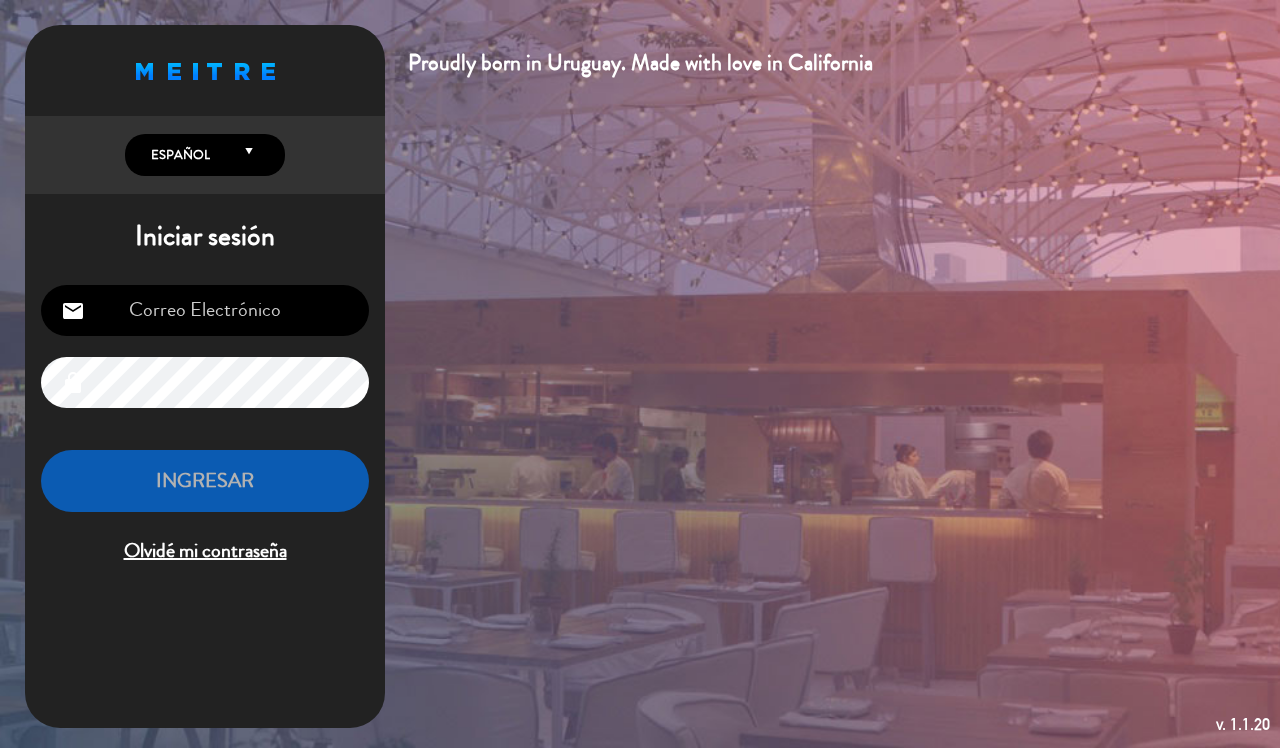 click at bounding box center (205, 310) 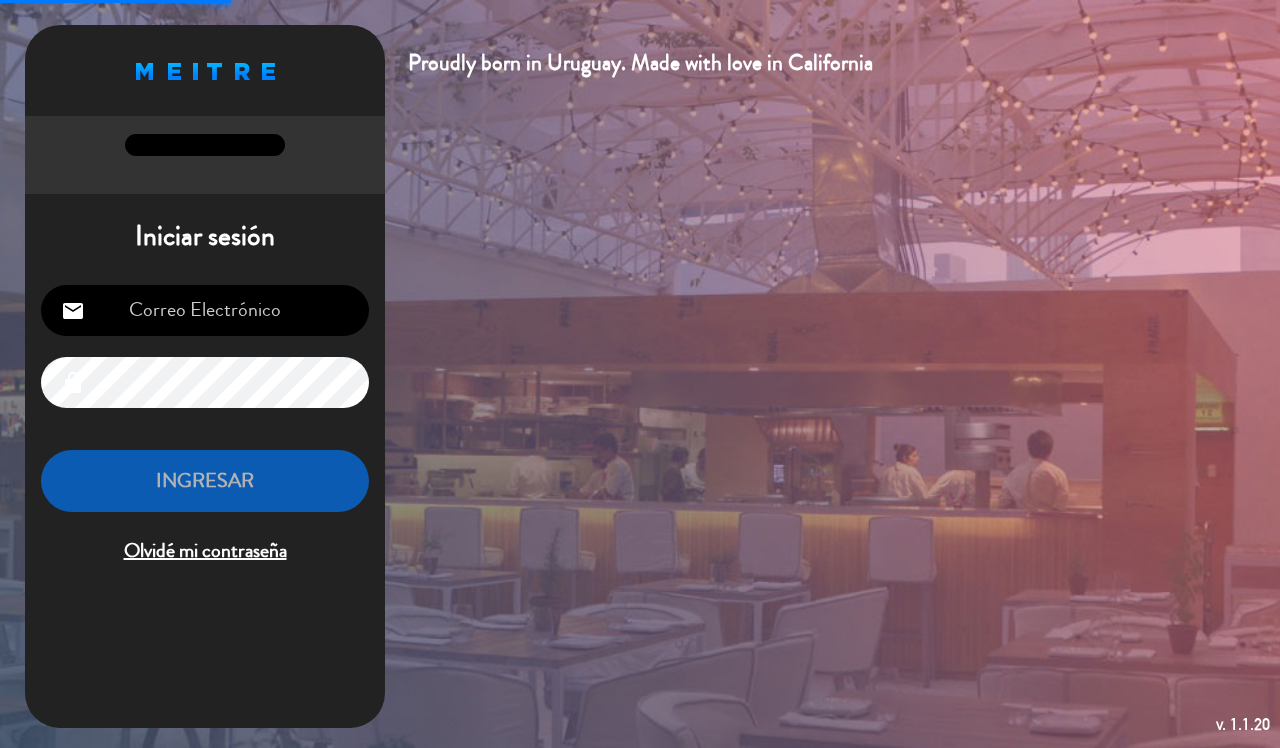 type on "luciana.s417@[EMAIL]" 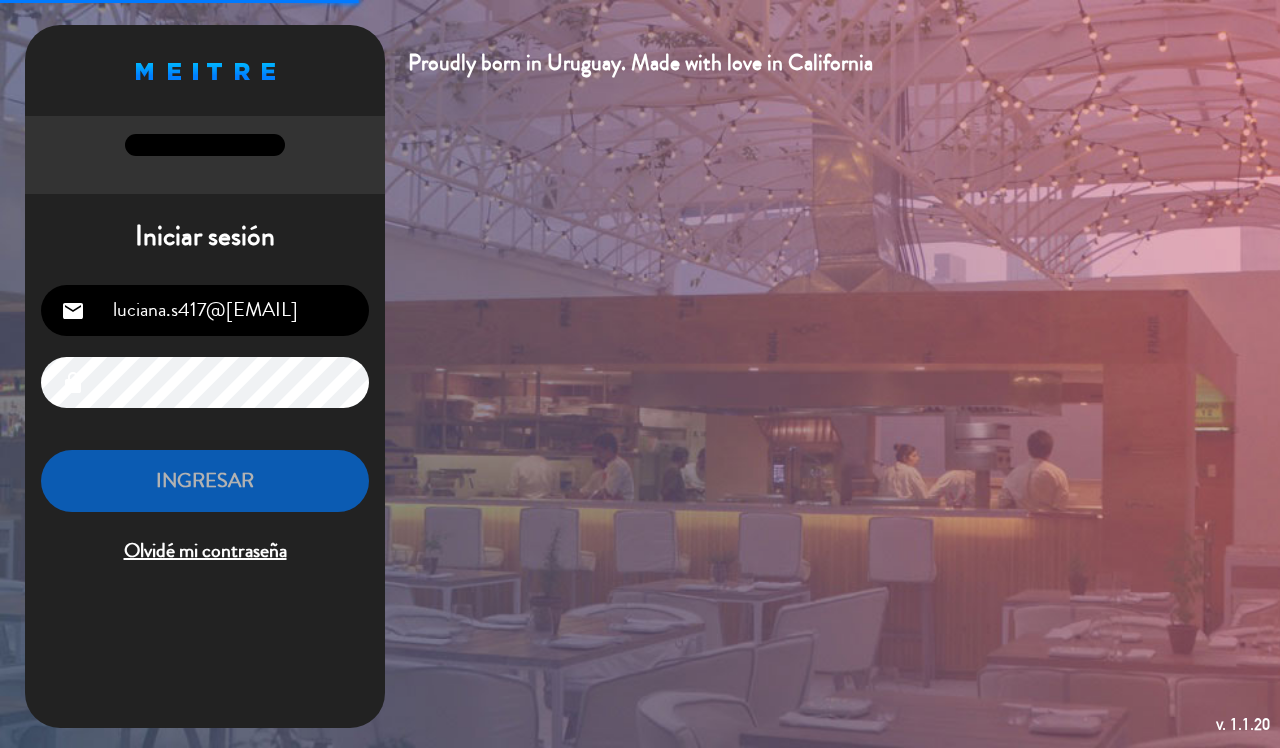 click on "luciana.s417@[EMAIL] email lock INGRESAR Olvidé mi contraseña" at bounding box center [205, 426] 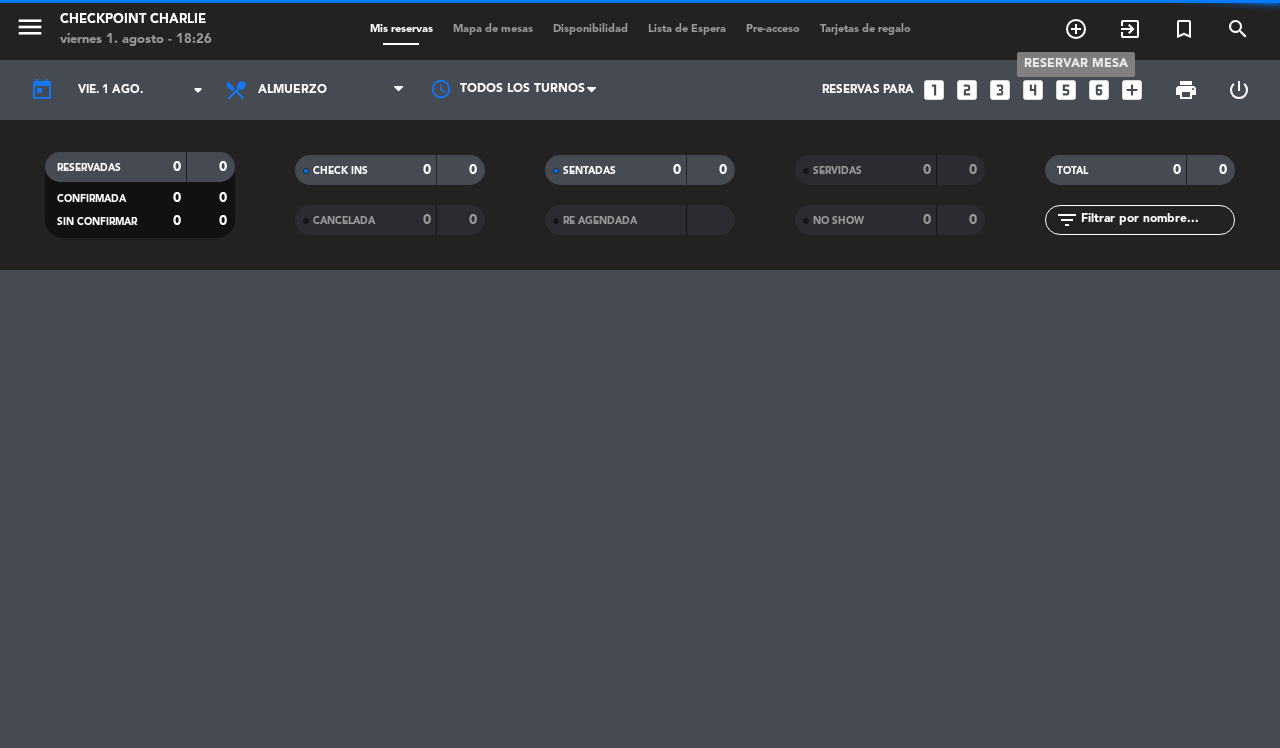 click on "add_circle_outline" at bounding box center [1076, 29] 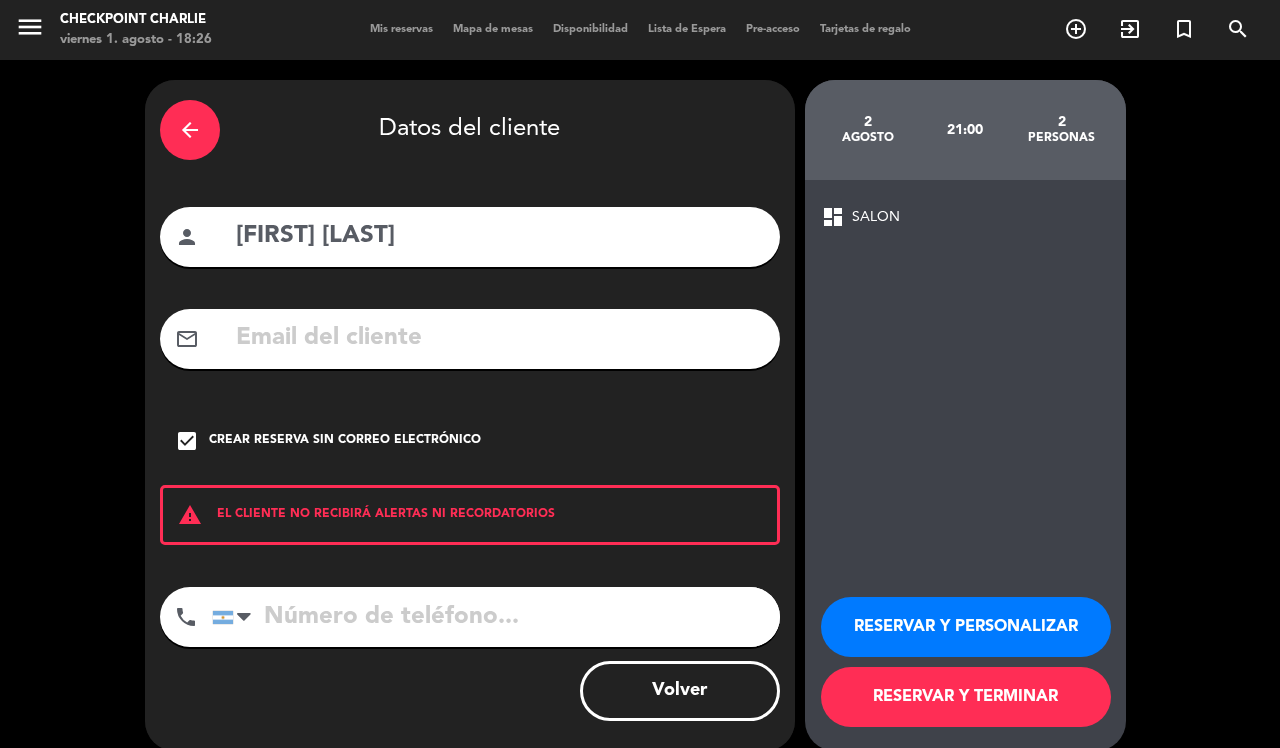 click on "[FIRST] [LAST]" at bounding box center [499, 236] 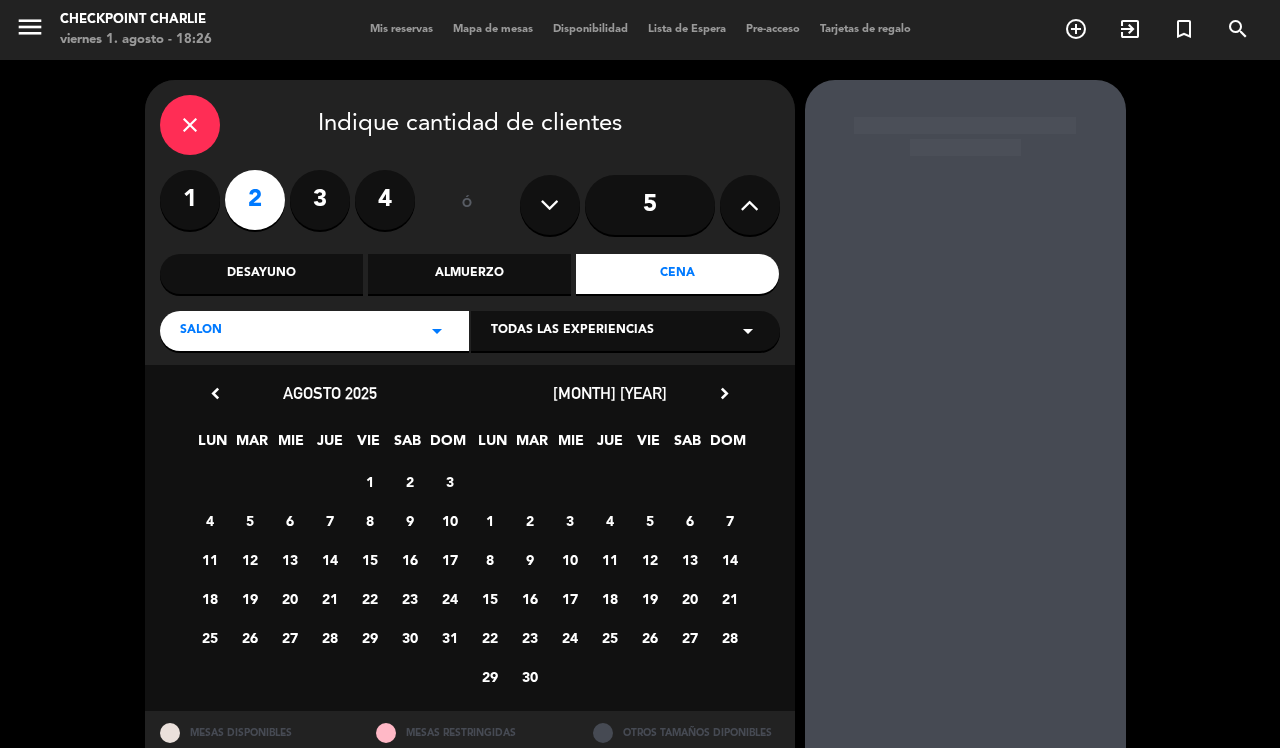 click on "close" at bounding box center [190, 125] 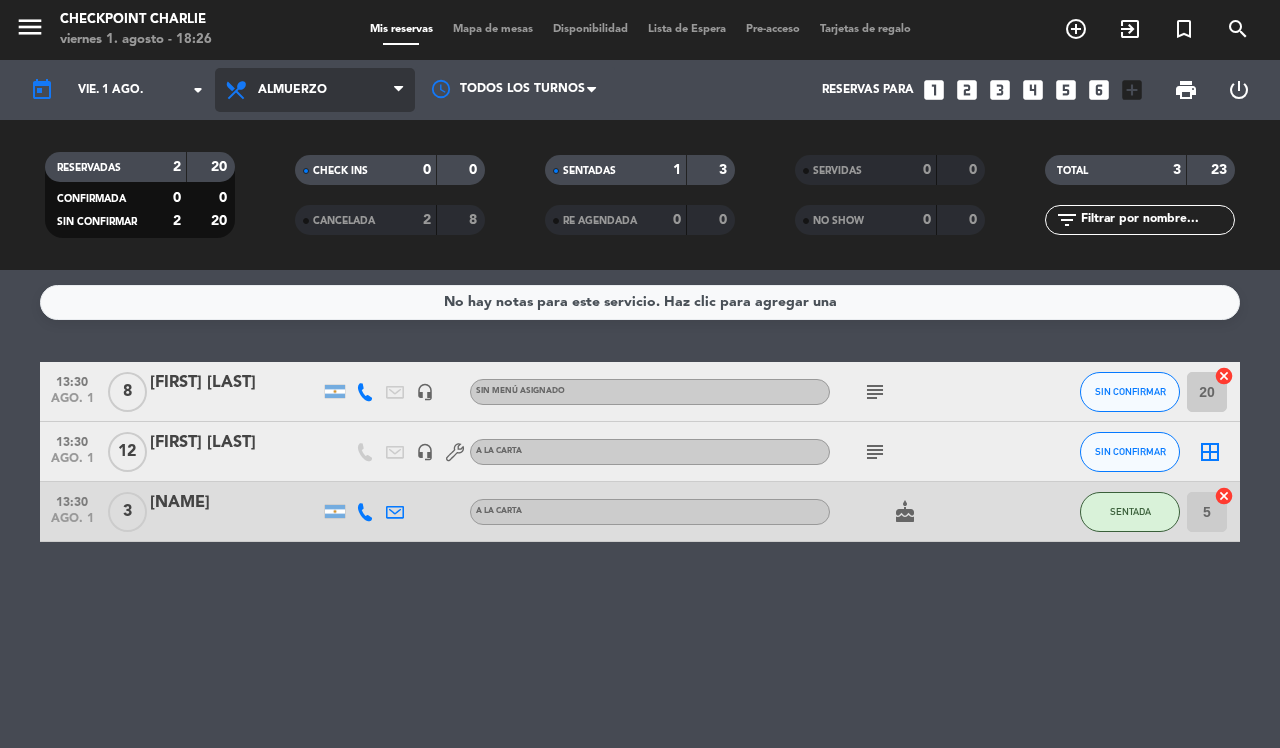 click on "Almuerzo" at bounding box center (315, 90) 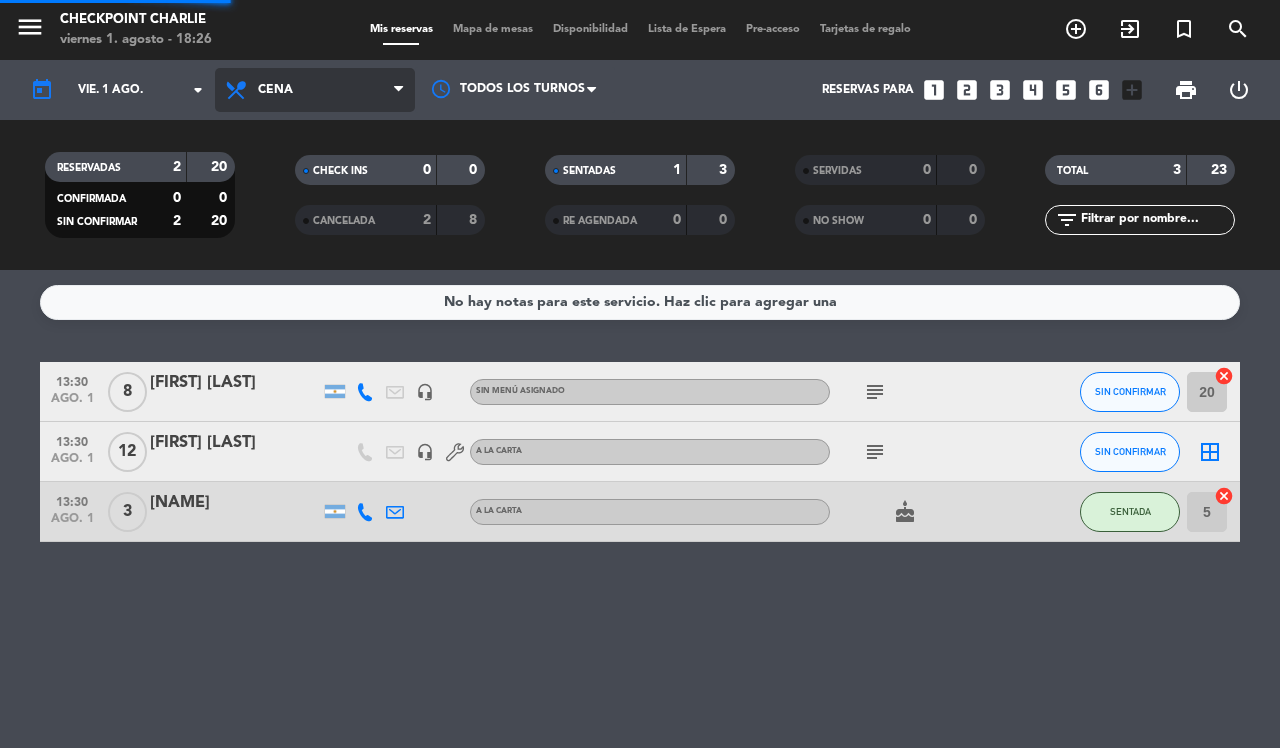 click on "menu  Checkpoint Charlie   viernes 1. [MONTH] - 18:26   Mis reservas   Mapa de mesas   Disponibilidad   Lista de Espera   Pre-acceso   Tarjetas de regalo  add_circle_outline exit_to_app turned_in_not search today    vie. 1 [MONTH]. arrow_drop_down  Todos los servicios  Desayuno  Almuerzo  Cena  Cena  Todos los servicios  Desayuno  Almuerzo  Cena Todos los turnos  Reservas para   looks_one   looks_two   looks_3   looks_4   looks_5   looks_6   add_box  print  power_settings_new   RESERVADAS   2   20   CONFIRMADA   0   0   SIN CONFIRMAR   2   20   CHECK INS   0   0   CANCELADA   2   8   SENTADAS   1   3   RE AGENDADA   0   0   SERVIDAS   0   0   NO SHOW   0   0   TOTAL   3   23  filter_list" 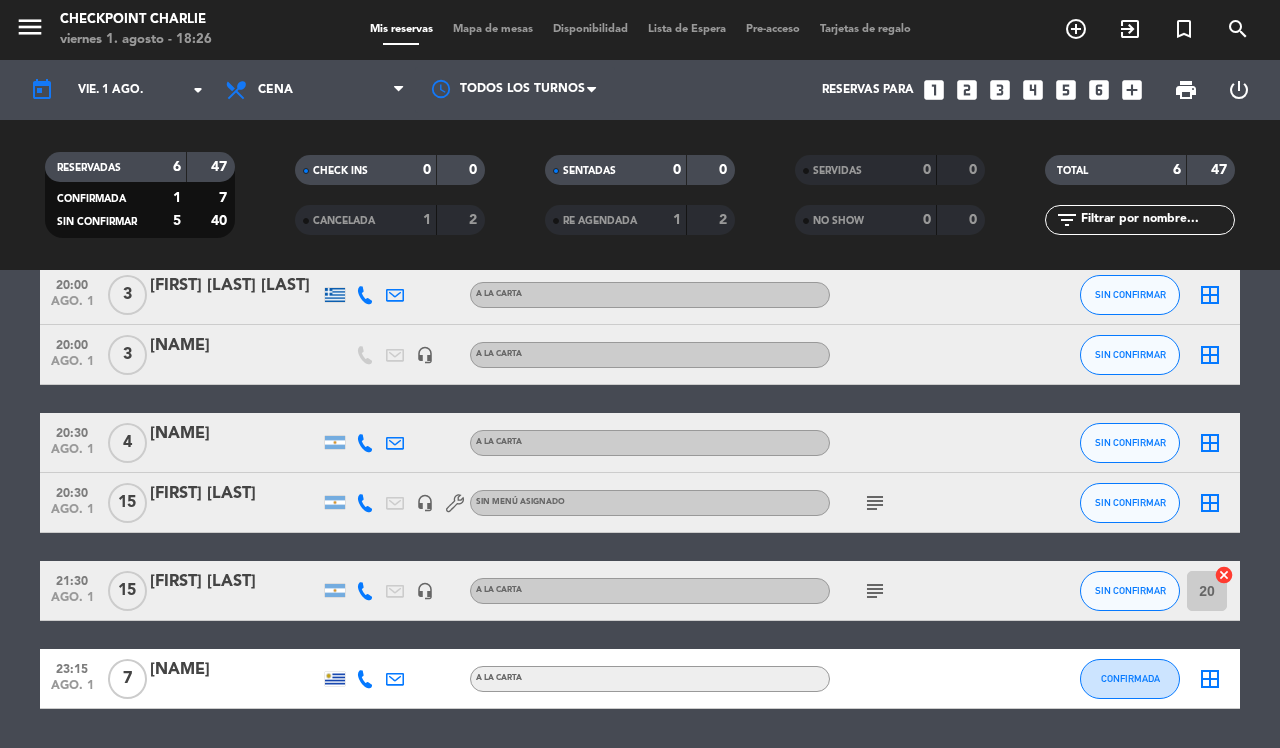 scroll, scrollTop: 157, scrollLeft: 0, axis: vertical 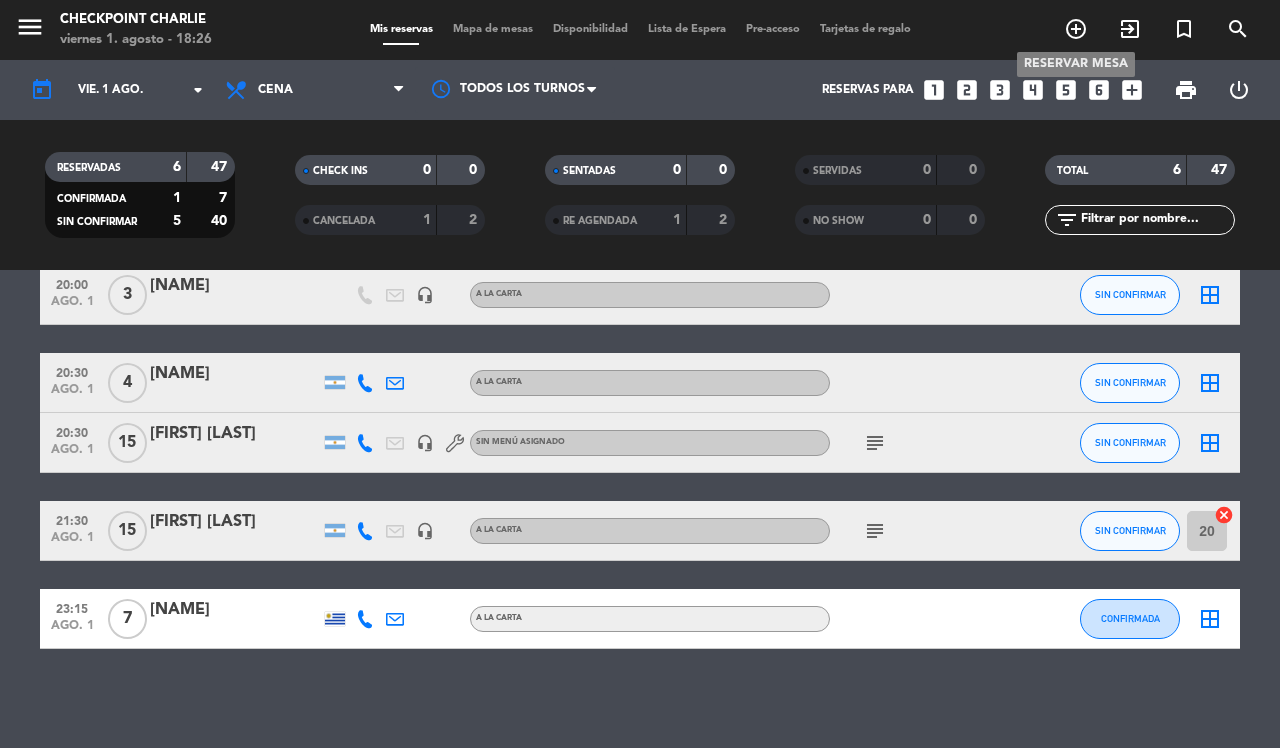 click on "add_circle_outline" at bounding box center [1076, 29] 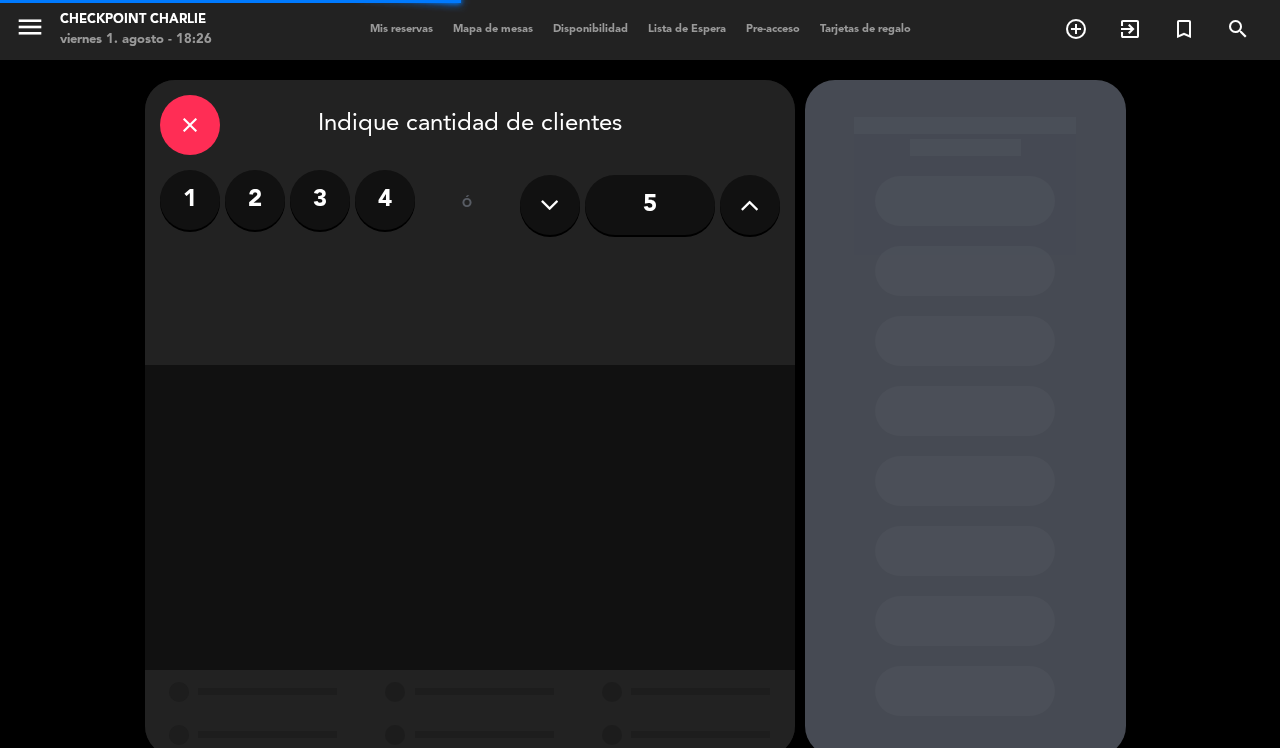 click on "2" at bounding box center [255, 200] 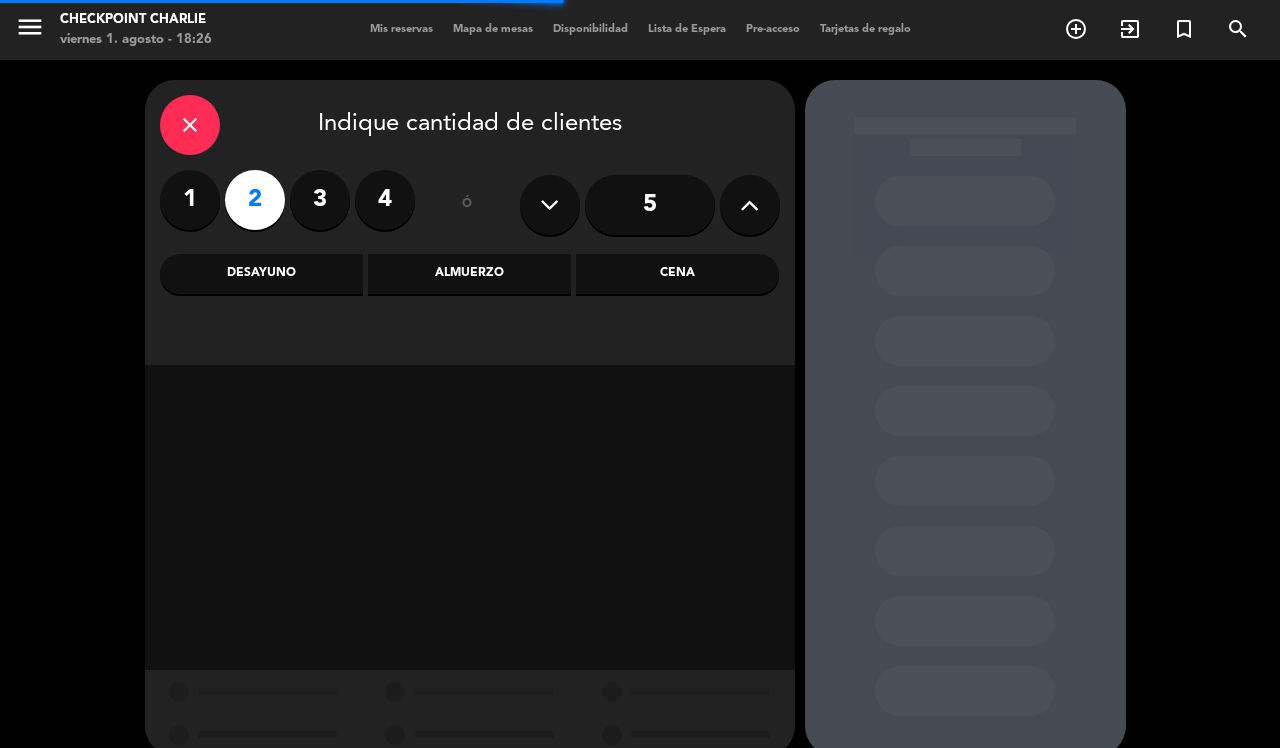 click on "Cena" at bounding box center [677, 274] 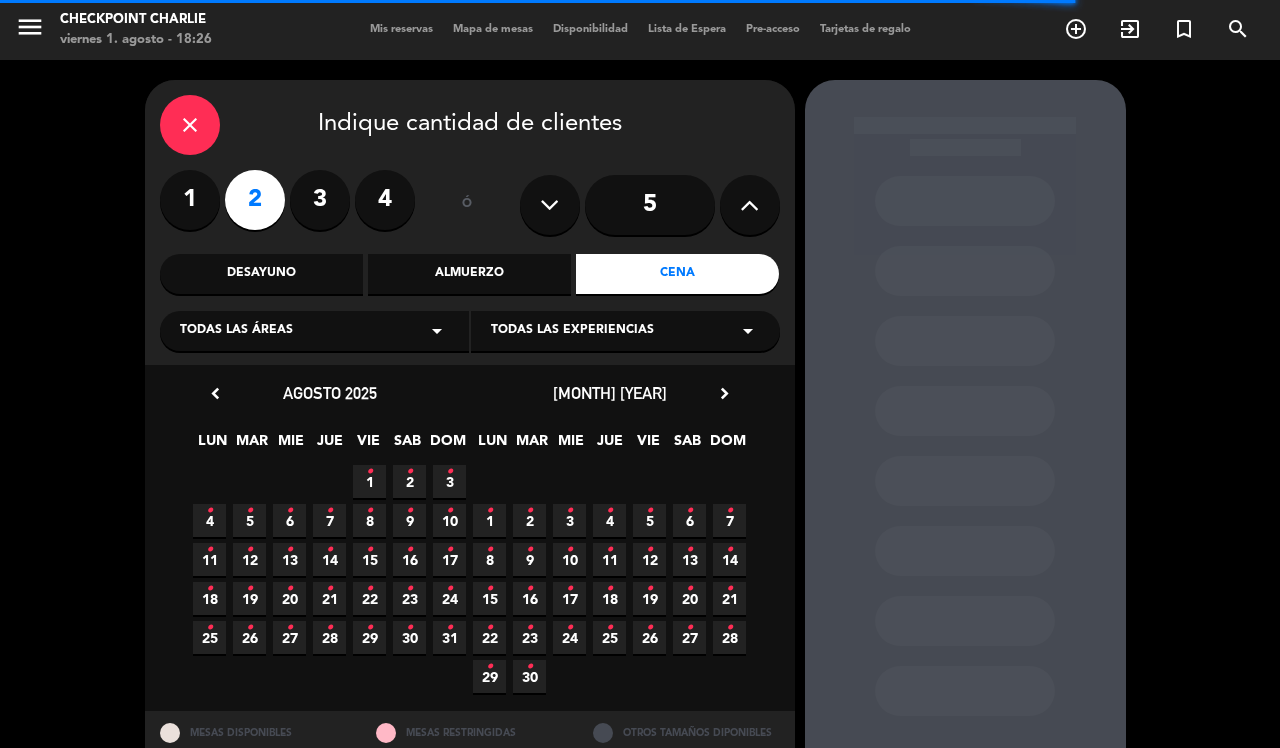 click on "1  •" at bounding box center (369, 481) 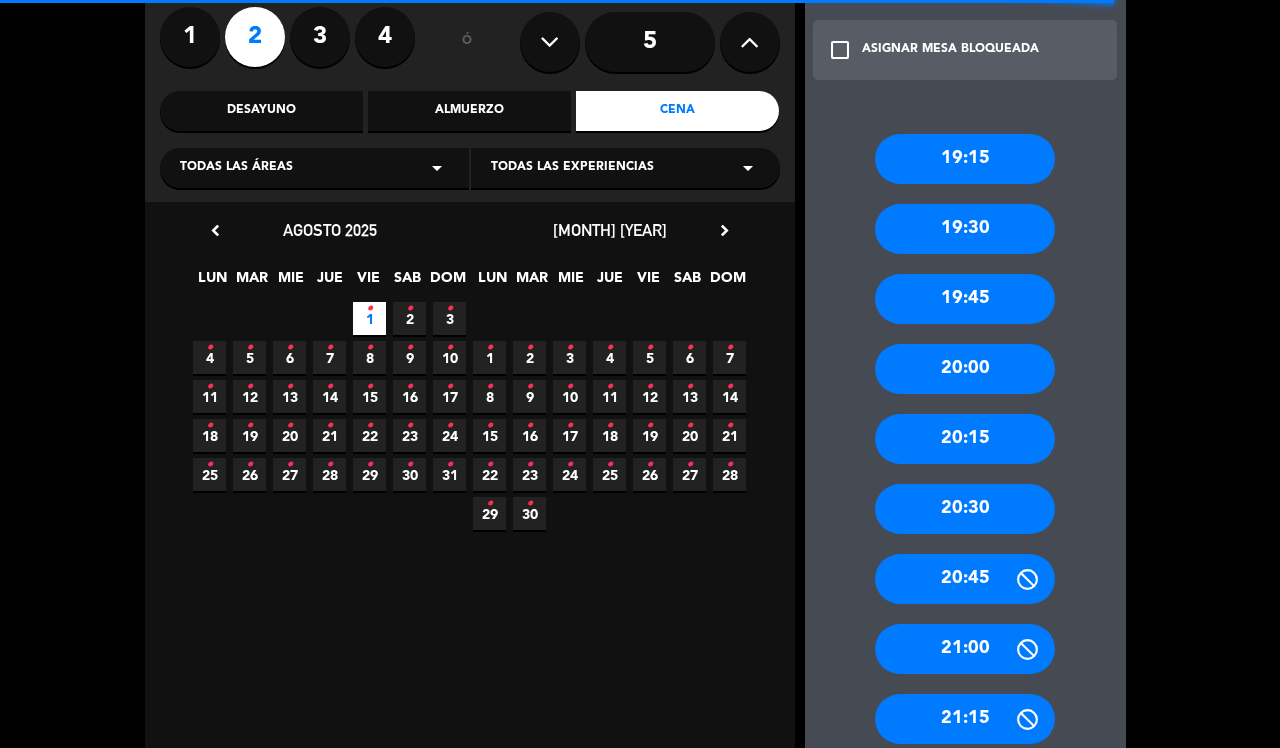 scroll, scrollTop: 191, scrollLeft: 0, axis: vertical 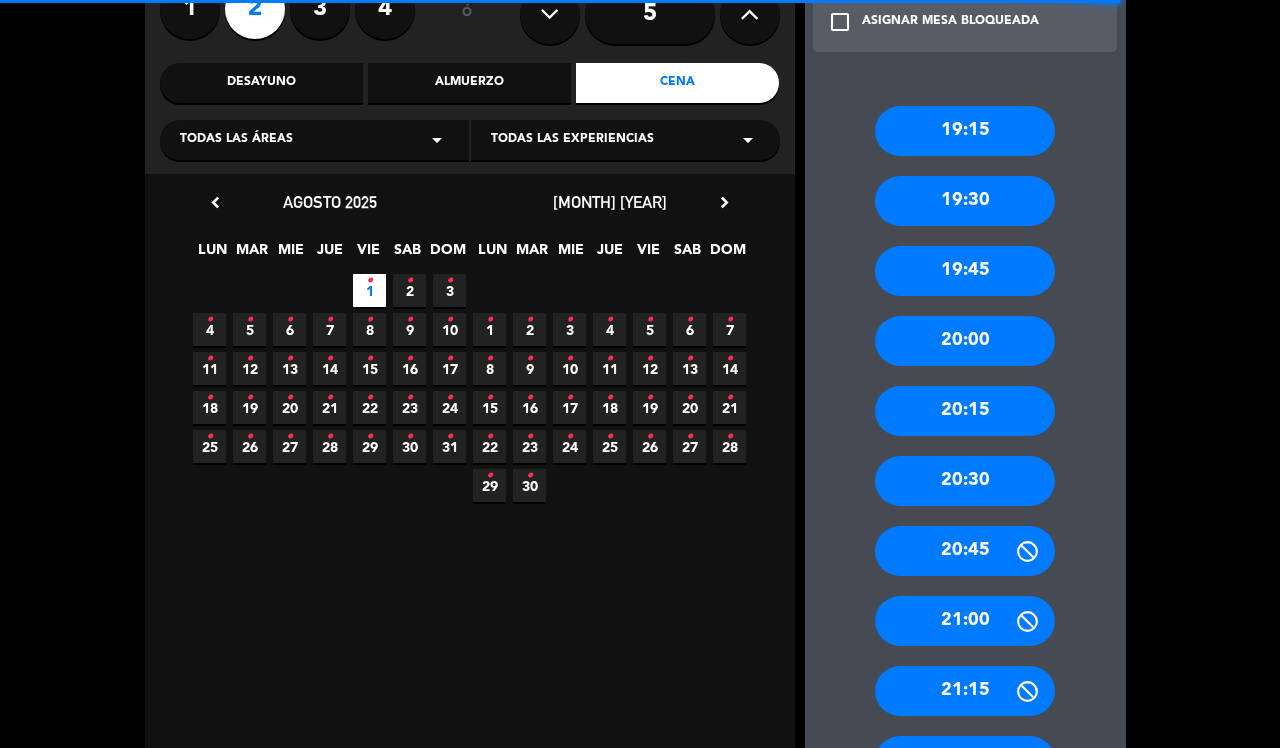 click on "20:30" at bounding box center (965, 481) 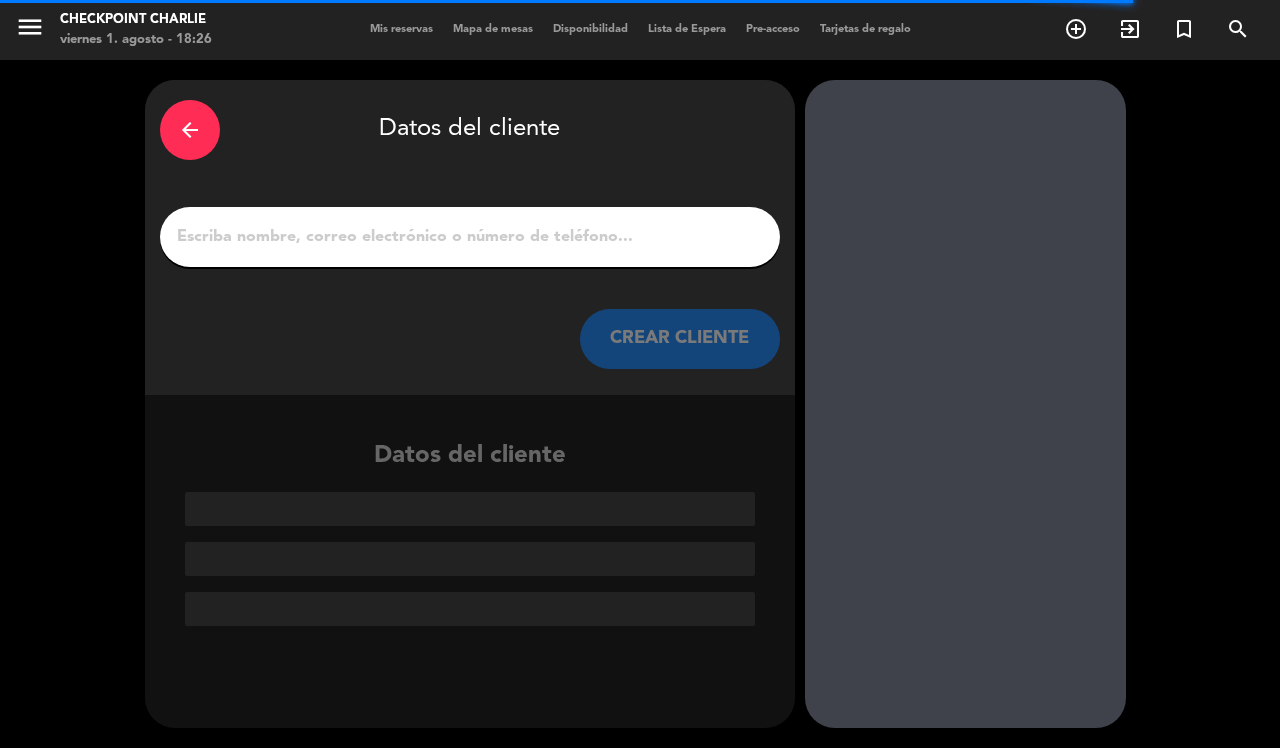 click at bounding box center [470, 237] 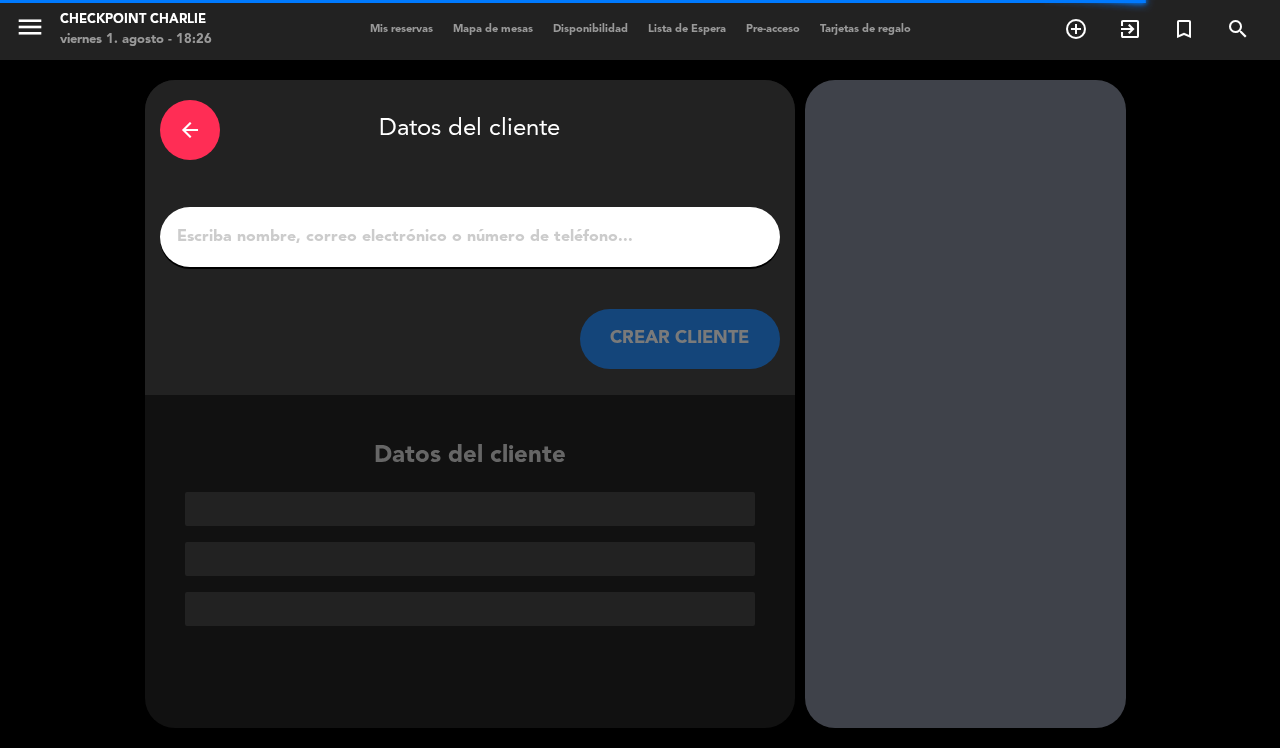 click on "1" at bounding box center [470, 237] 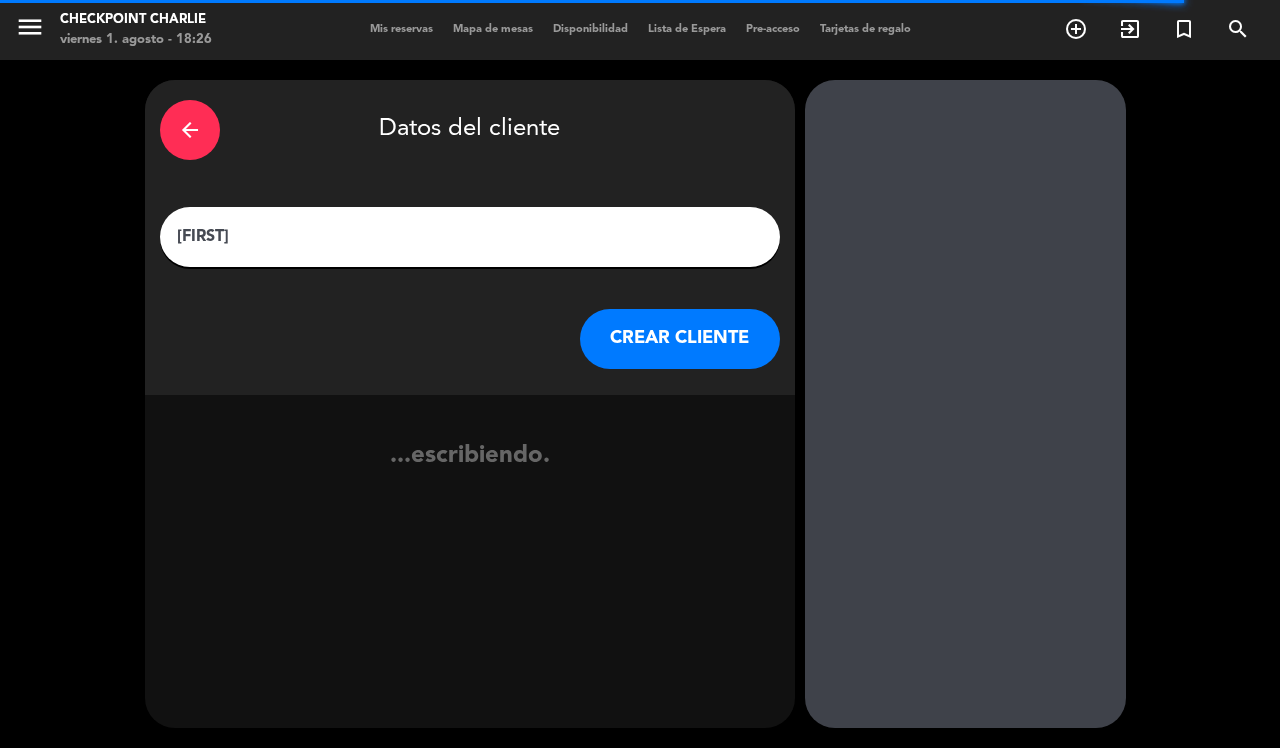 type on "[FIRST]" 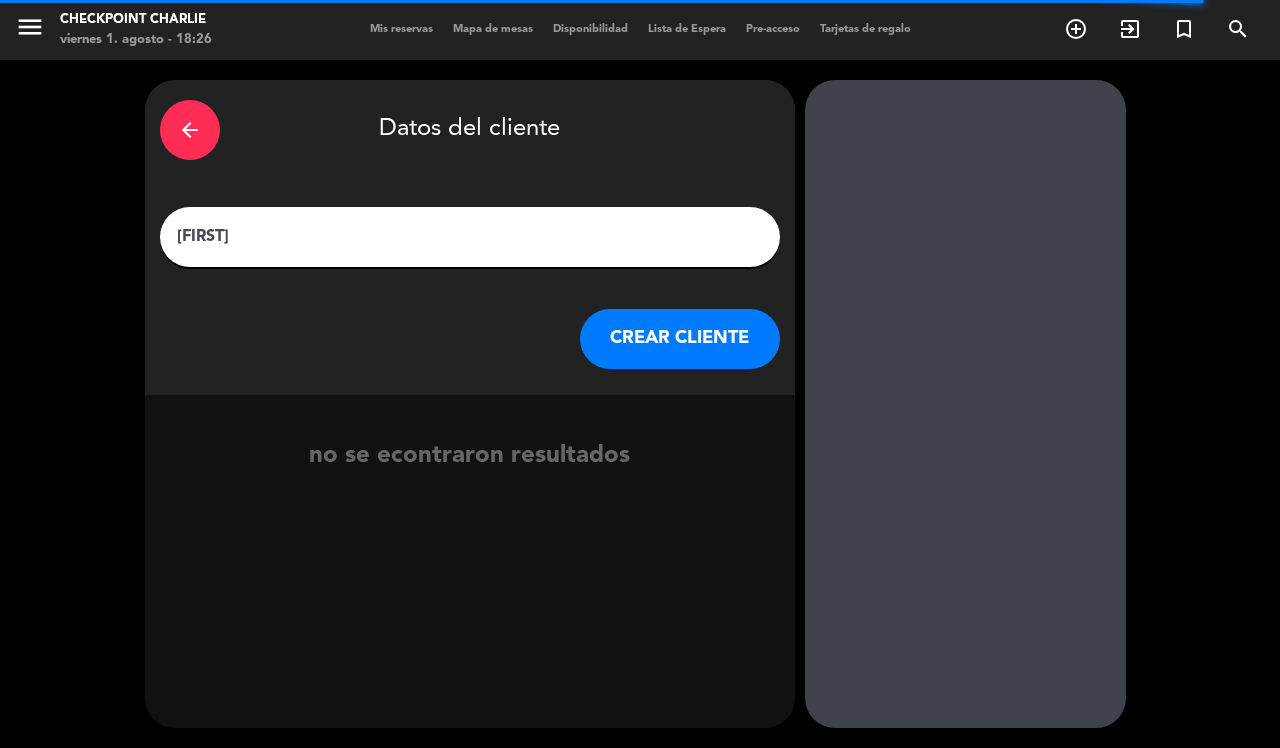 click on "CREAR CLIENTE" at bounding box center (680, 339) 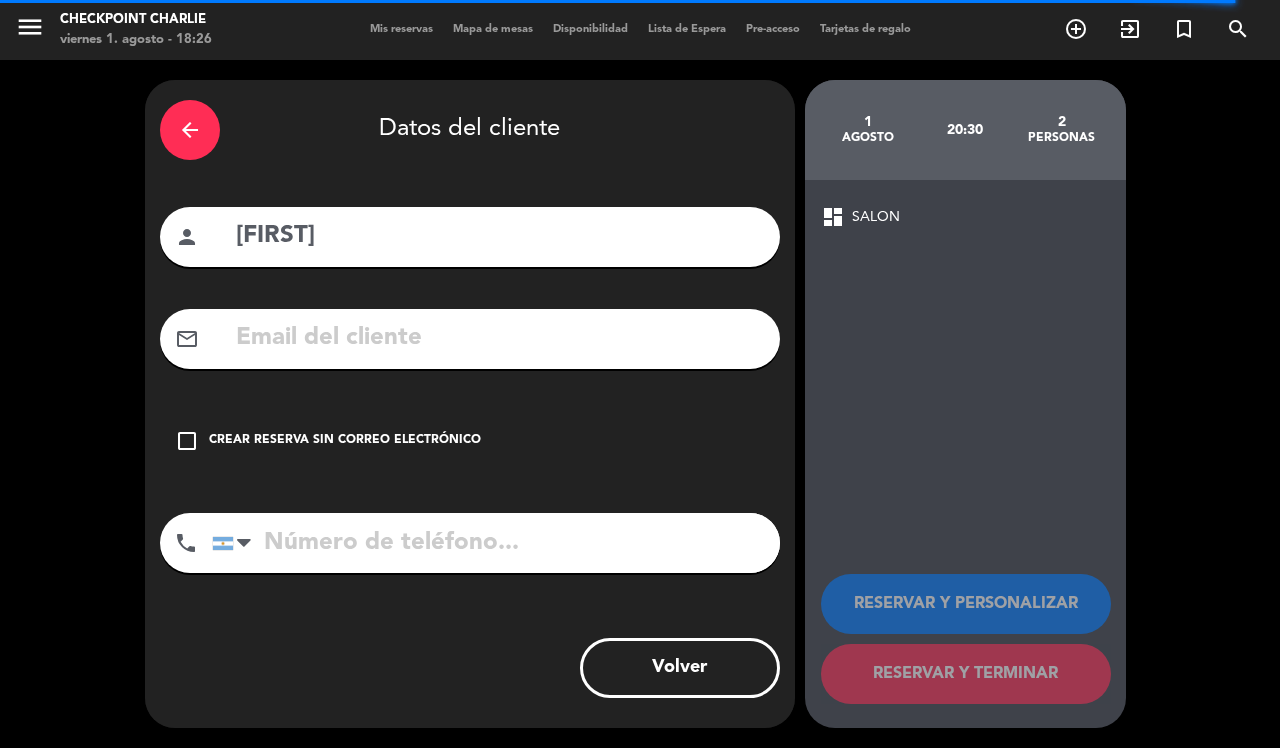 click on "Crear reserva sin correo electrónico" at bounding box center [345, 441] 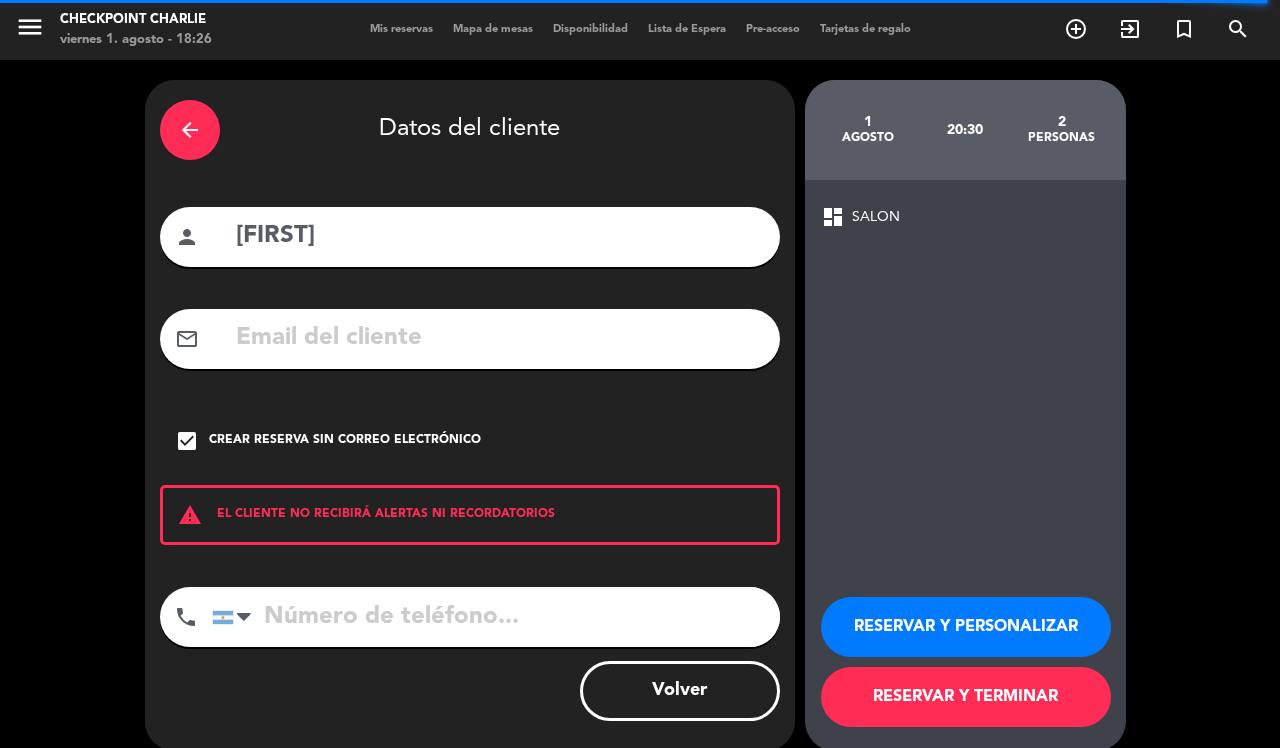 click at bounding box center [496, 617] 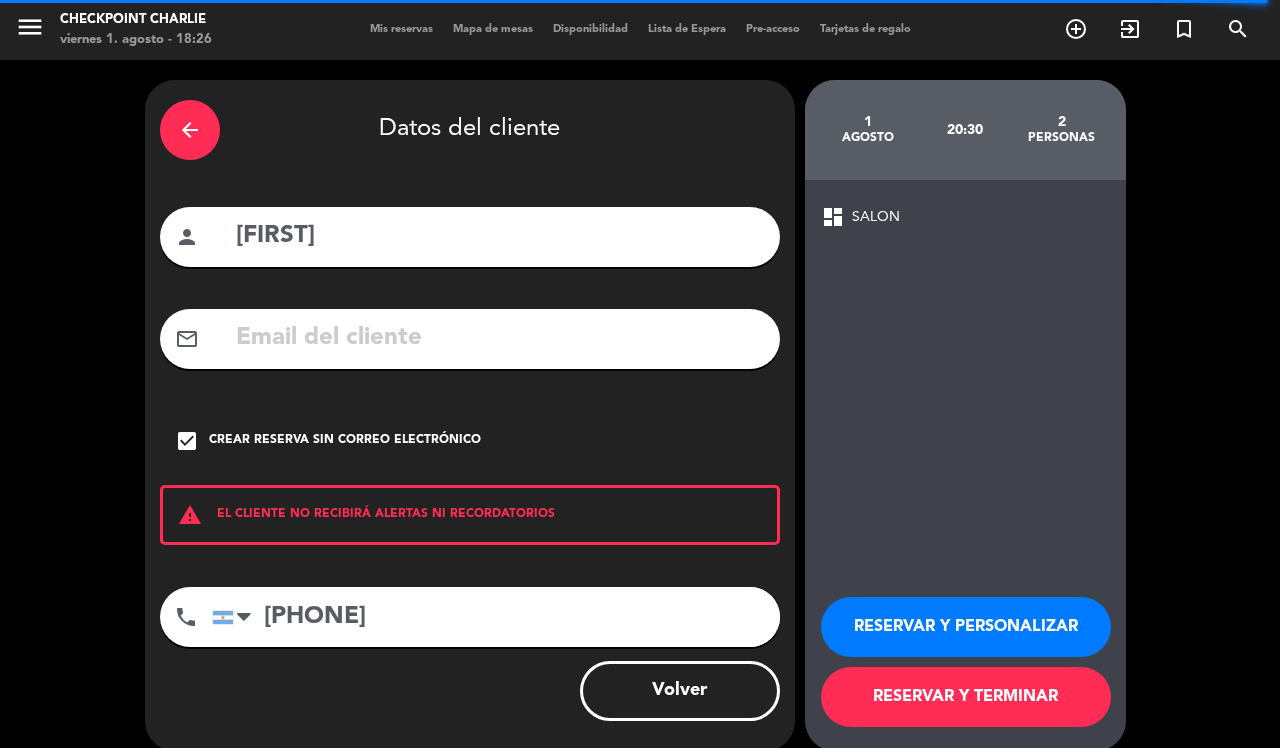 type on "[PHONE]" 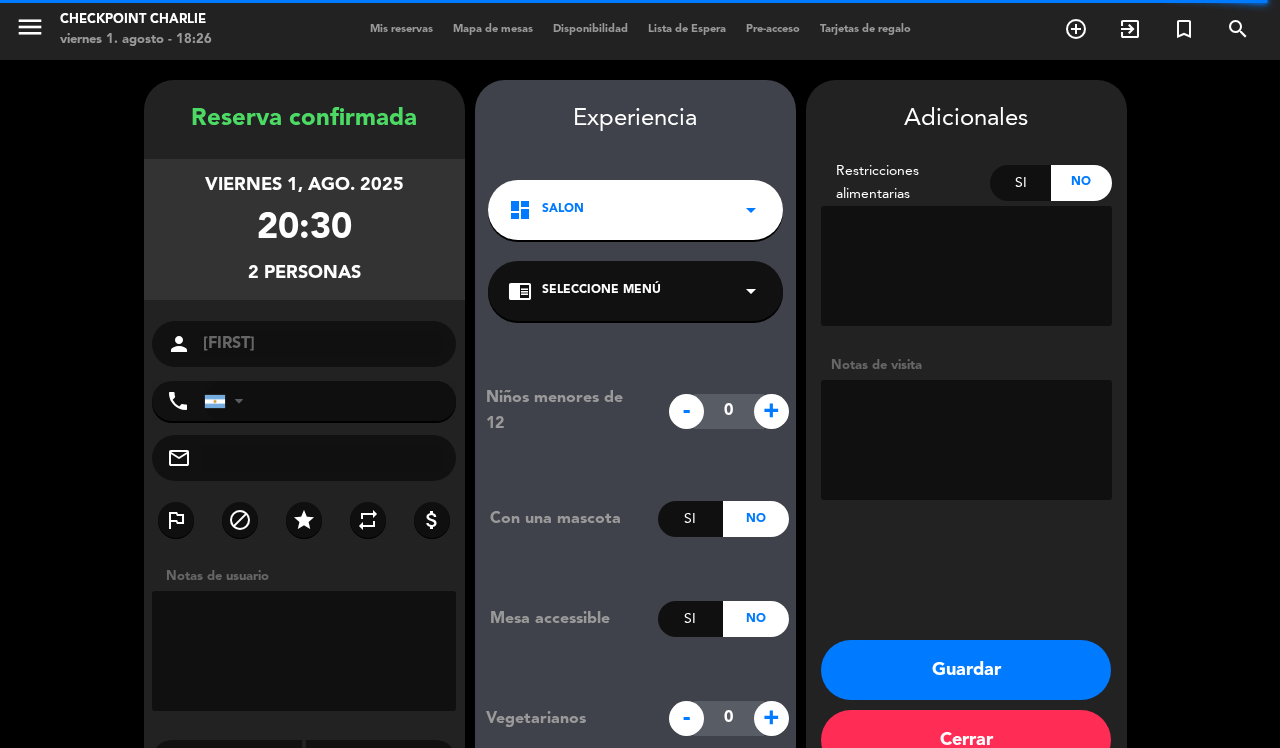 type on "[PHONE]" 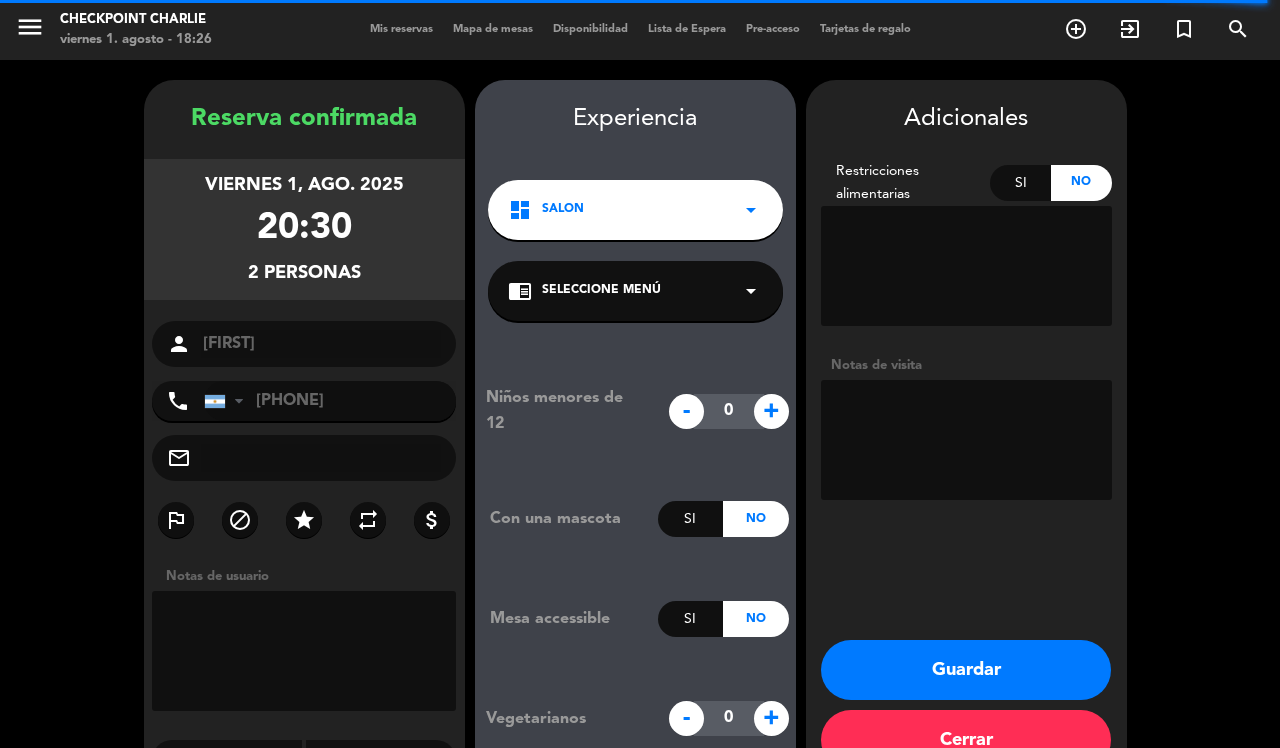 scroll, scrollTop: 51, scrollLeft: 0, axis: vertical 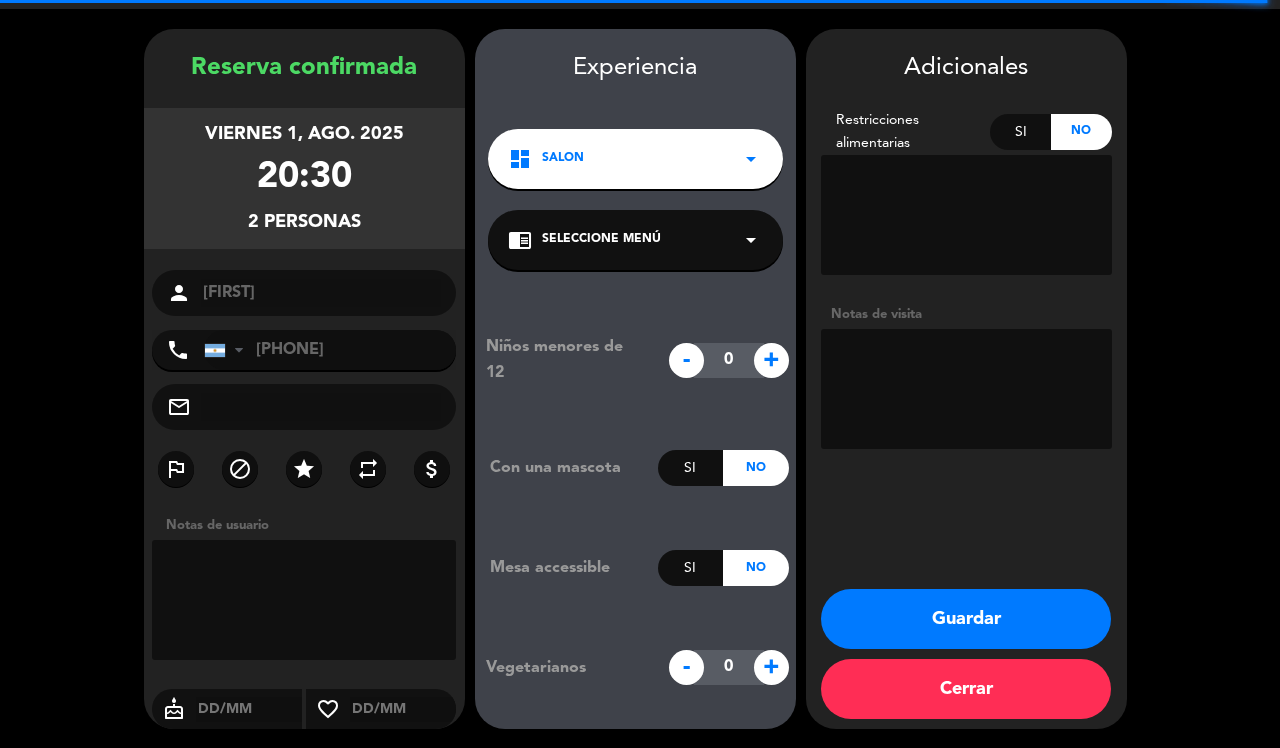 click at bounding box center (966, 389) 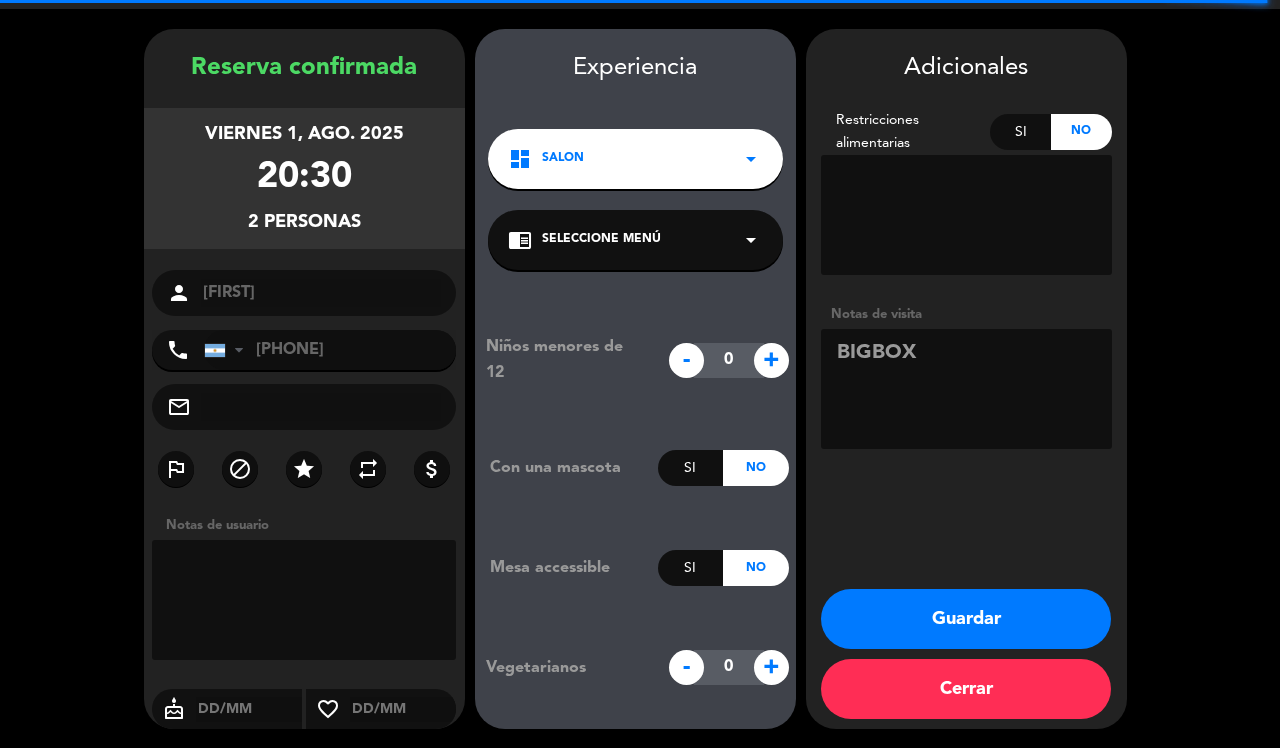 type on "BIGBOX" 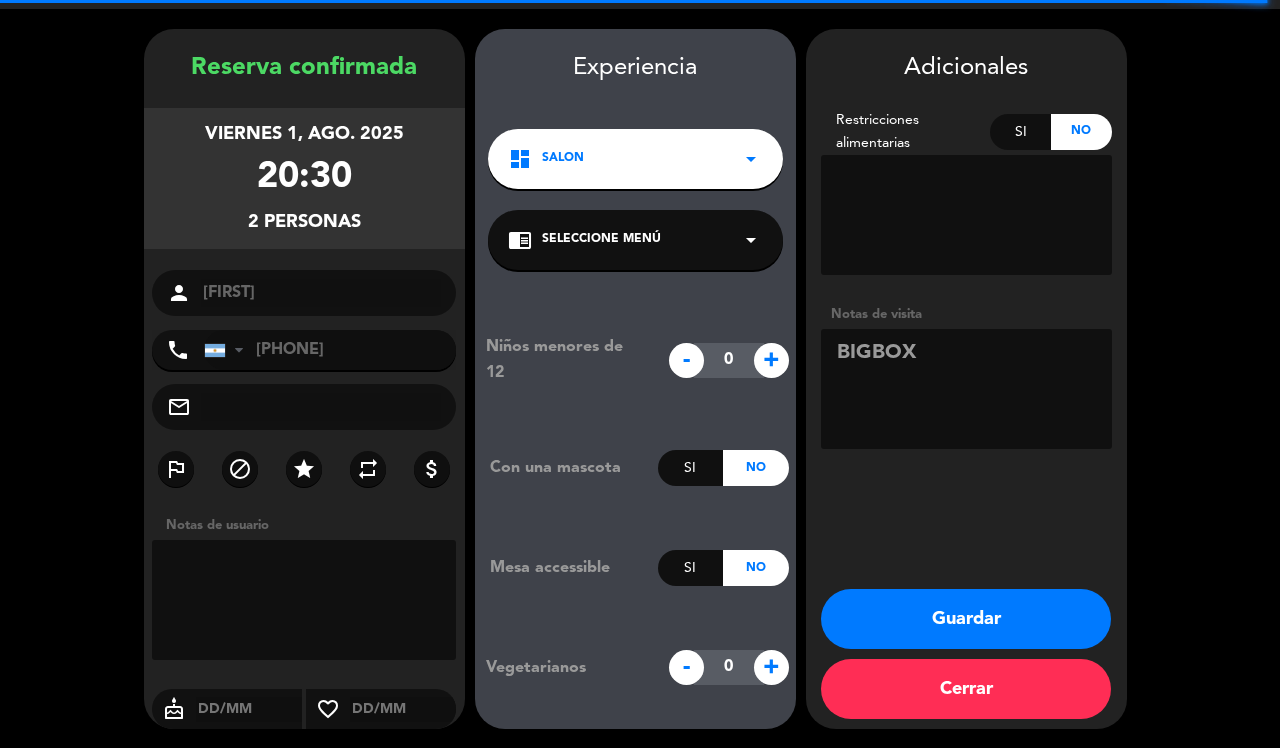 click on "Guardar" at bounding box center (966, 619) 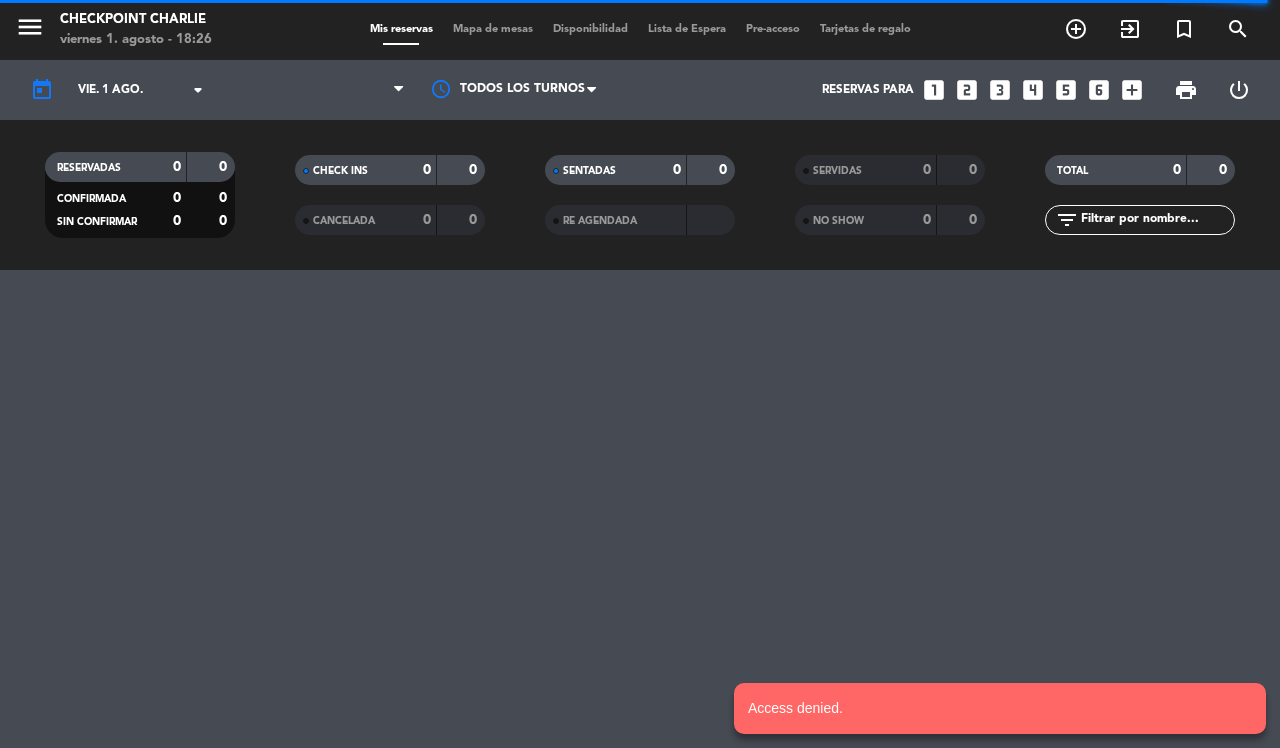 scroll, scrollTop: 0, scrollLeft: 0, axis: both 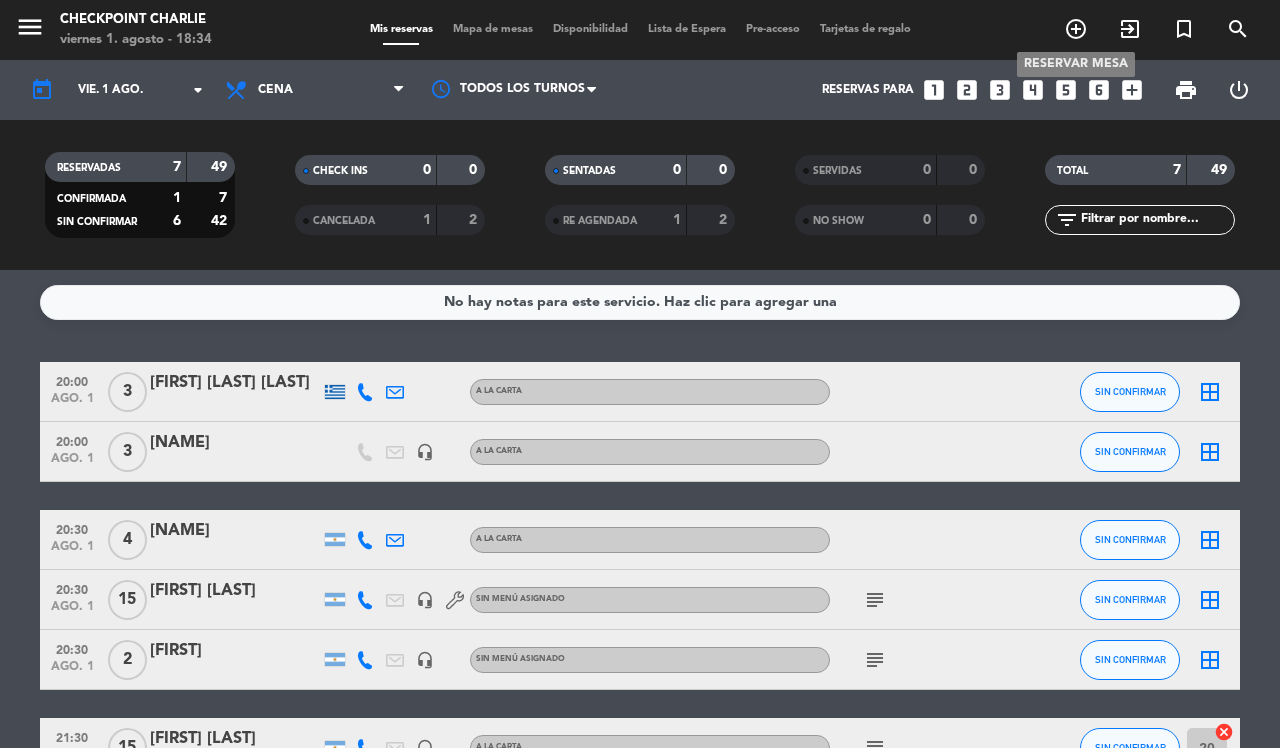 click on "add_circle_outline" at bounding box center (1076, 29) 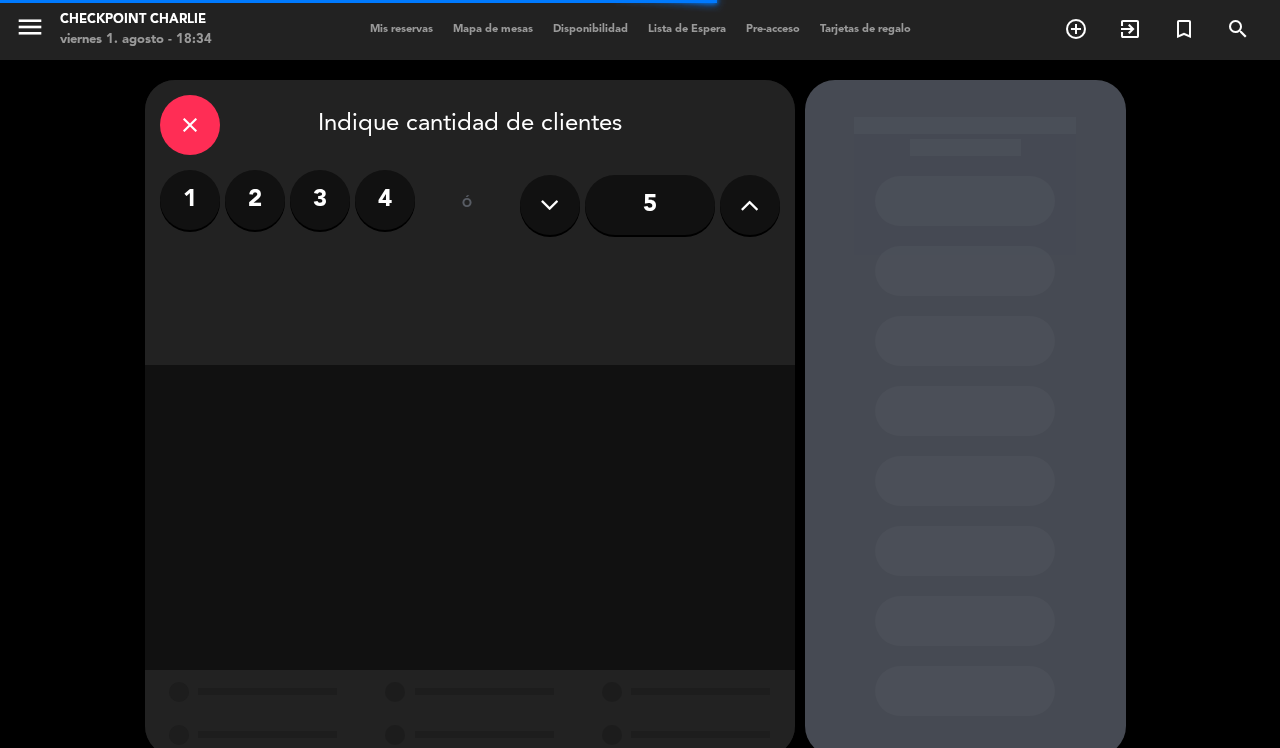 click on "2" at bounding box center (255, 200) 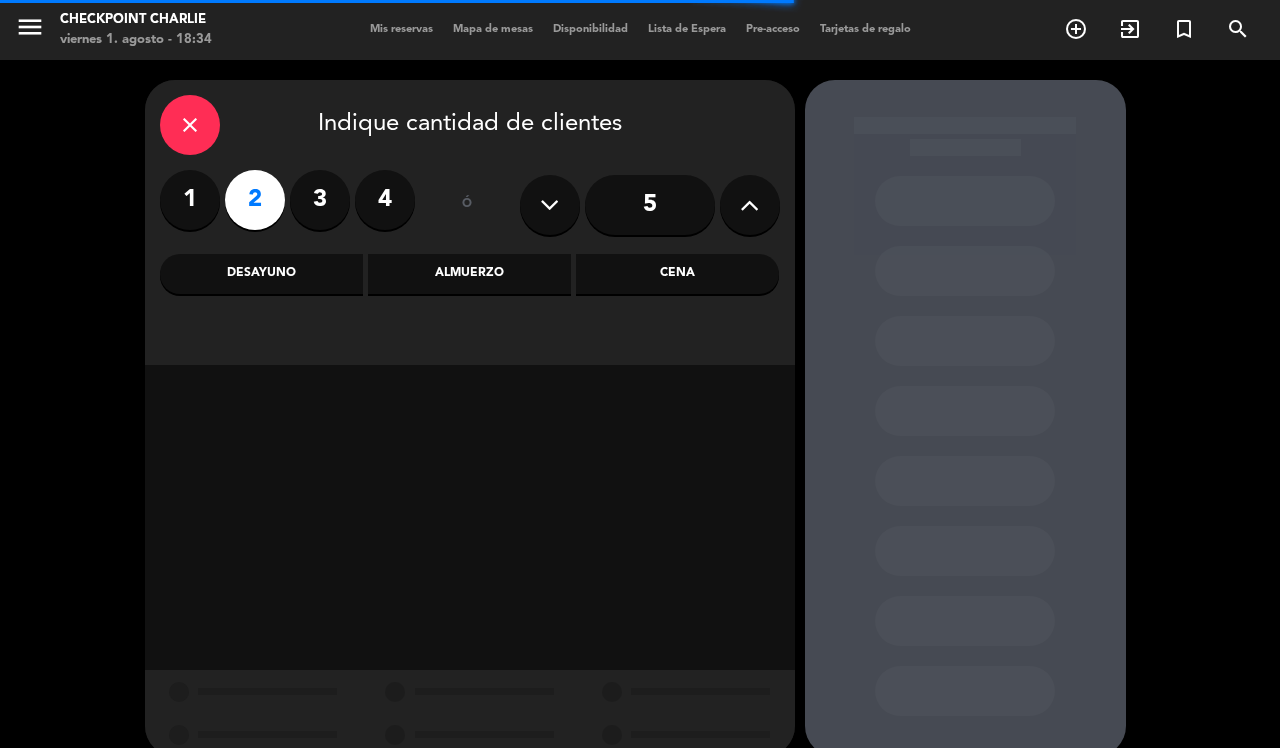 click on "Cena" at bounding box center [677, 274] 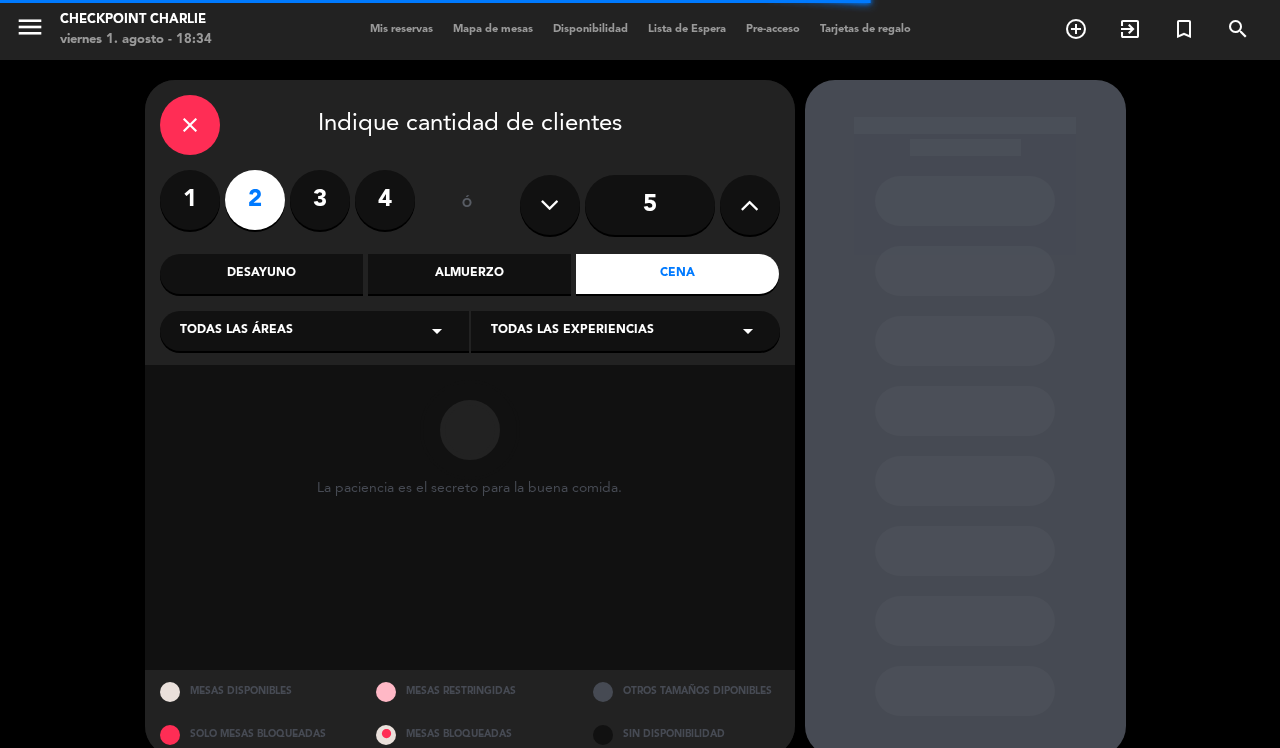 click on "Todas las áreas   arrow_drop_down" at bounding box center [314, 331] 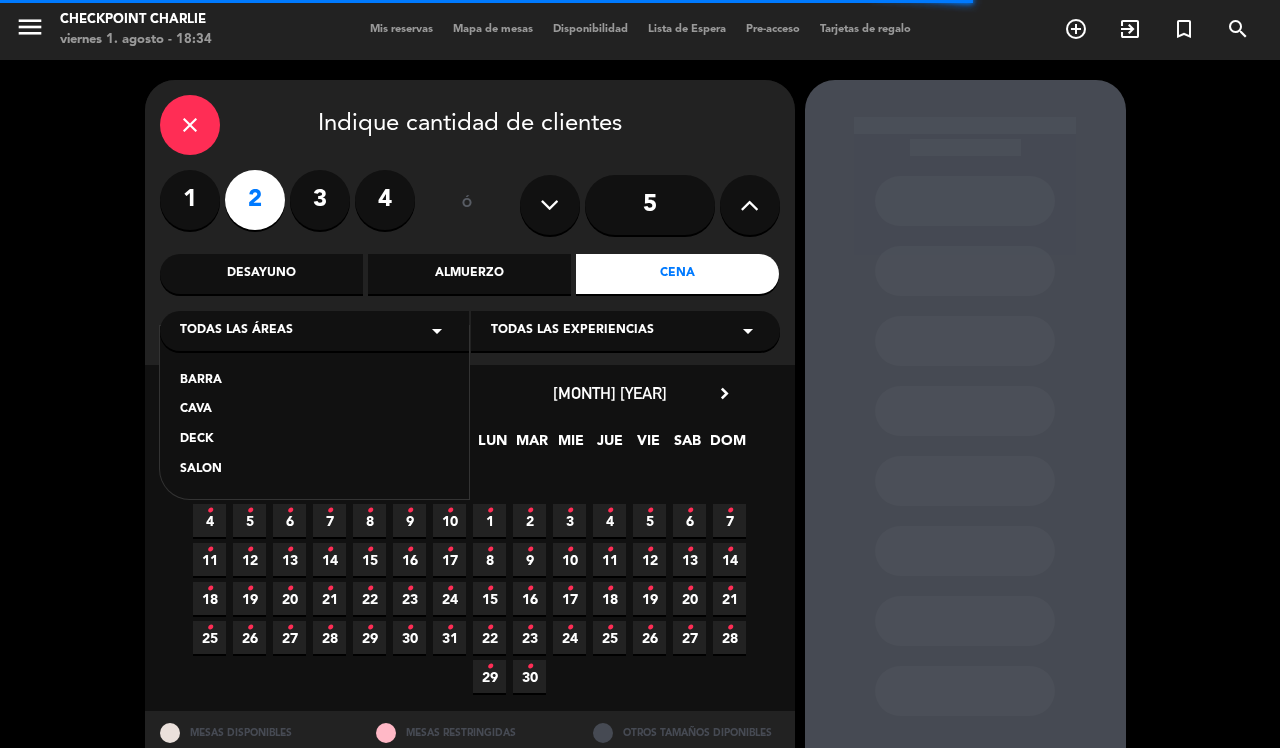 click on "SALON" at bounding box center [314, 470] 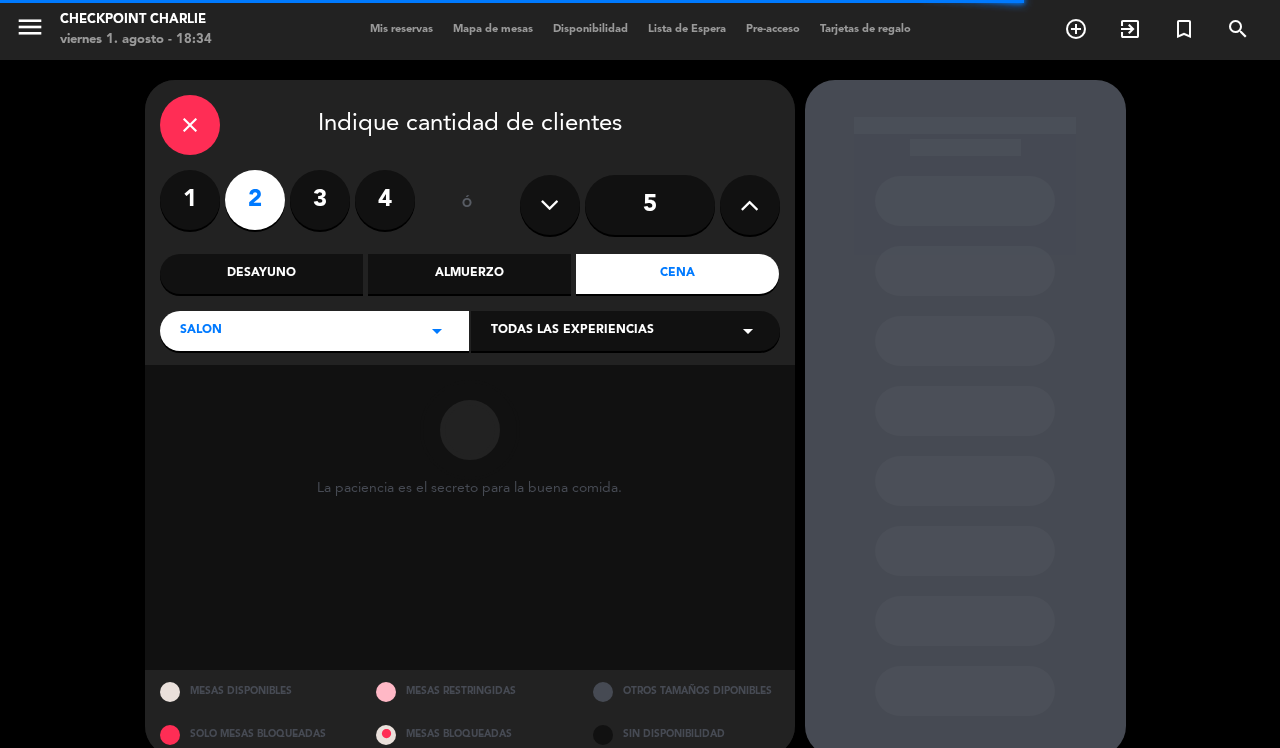 click on "Todas las experiencias" at bounding box center (572, 331) 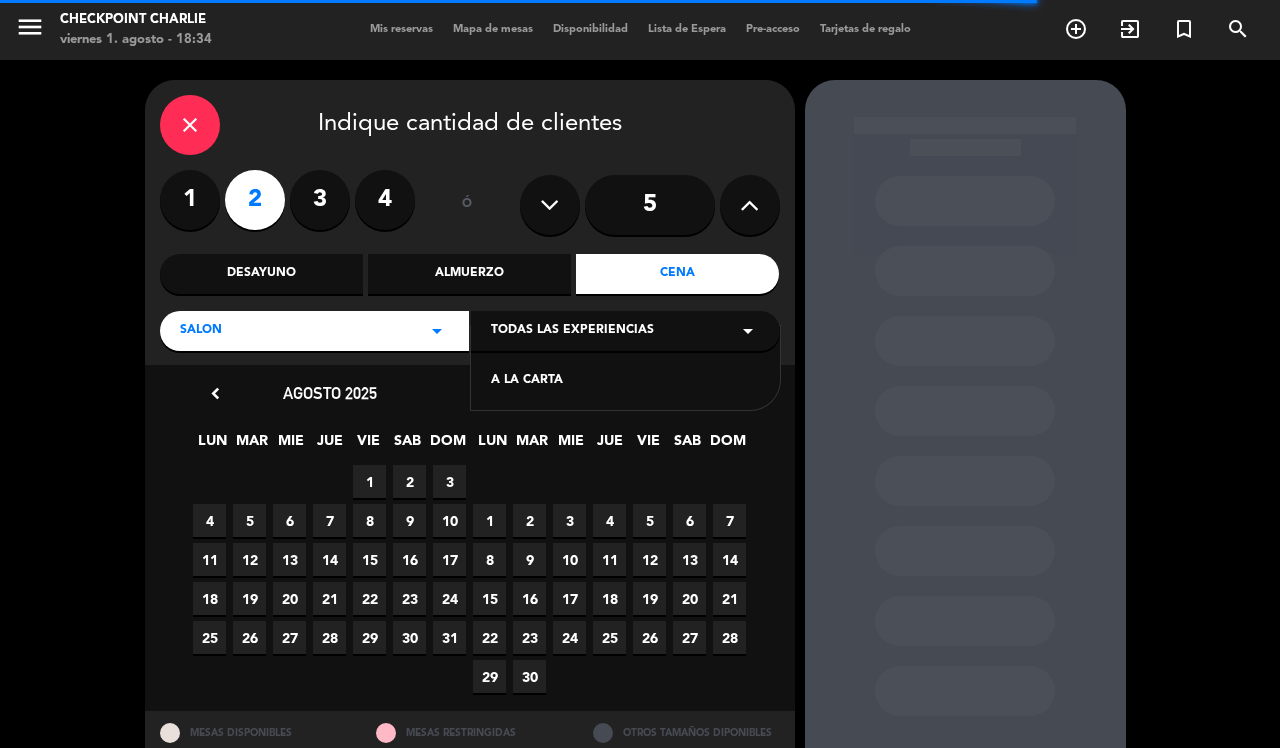 click on "A LA CARTA" at bounding box center (625, 381) 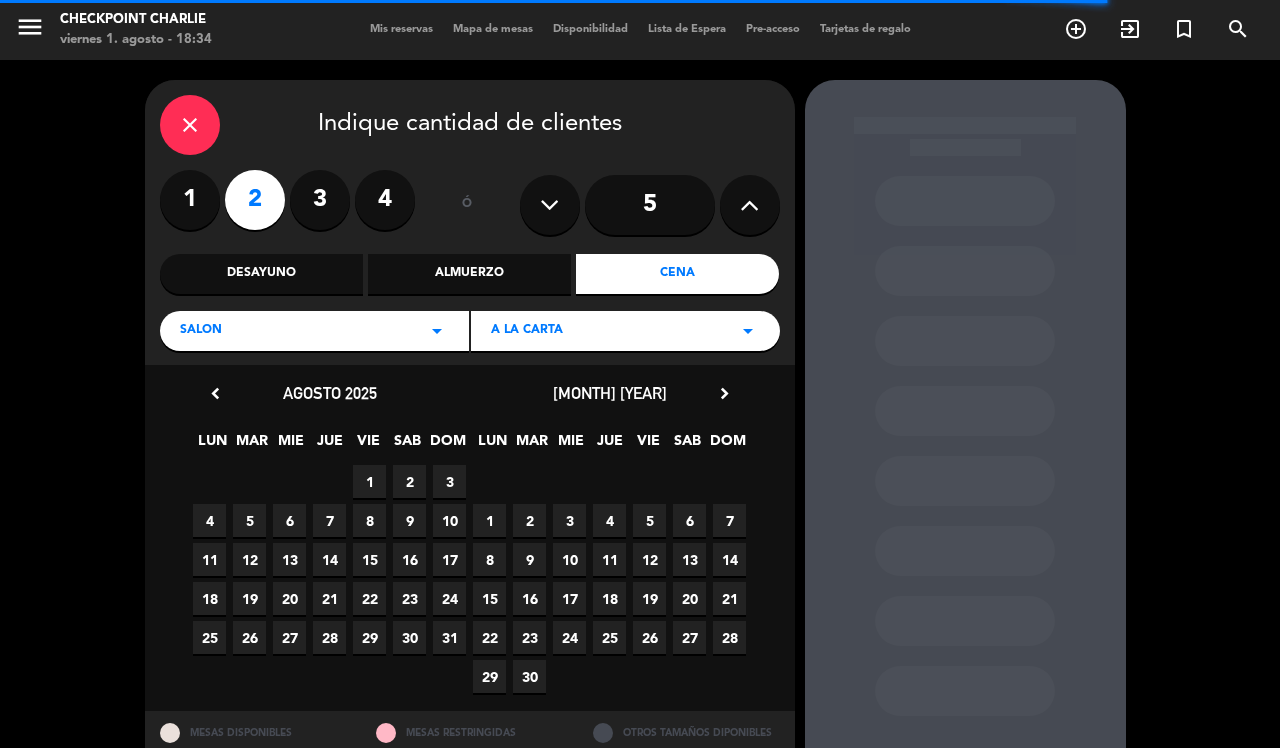 click on "3" at bounding box center [449, 481] 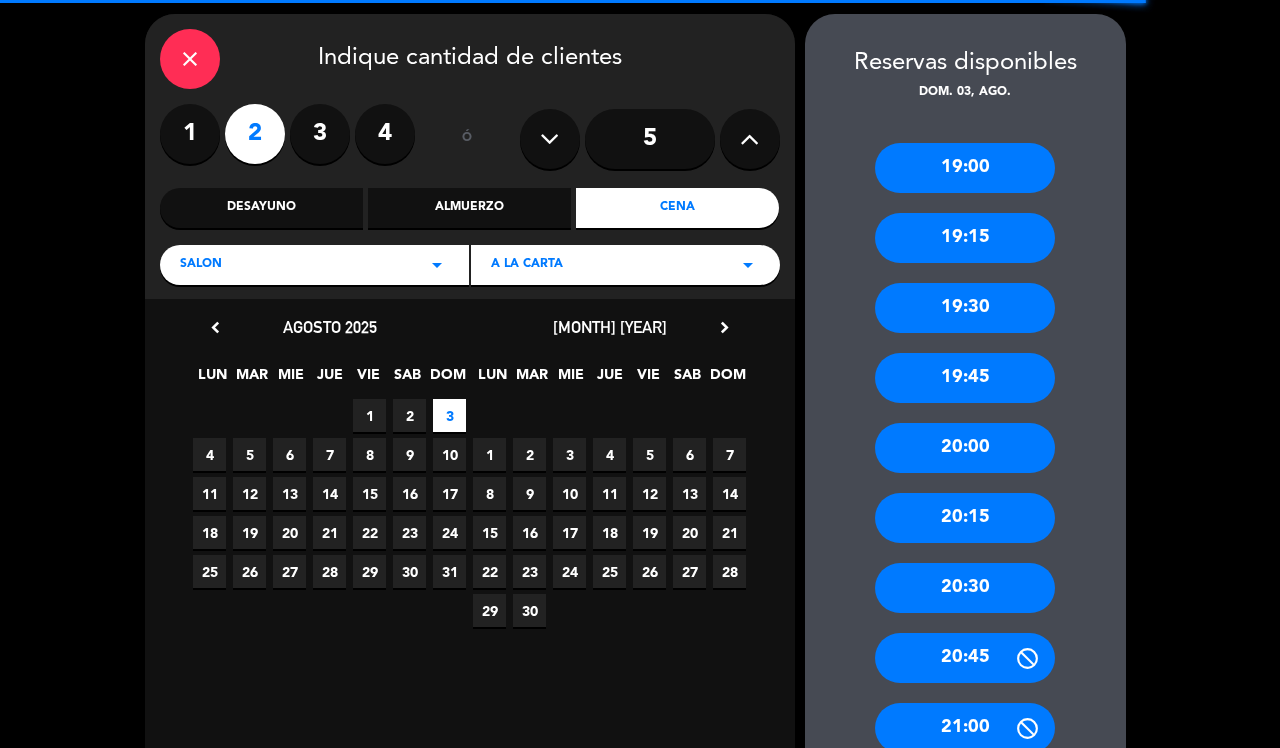 click on "20:45" at bounding box center (965, 658) 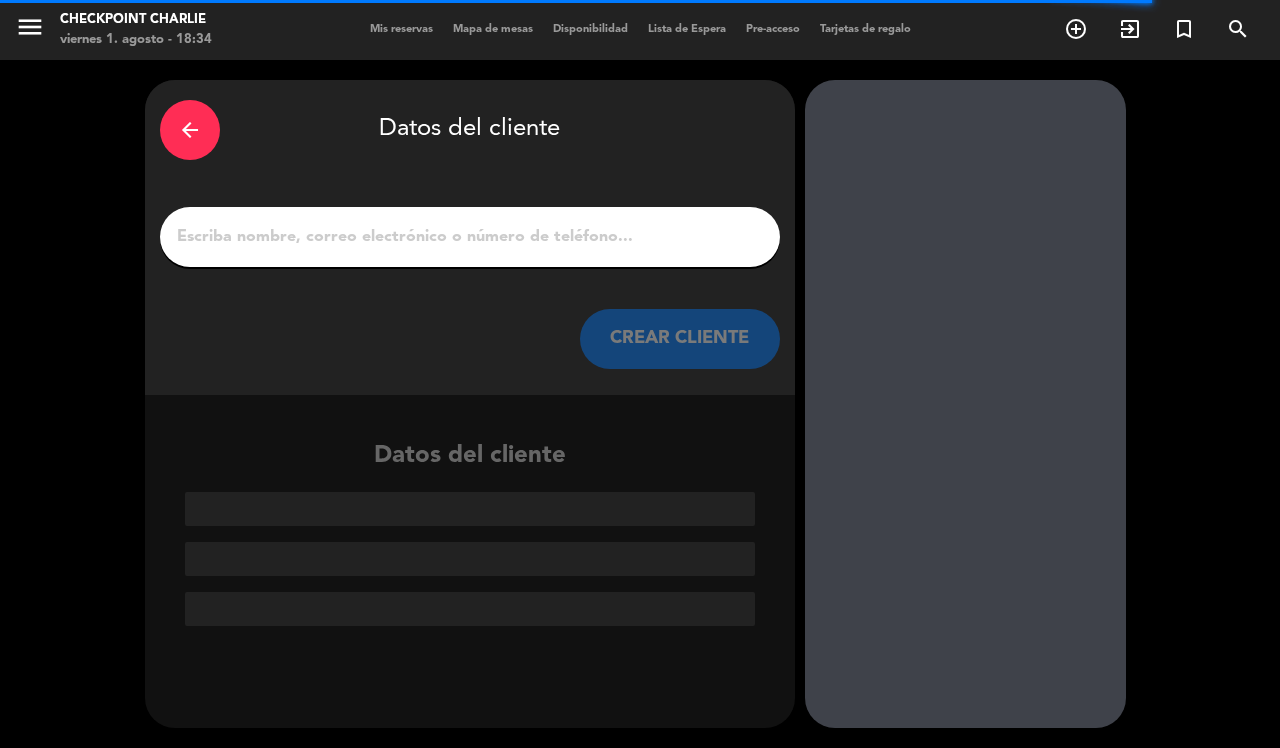 scroll, scrollTop: 0, scrollLeft: 0, axis: both 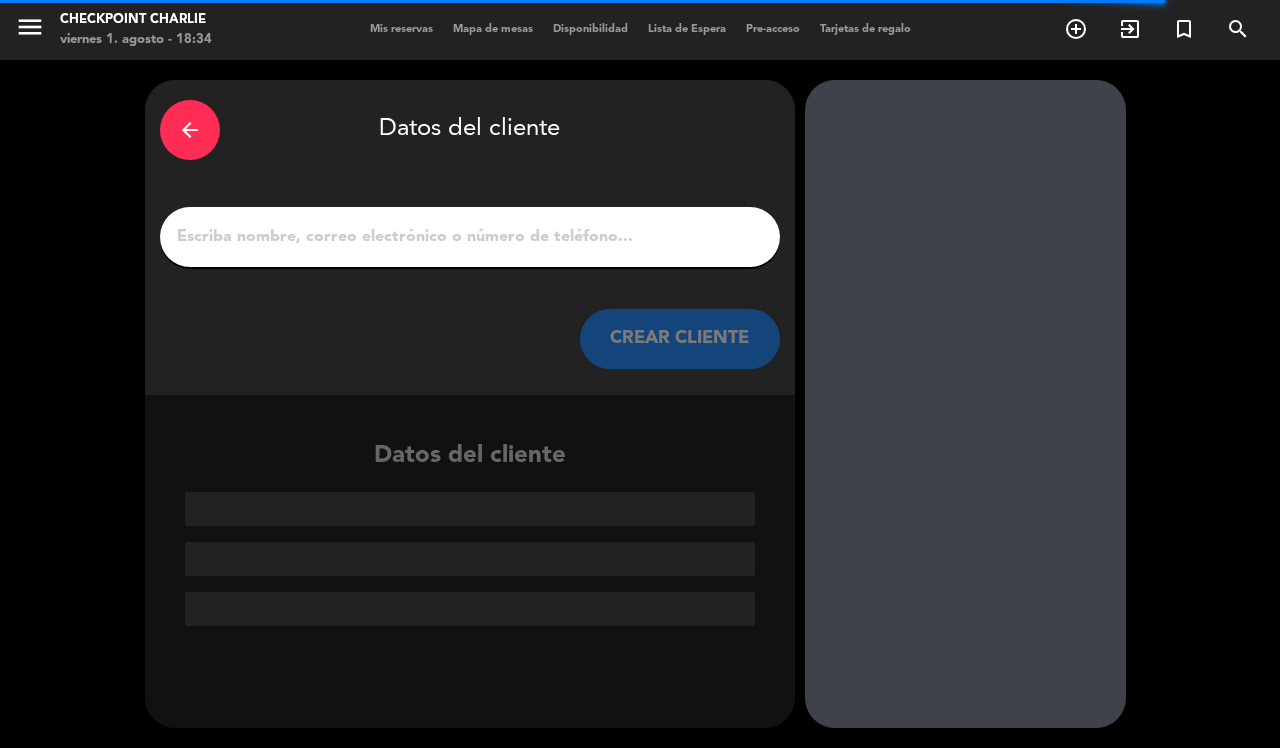 click on "1" at bounding box center [470, 237] 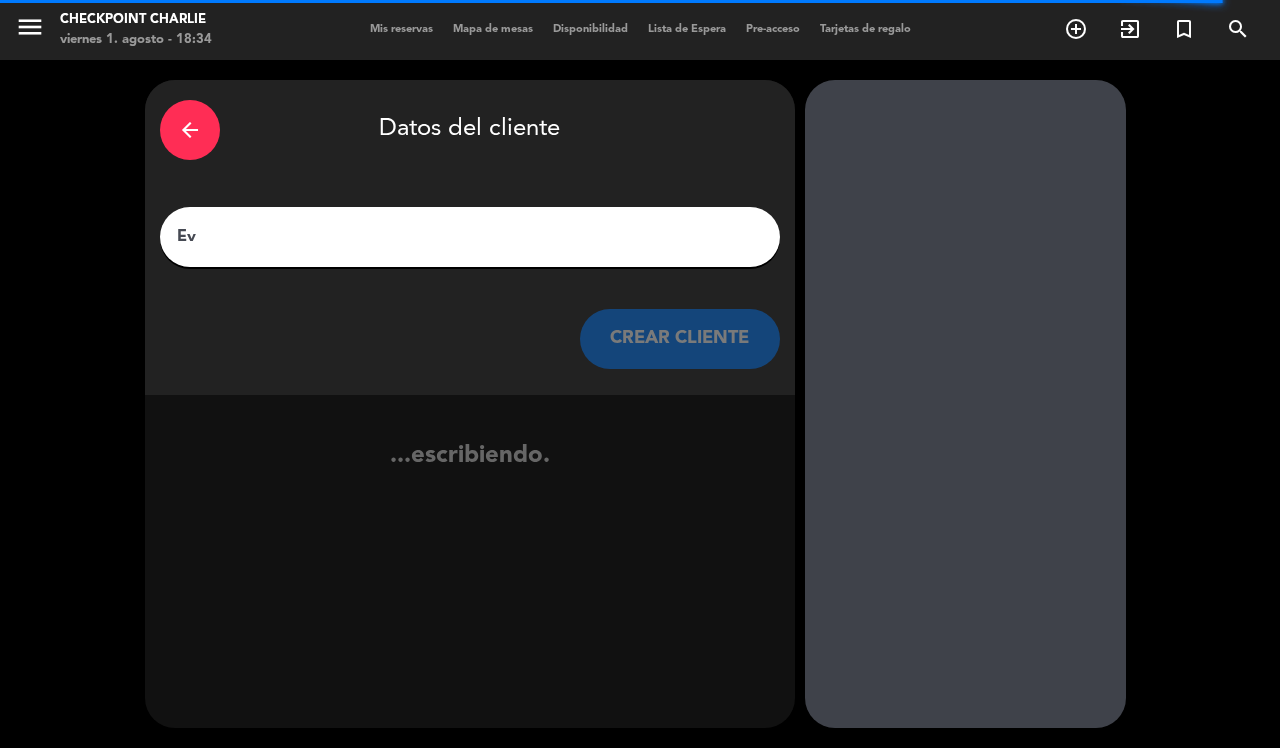 type on "[FIRST]" 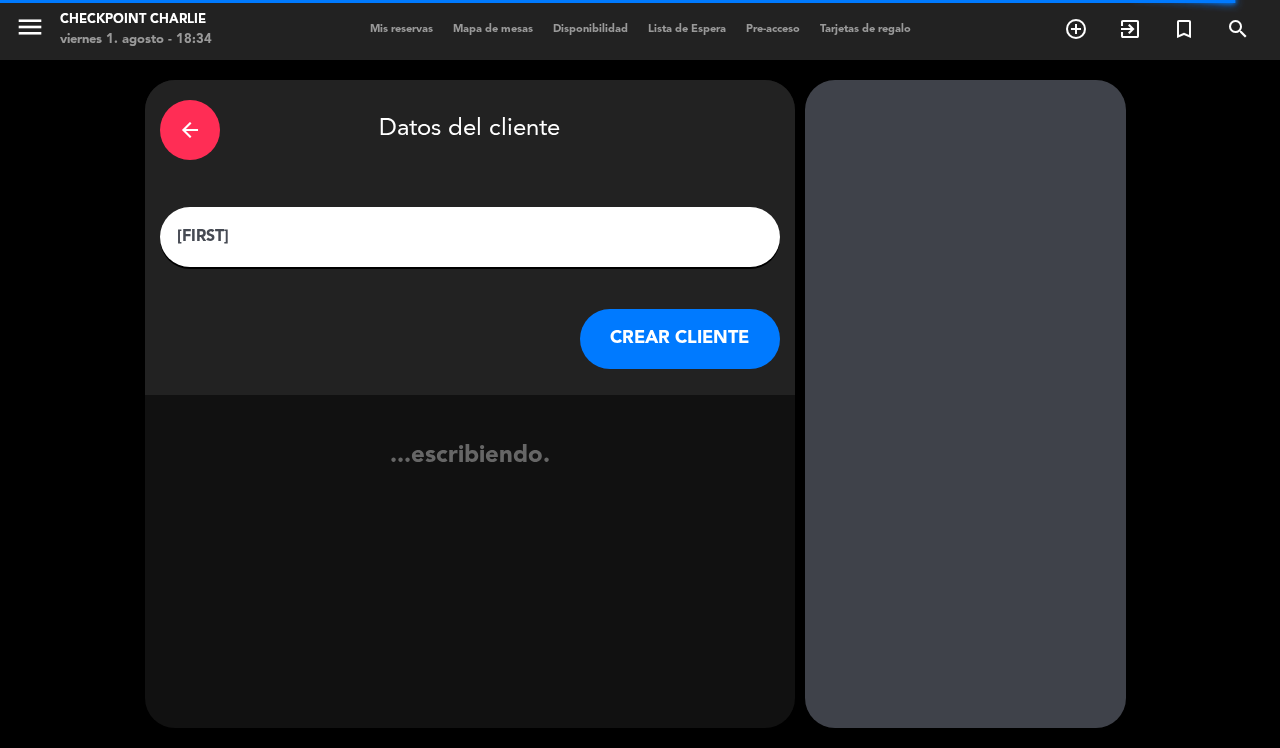 click on "CREAR CLIENTE" at bounding box center [680, 339] 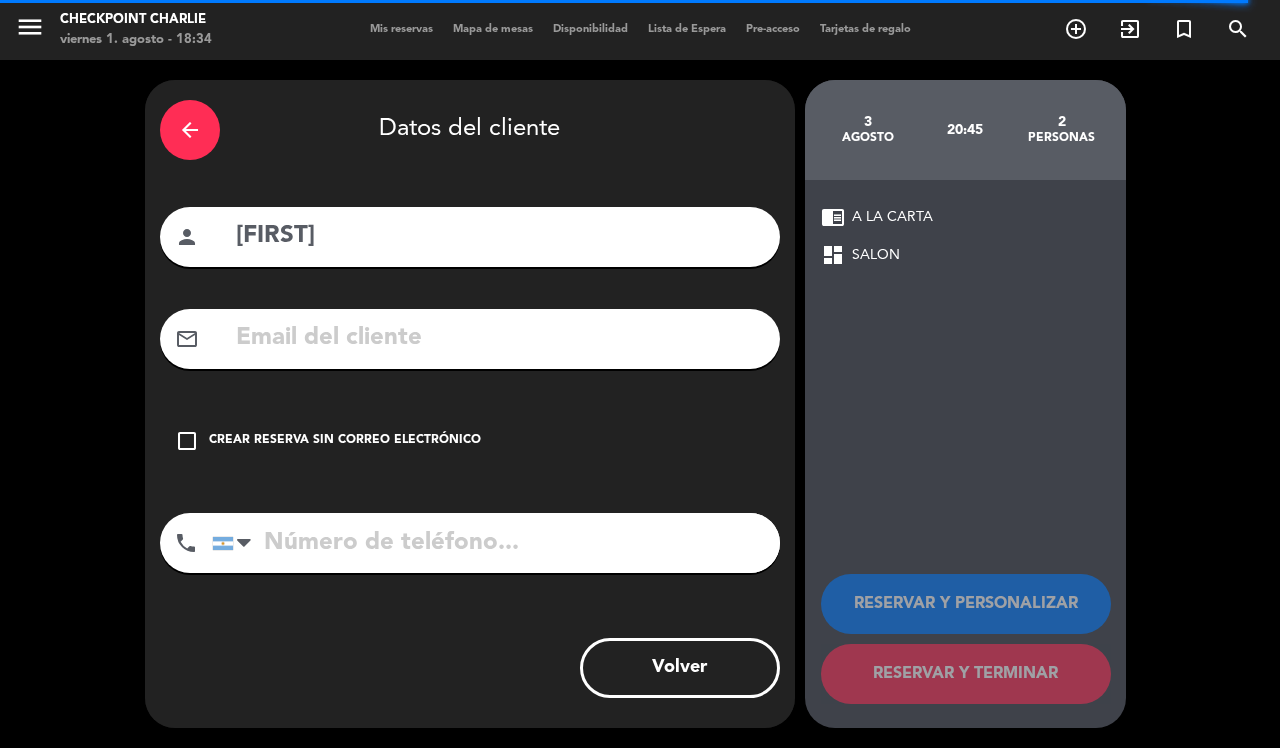click at bounding box center (496, 543) 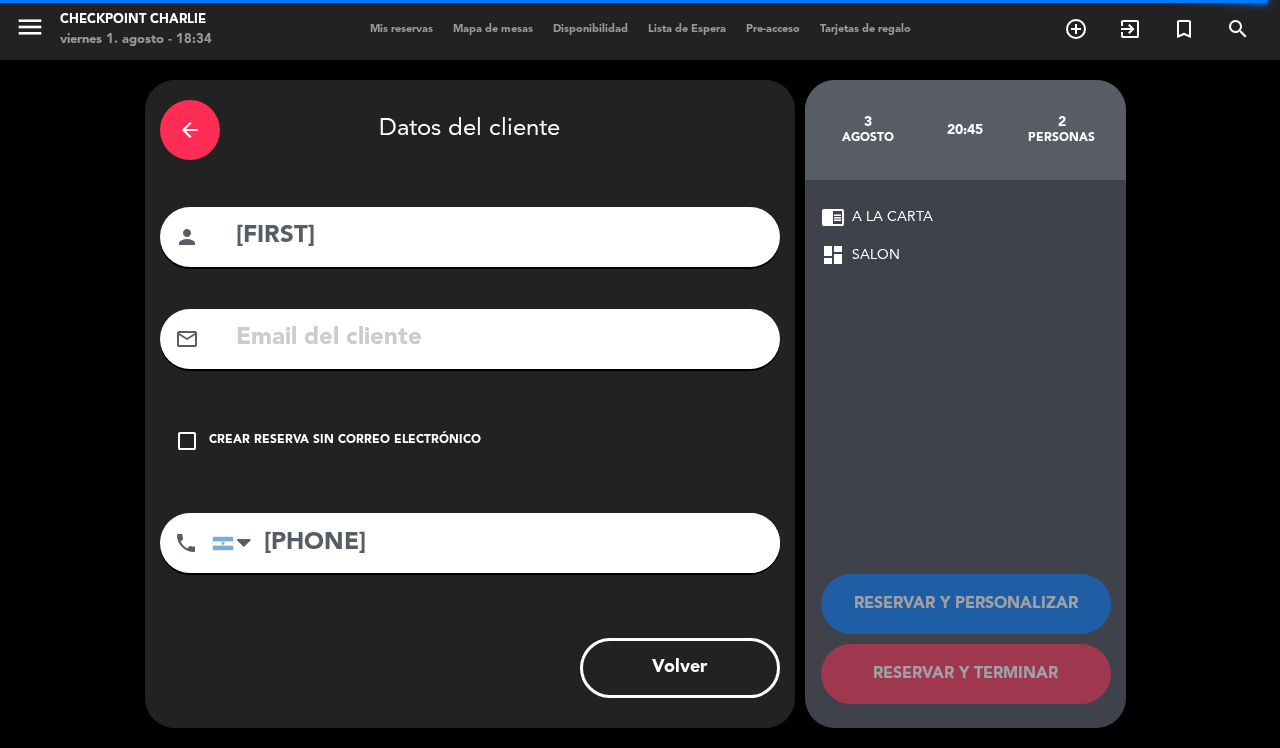 type on "[PHONE]" 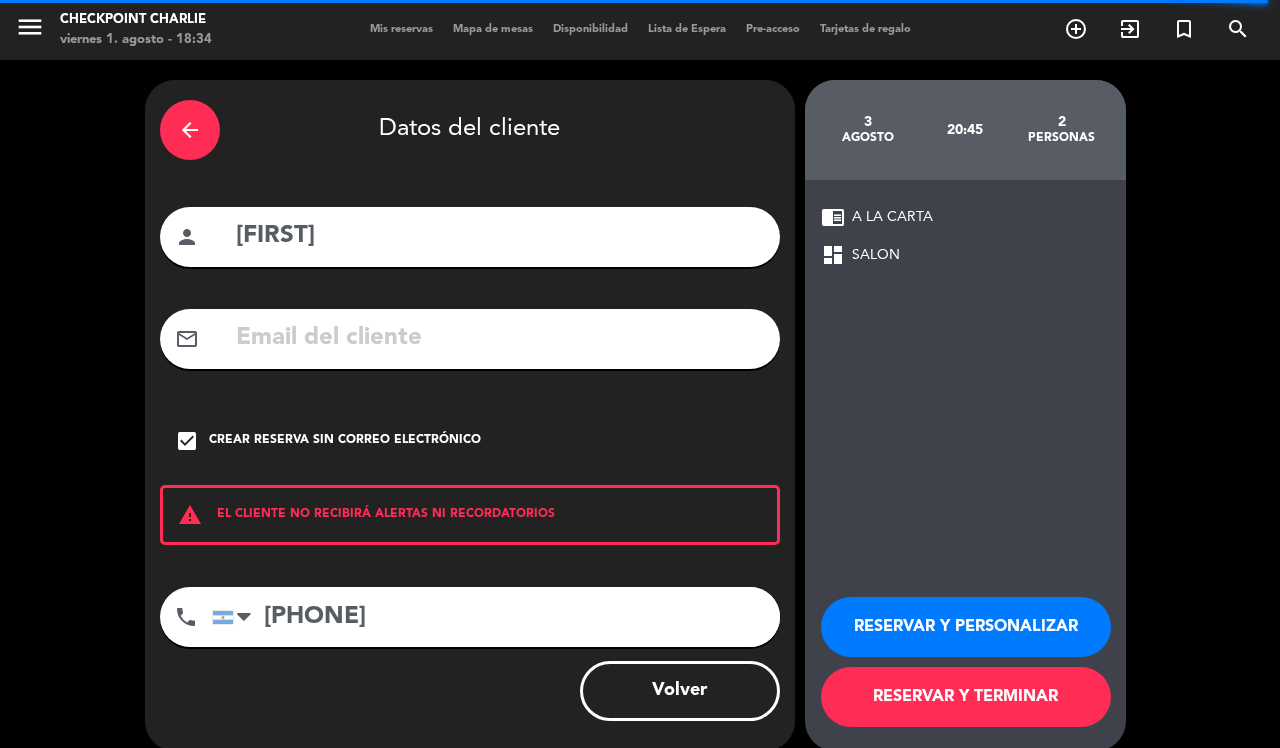 click on "RESERVAR Y PERSONALIZAR" at bounding box center [966, 627] 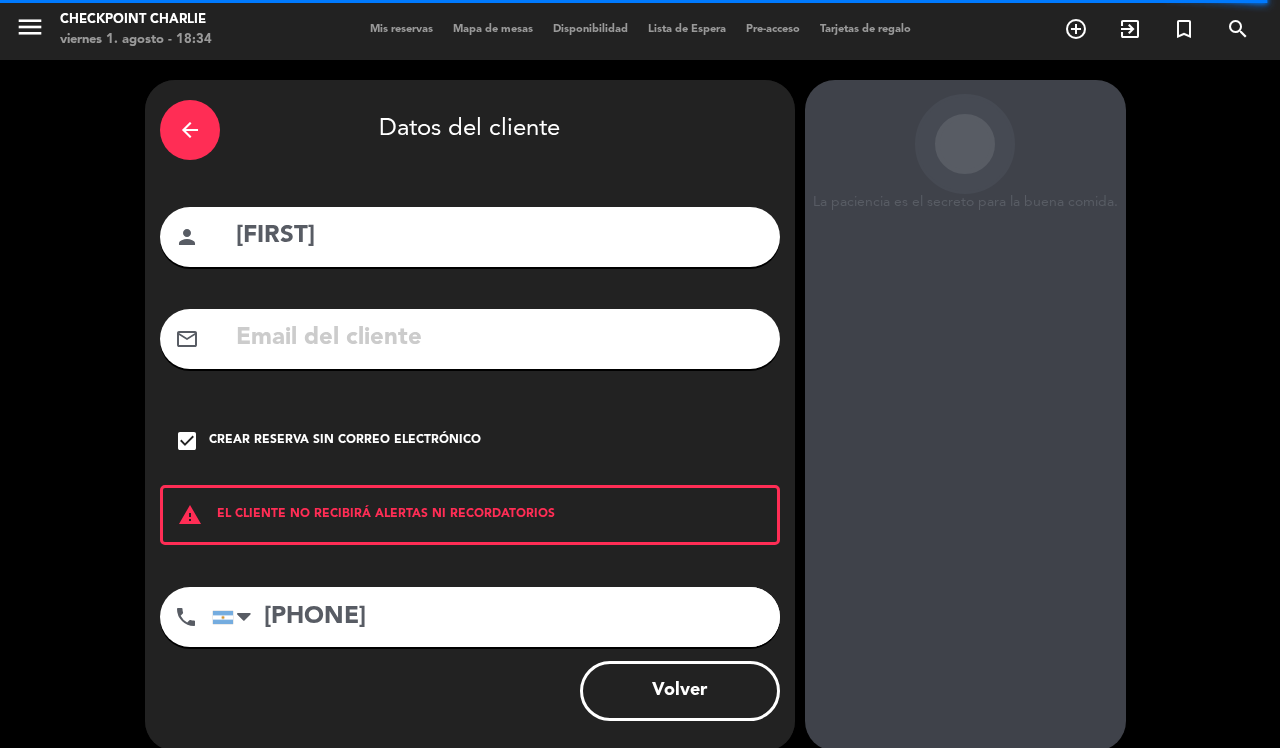 scroll, scrollTop: 51, scrollLeft: 0, axis: vertical 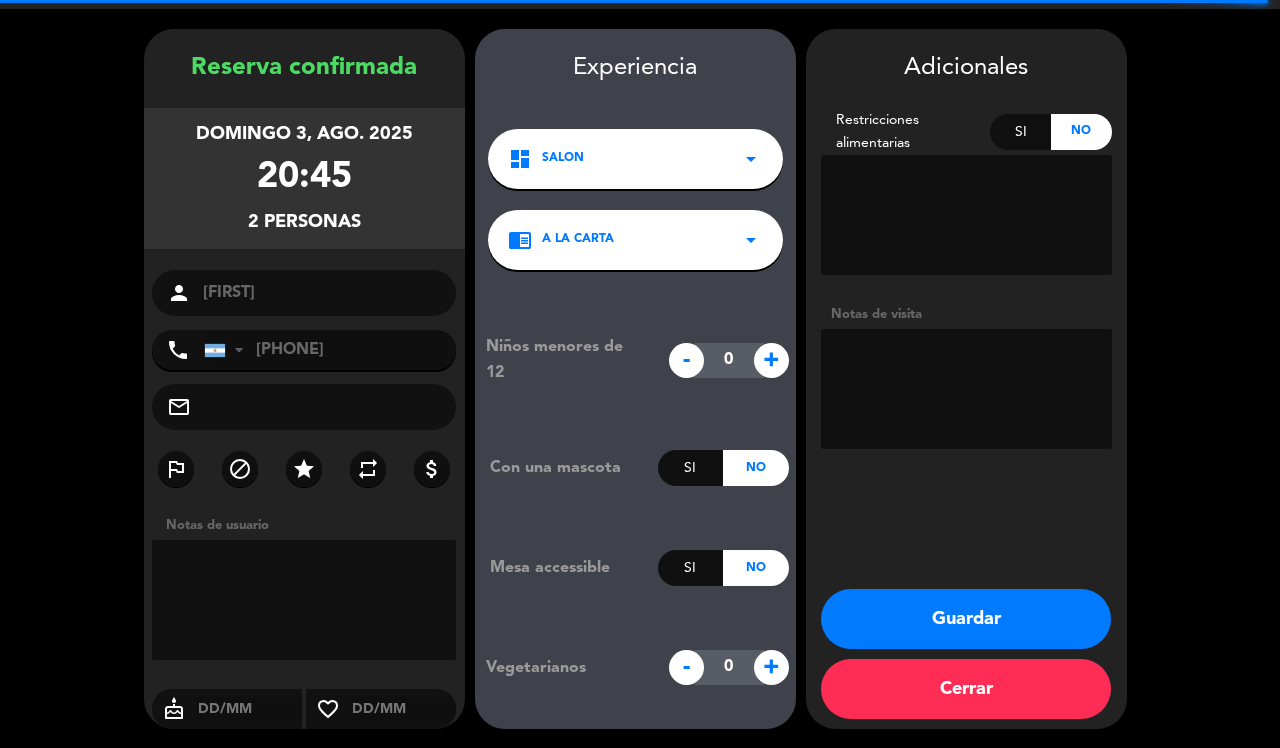 click at bounding box center (966, 389) 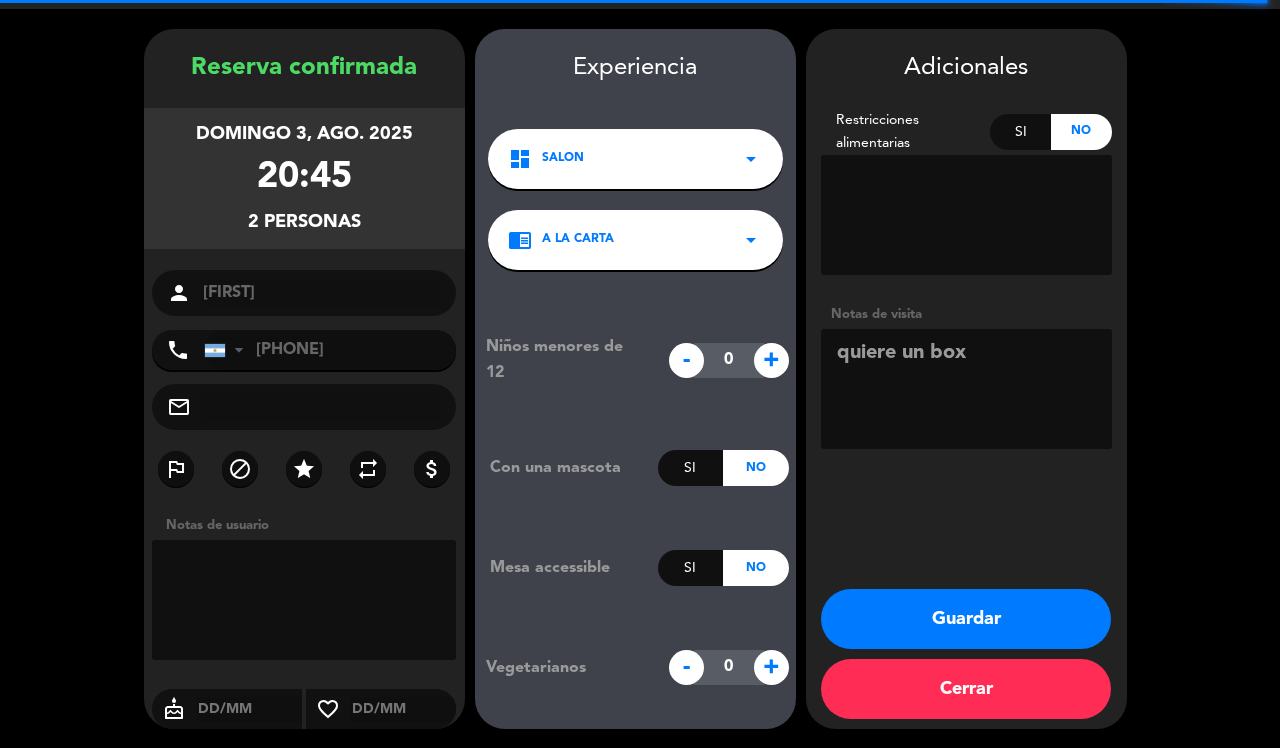 type on "quiere un box" 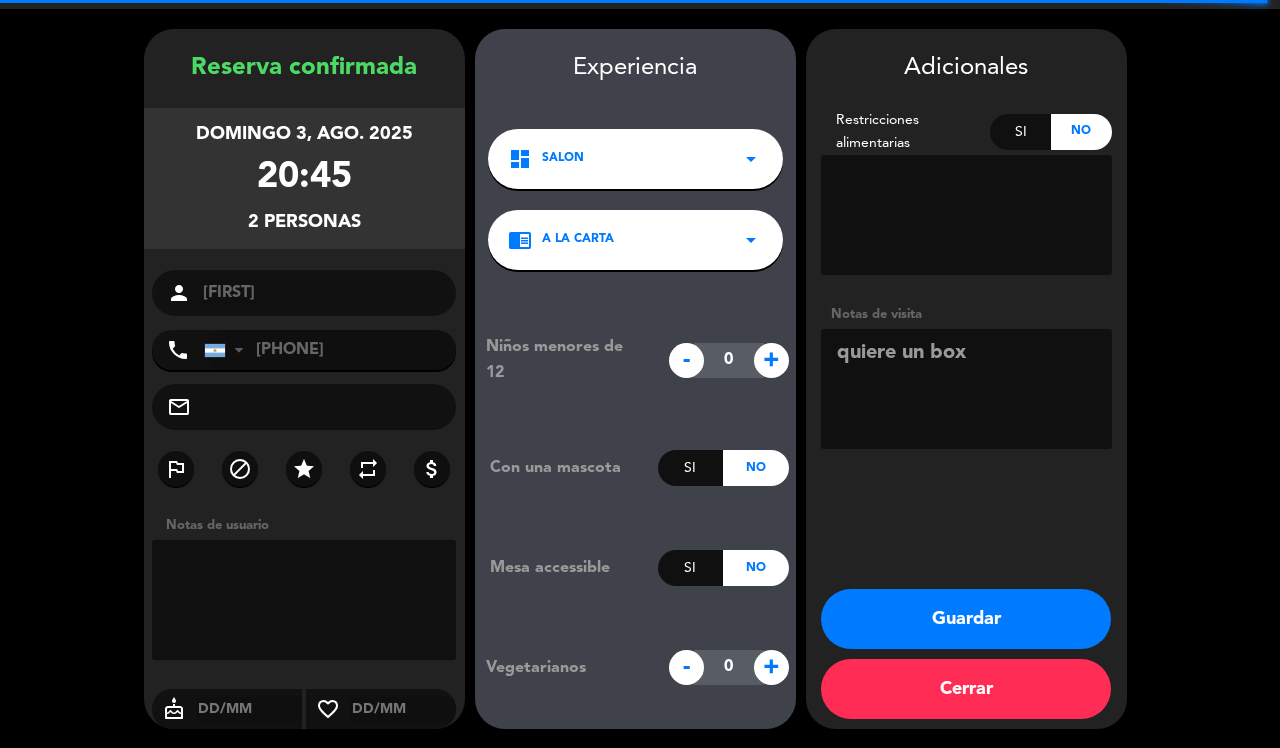 click on "Guardar" at bounding box center [966, 619] 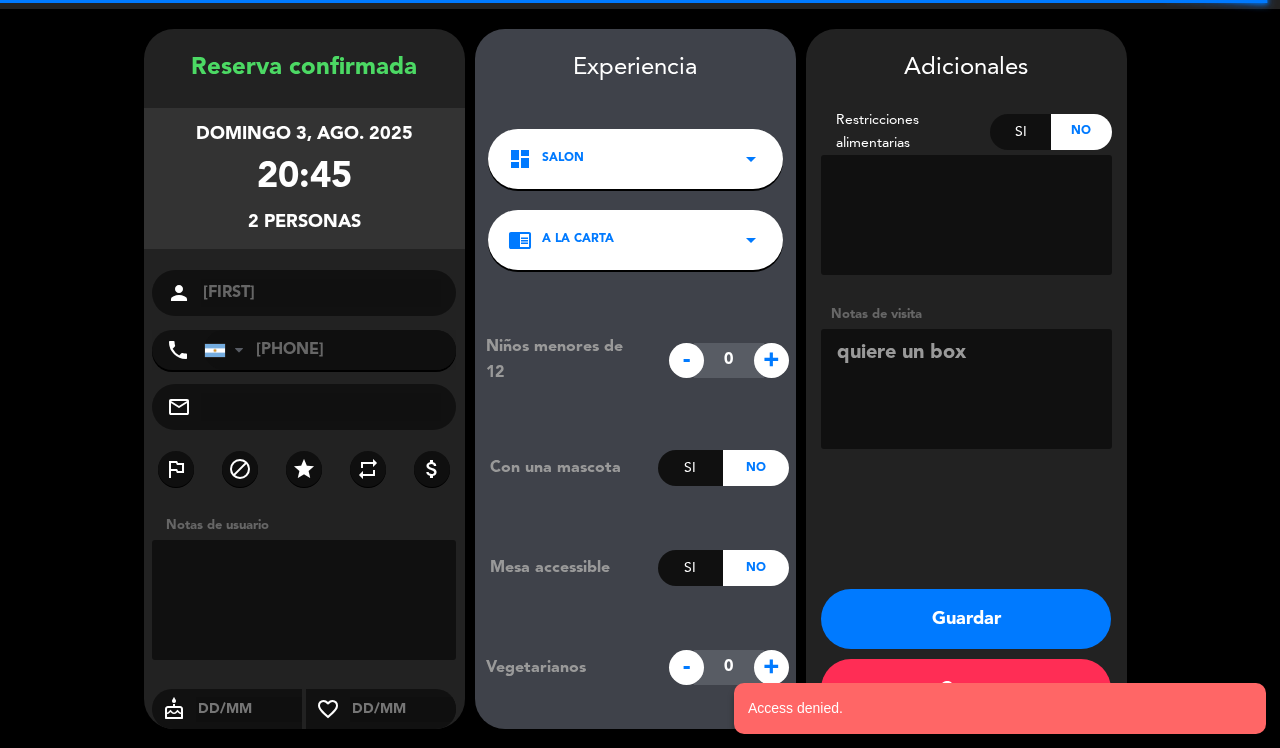 scroll, scrollTop: 0, scrollLeft: 0, axis: both 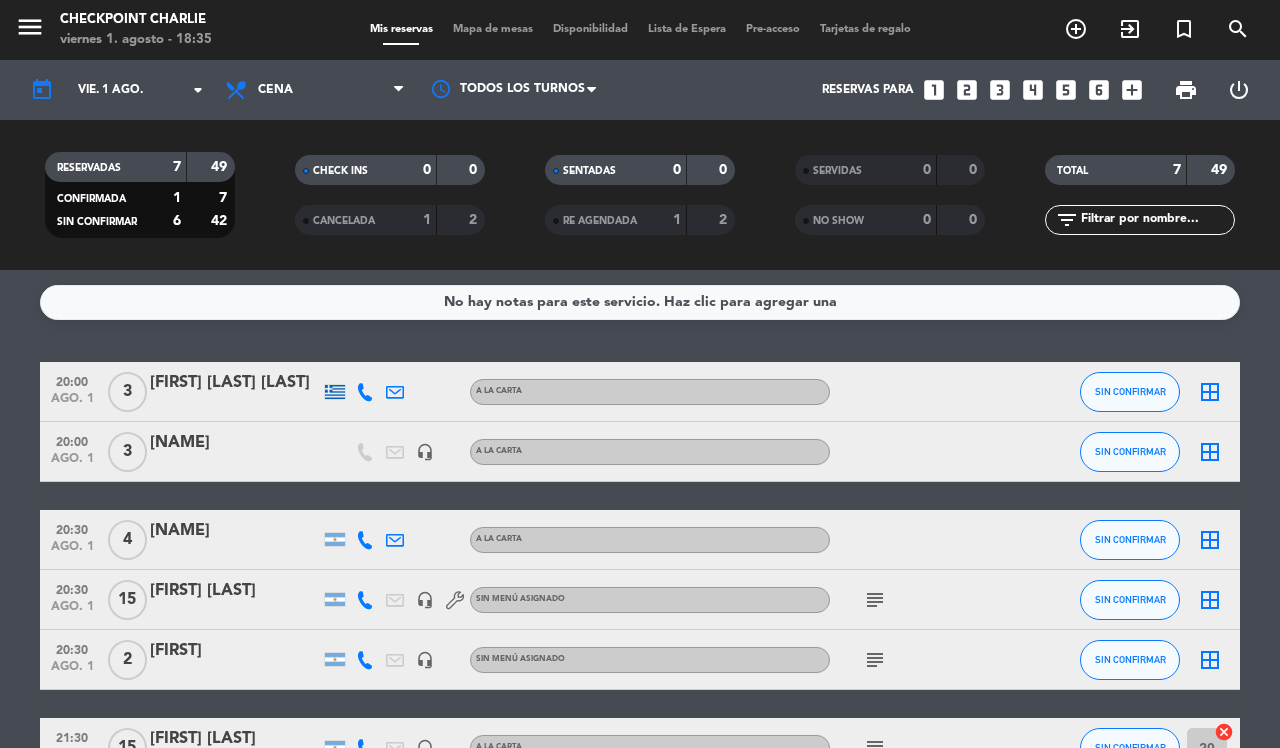 click on "add_circle_outline" at bounding box center (1076, 29) 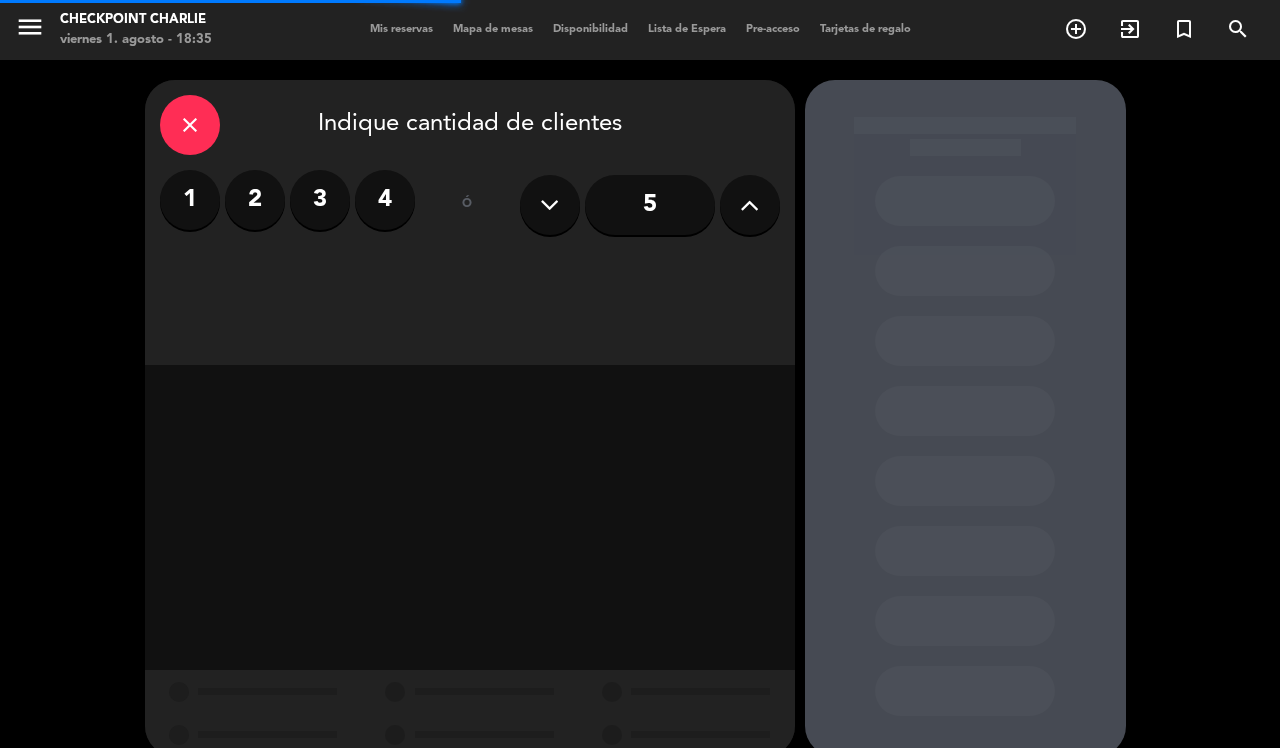 click on "4" at bounding box center [385, 200] 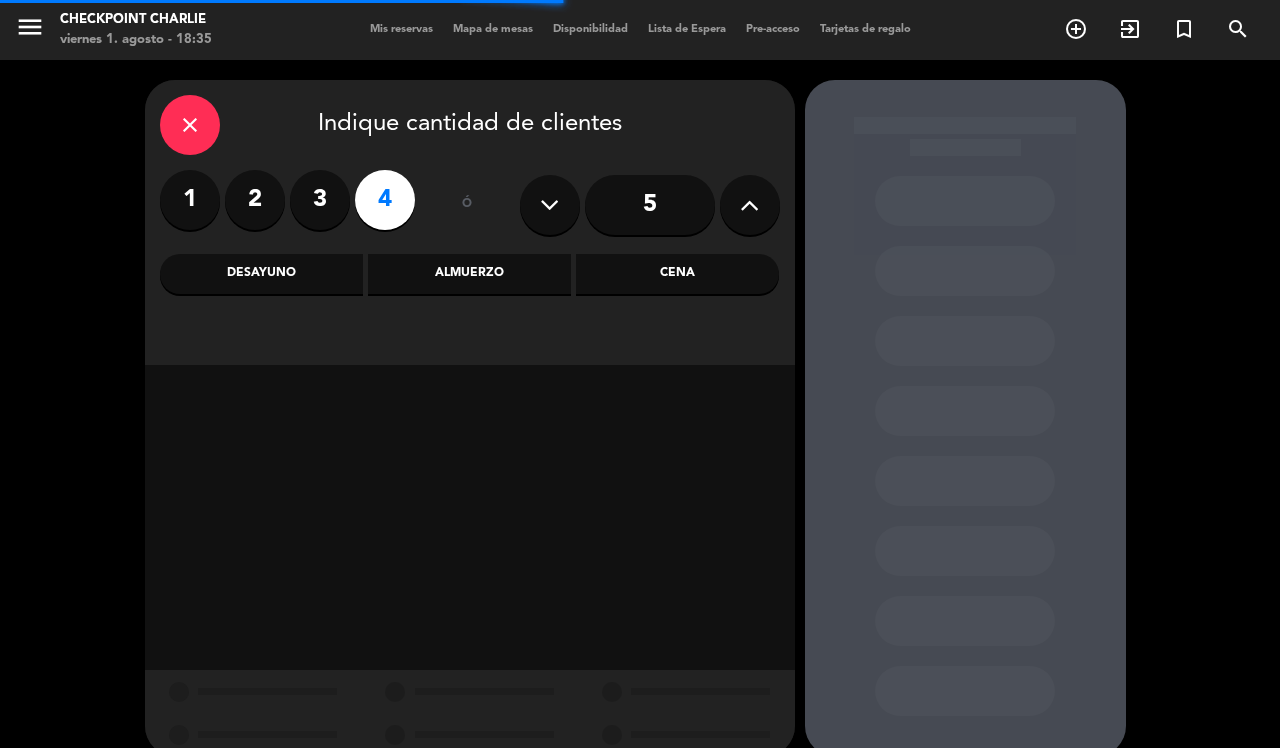 click on "Cena" at bounding box center (677, 274) 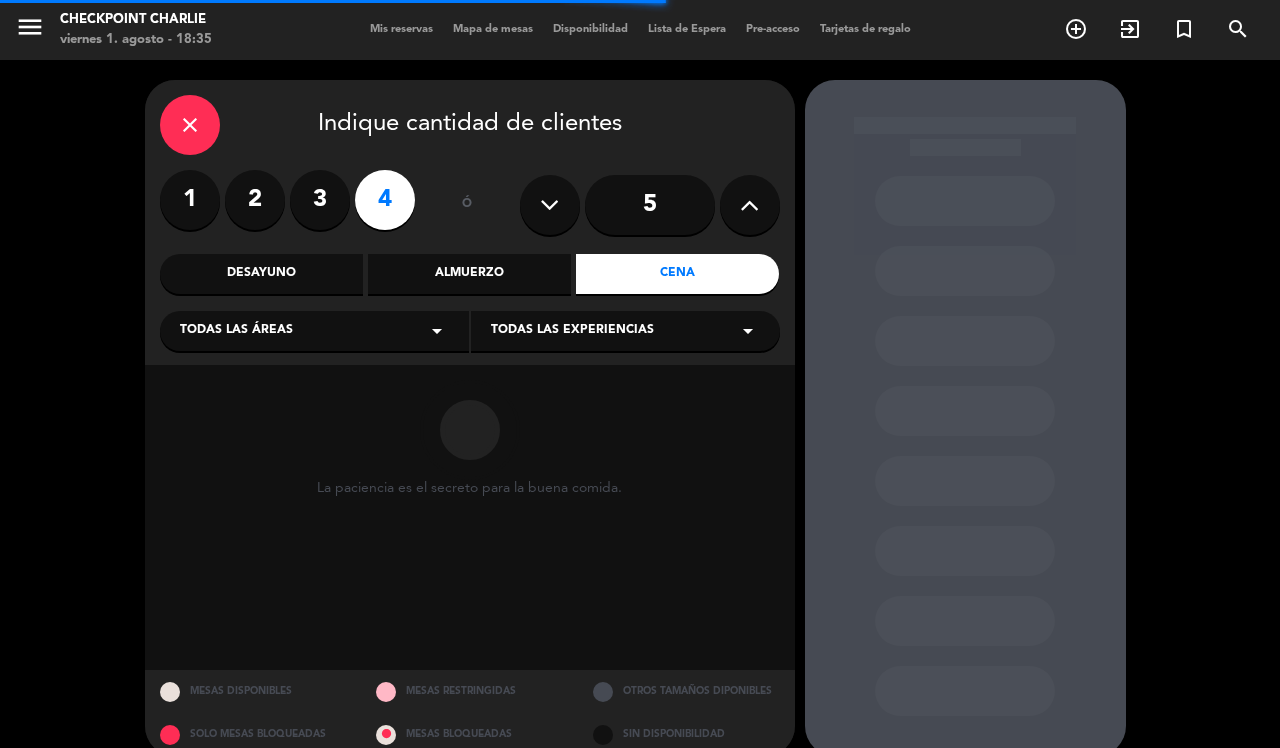 click on "Todas las áreas   arrow_drop_down" at bounding box center (314, 331) 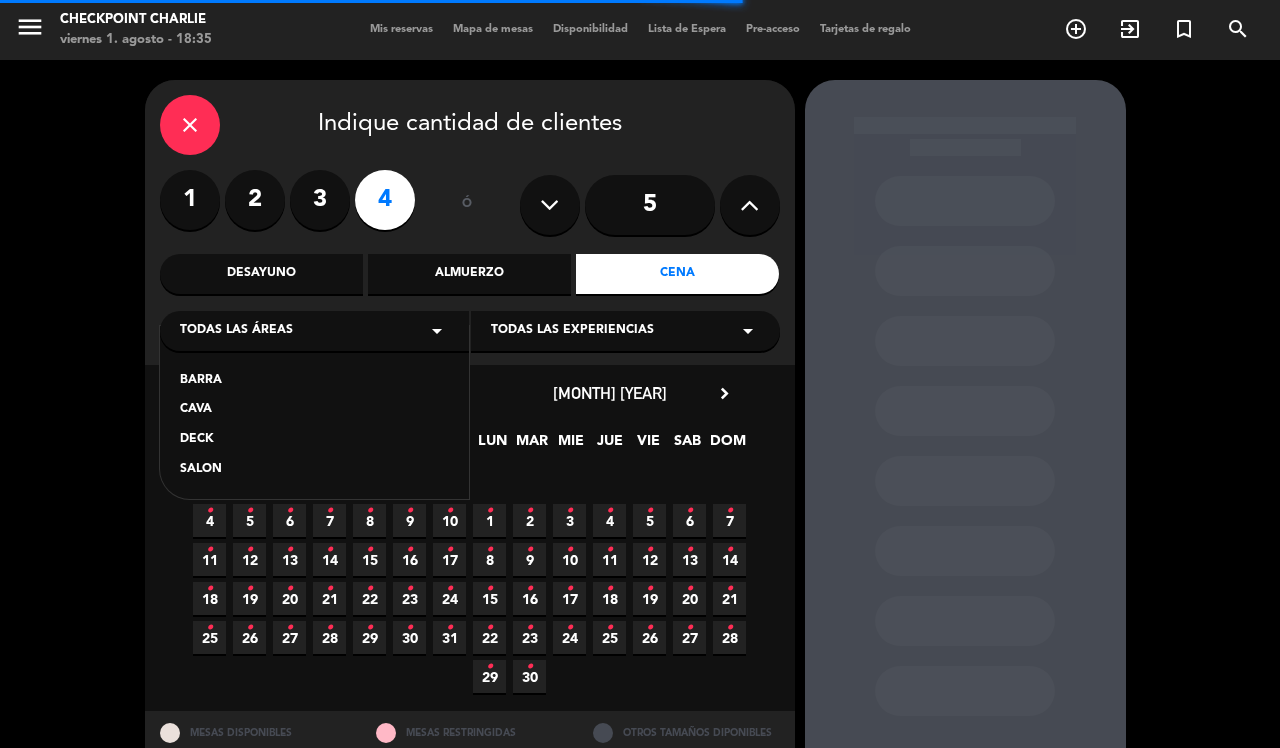 click on "SALON" at bounding box center [314, 470] 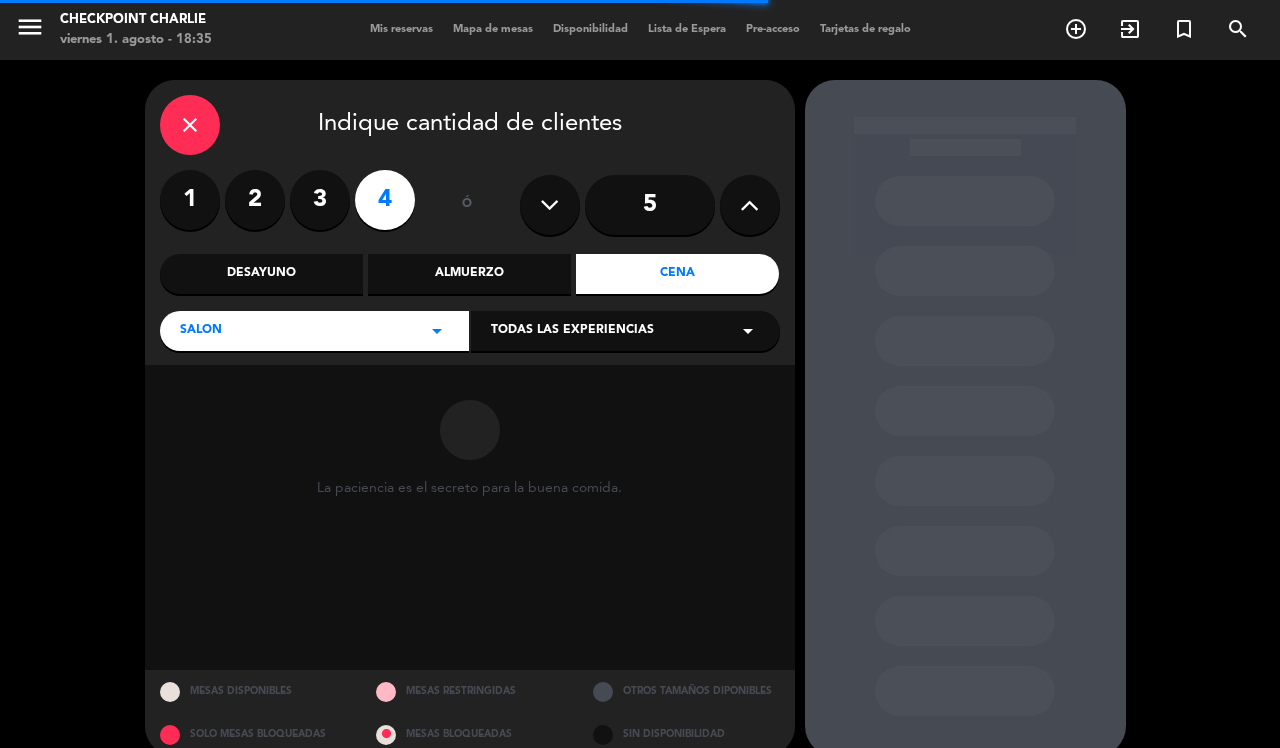 click on "Todas las experiencias" at bounding box center [572, 331] 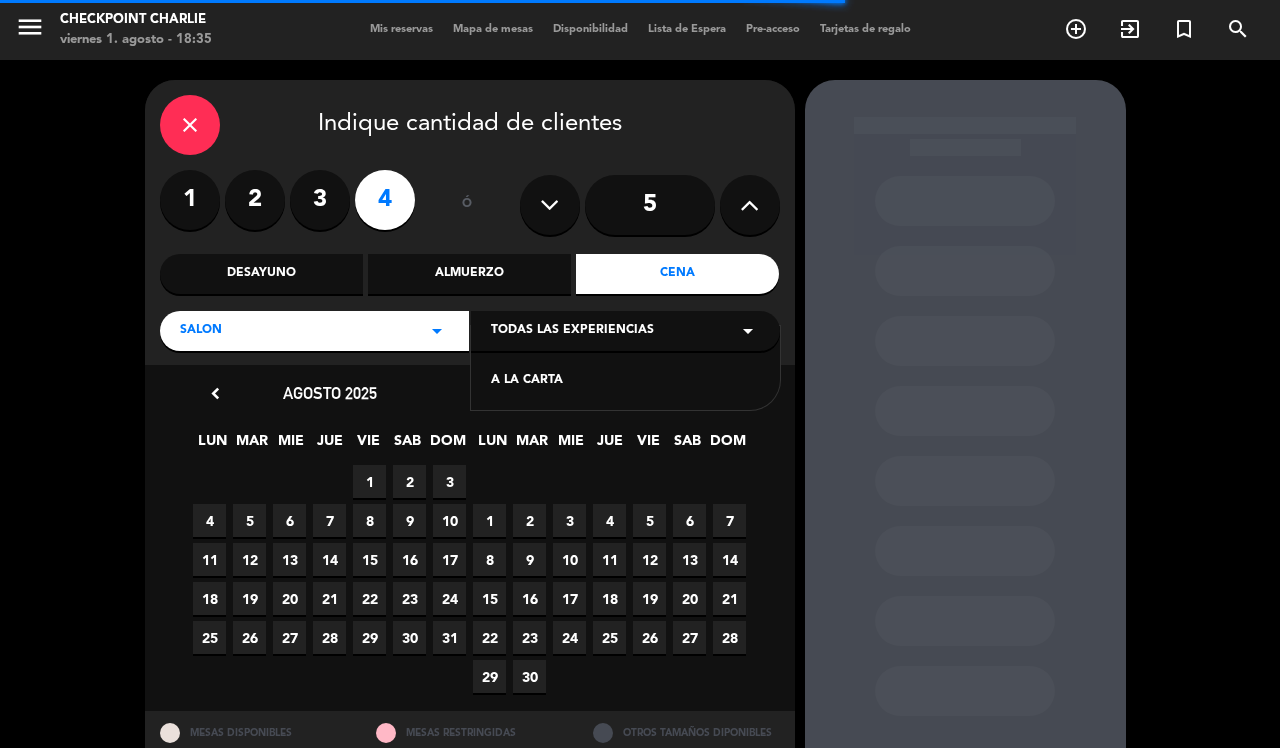 click on "A LA CARTA" at bounding box center (625, 381) 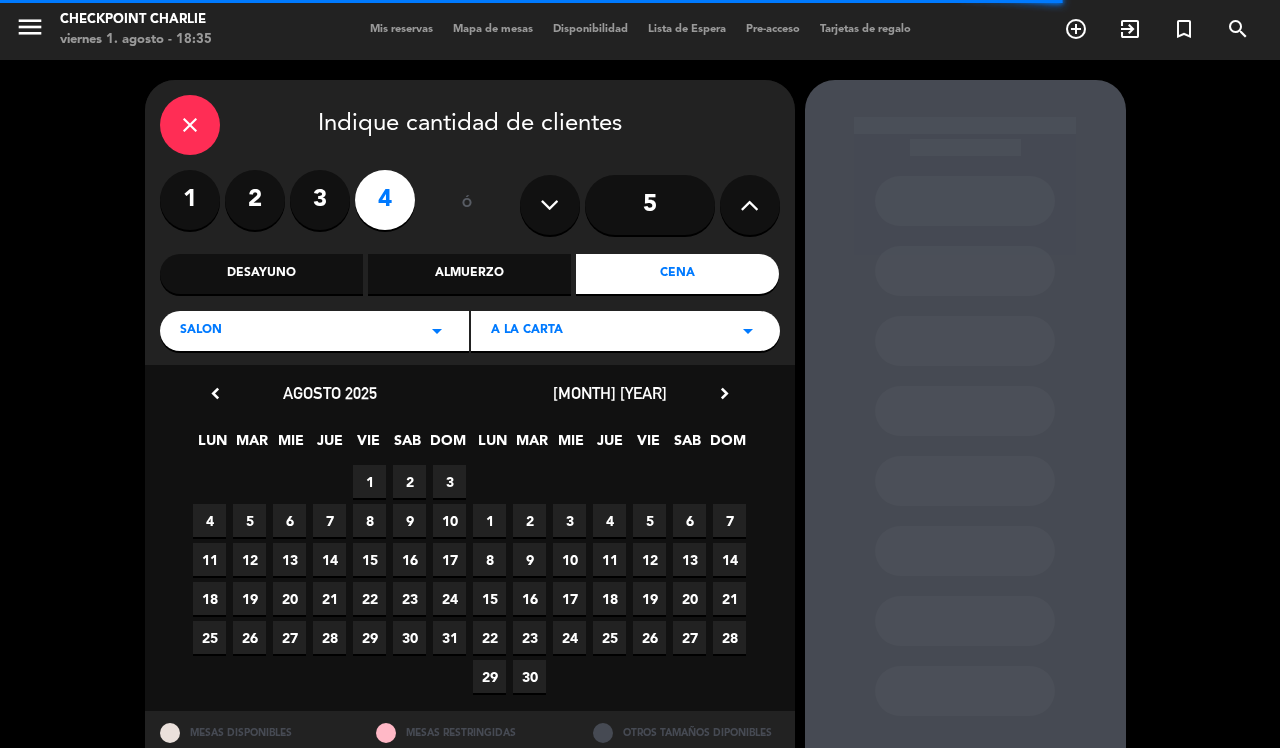 click on "1" at bounding box center [369, 481] 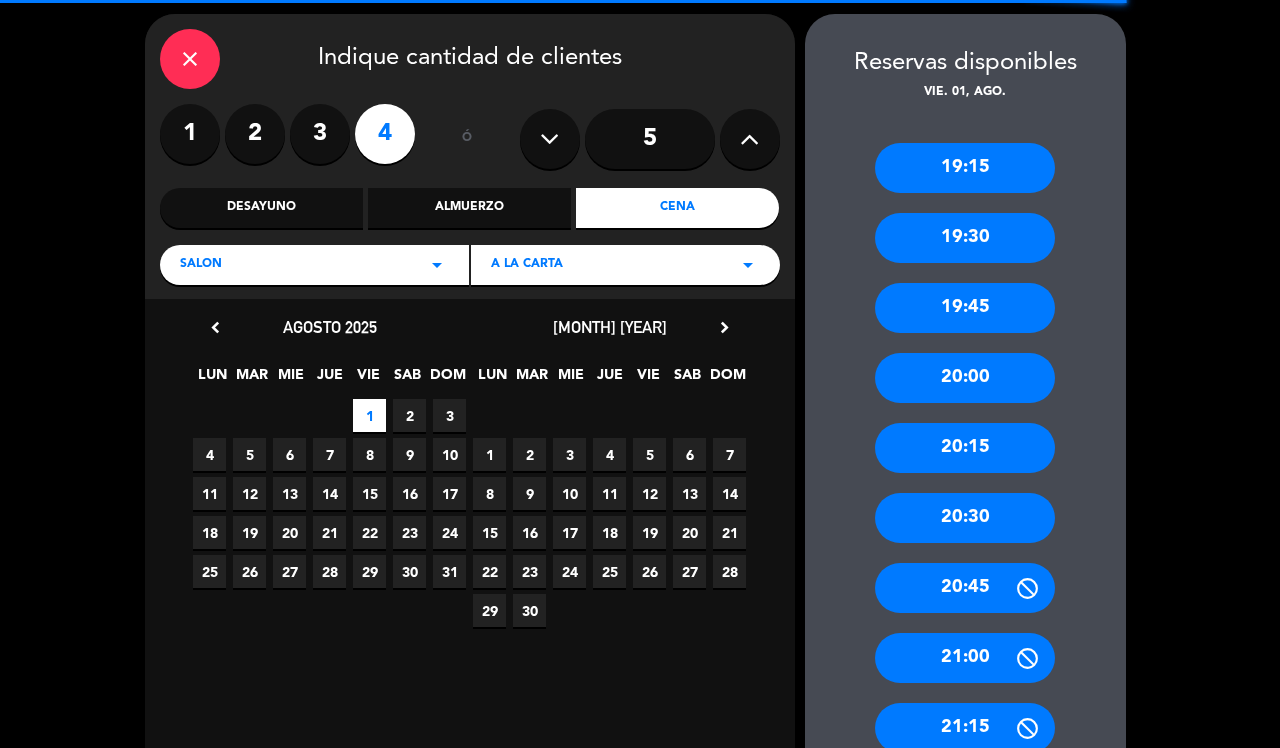 scroll, scrollTop: 191, scrollLeft: 0, axis: vertical 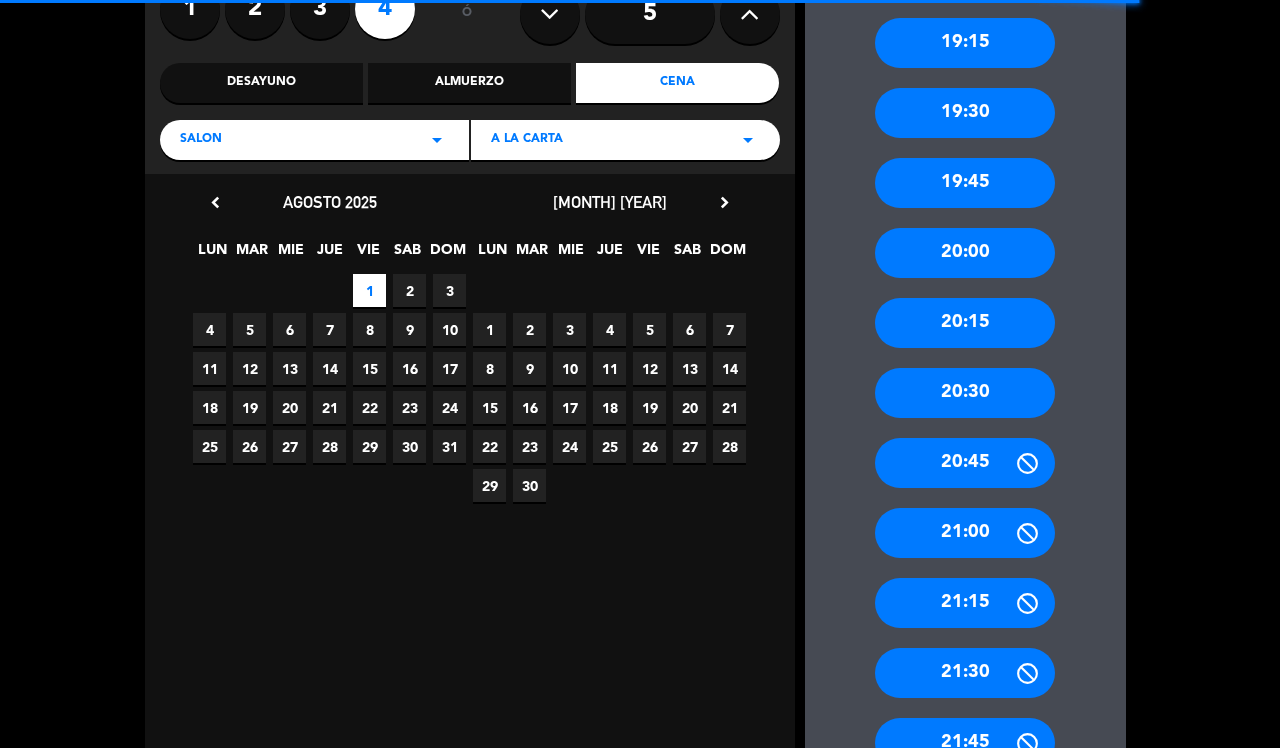 click on "21:30" at bounding box center (965, 673) 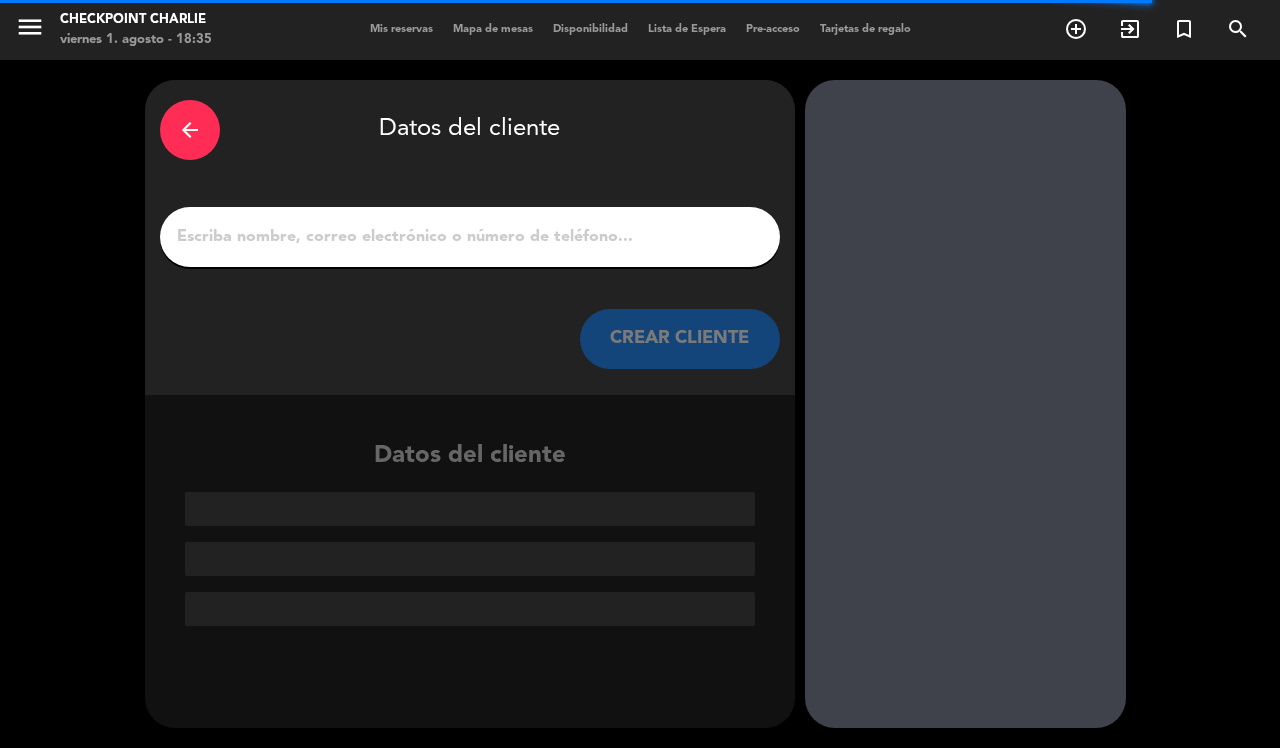 click on "1" at bounding box center [470, 237] 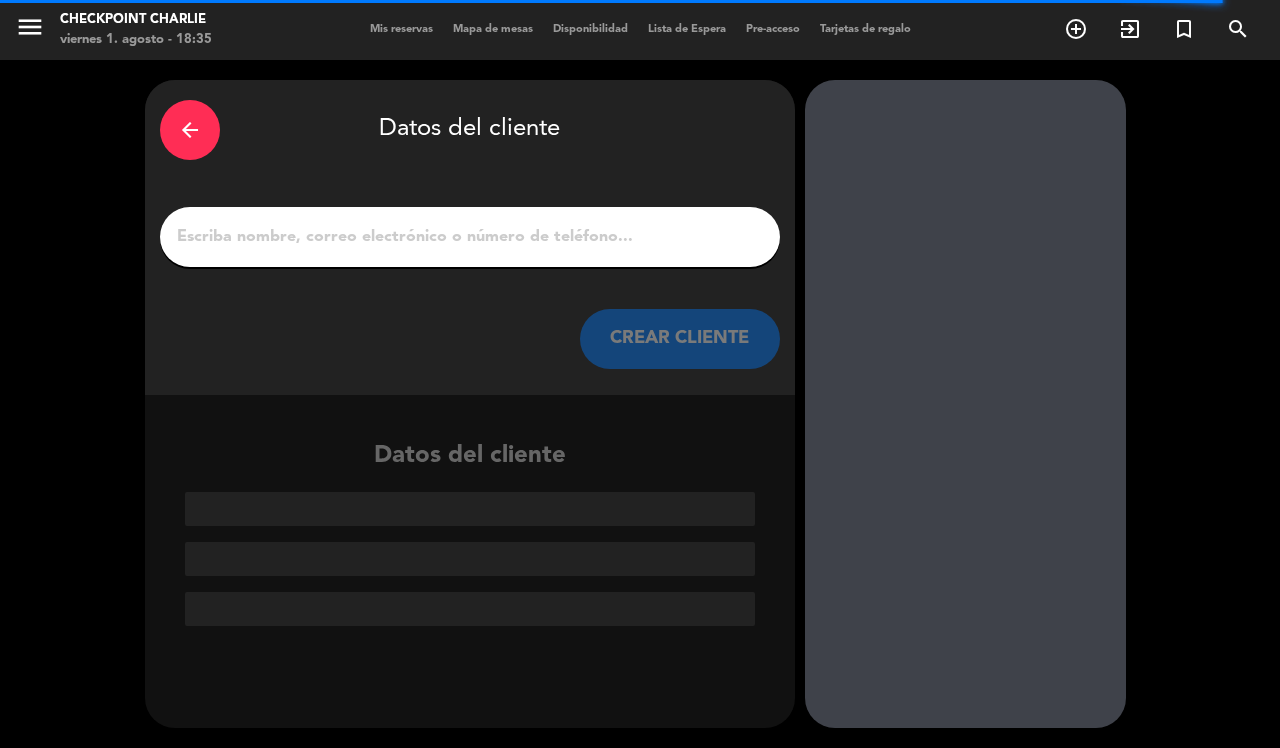 type on "n" 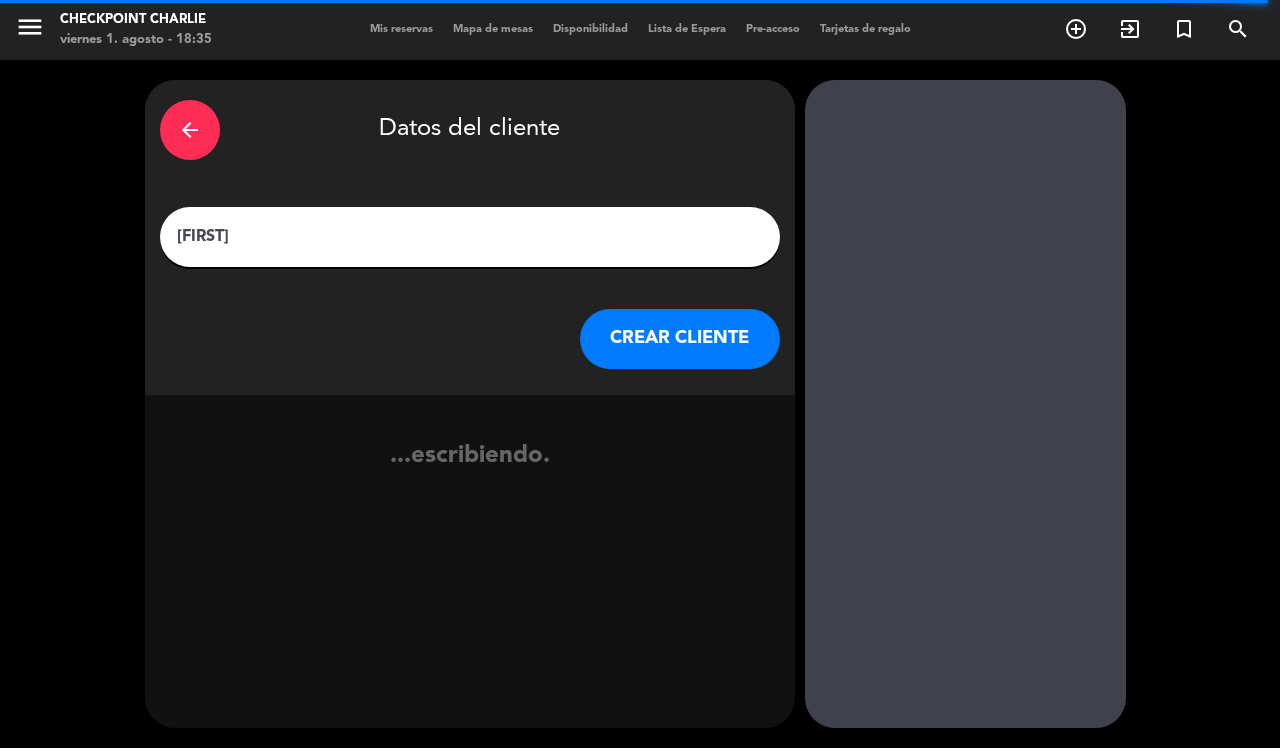 type on "[NAME]" 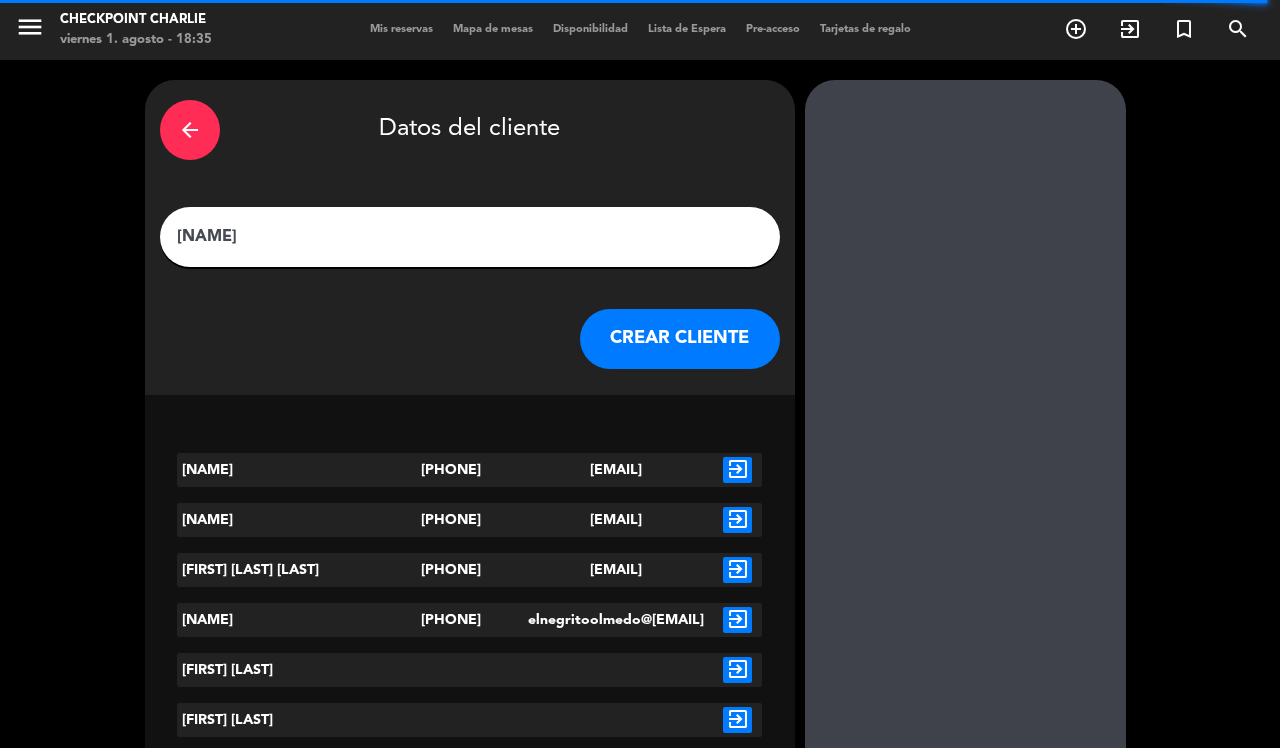 click on "CREAR CLIENTE" at bounding box center [680, 339] 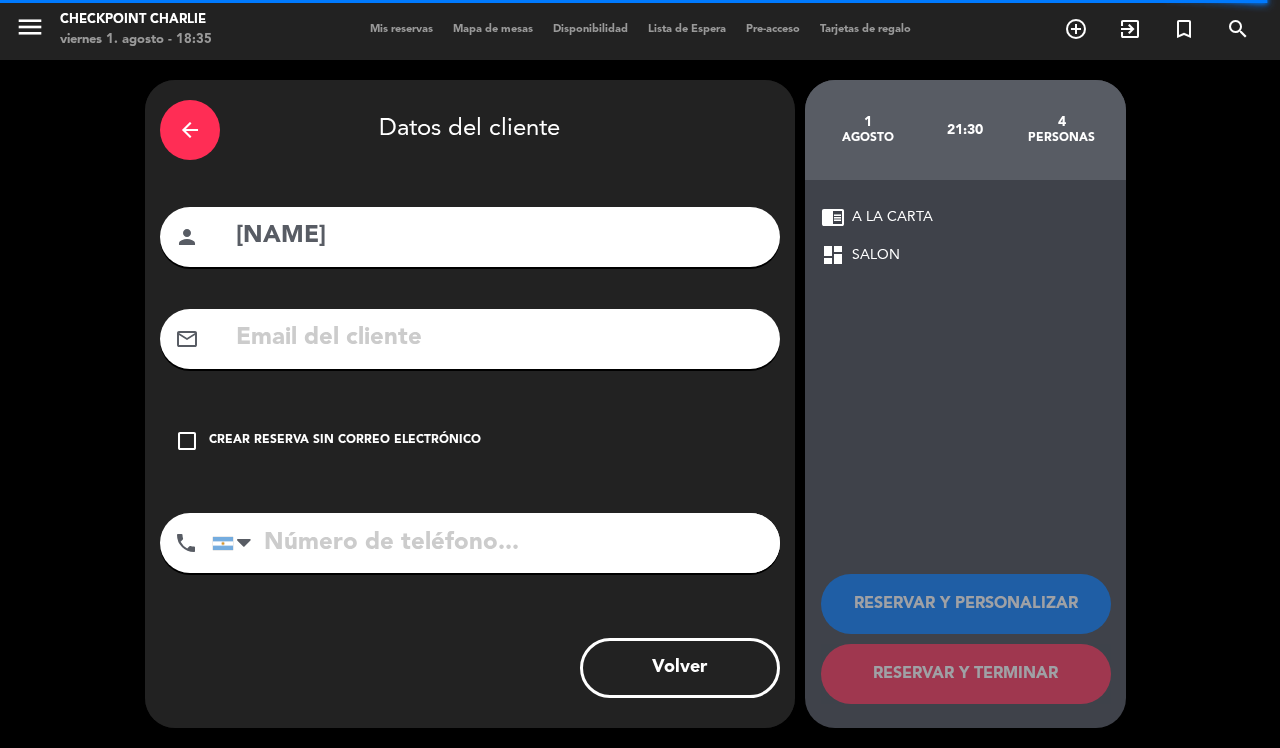 click at bounding box center [496, 543] 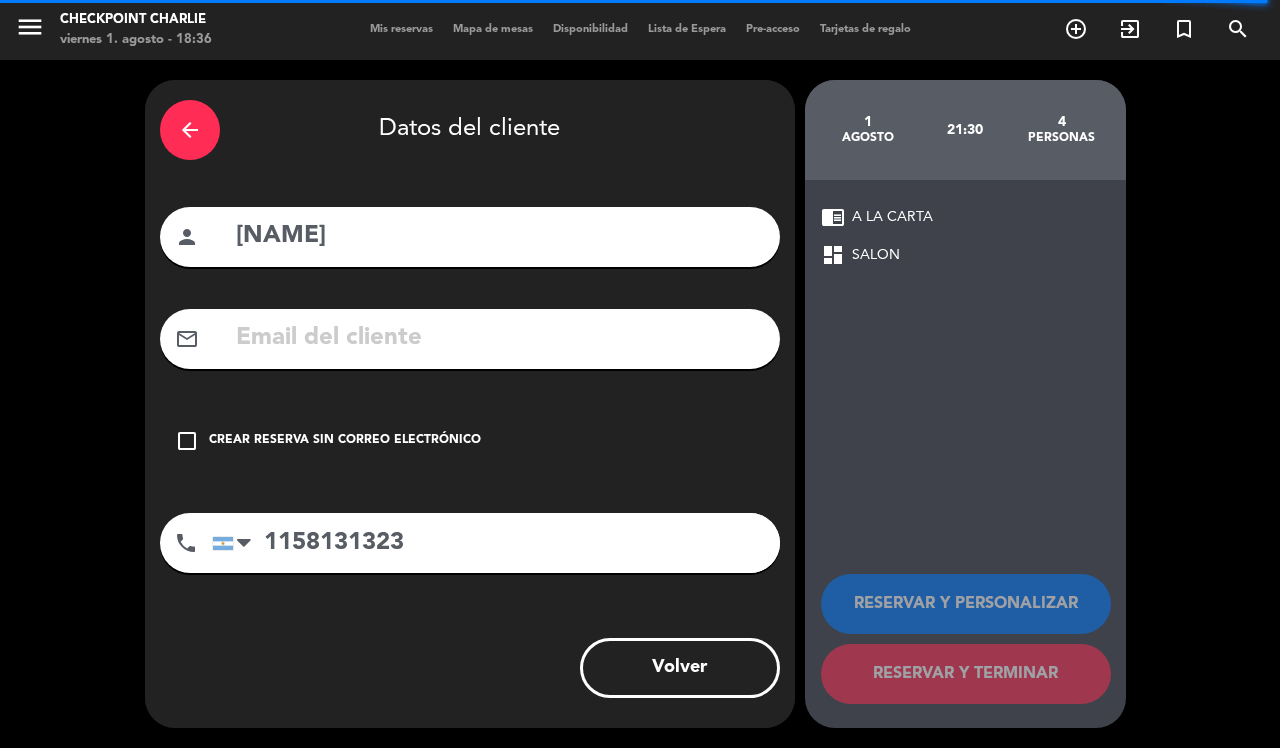 type on "1158131323" 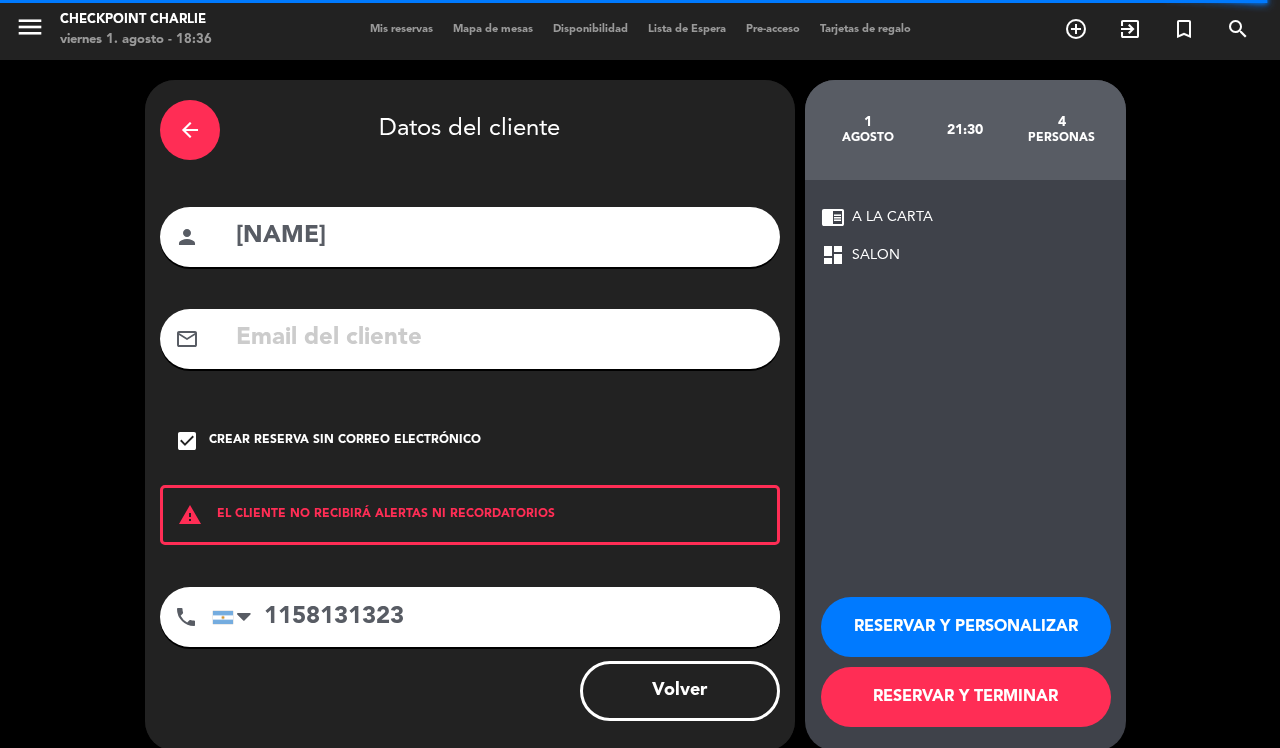 click on "RESERVAR Y TERMINAR" at bounding box center (966, 697) 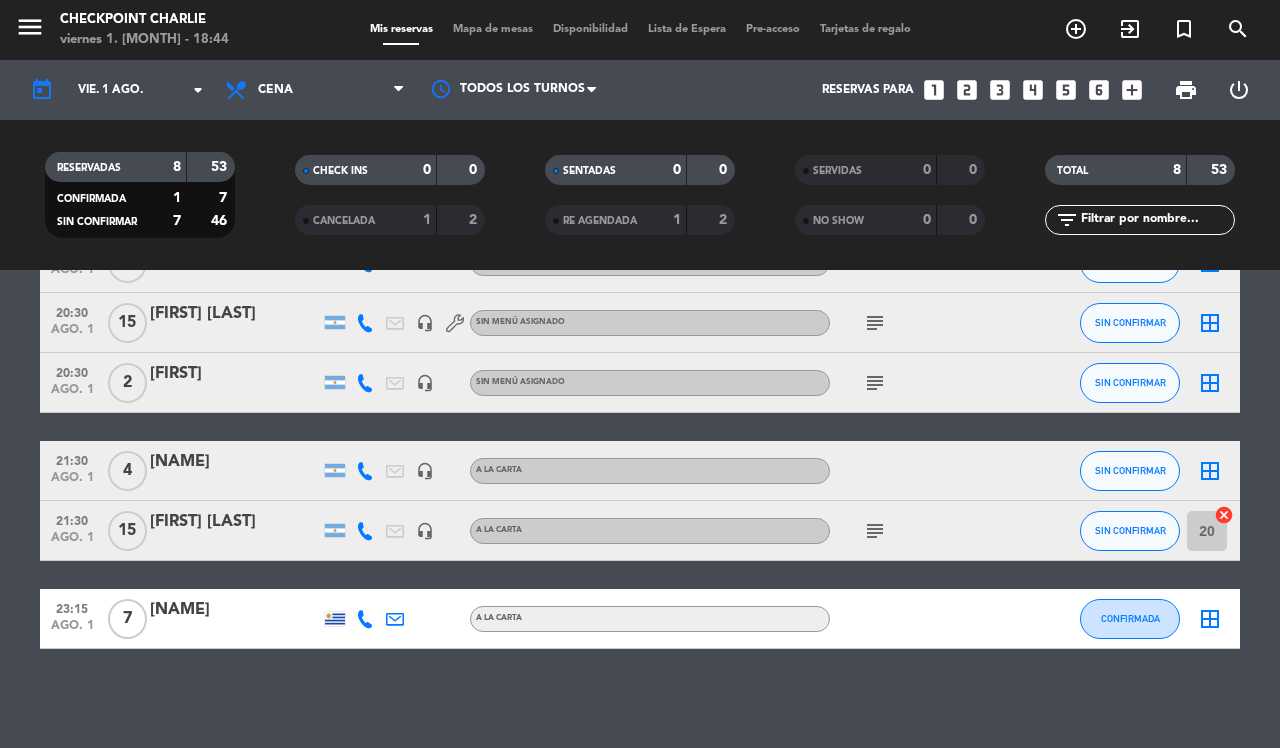 scroll, scrollTop: 152, scrollLeft: 0, axis: vertical 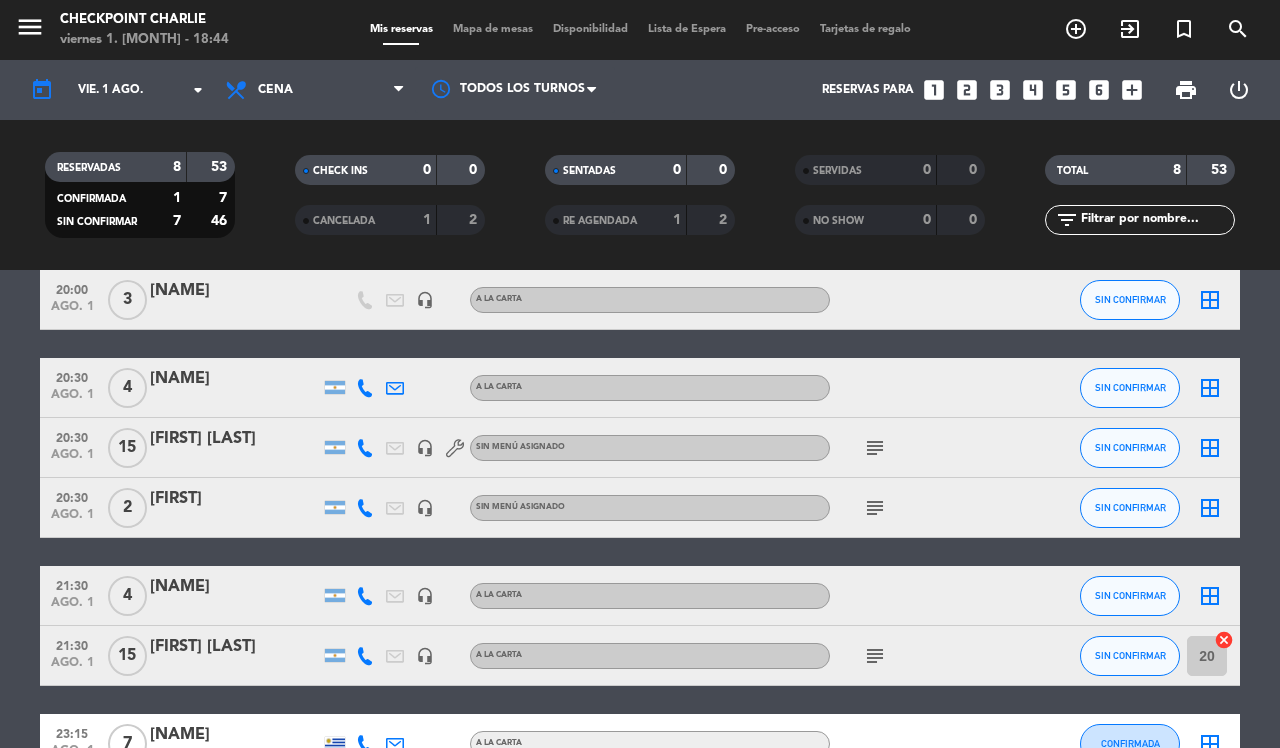 click on "subject" 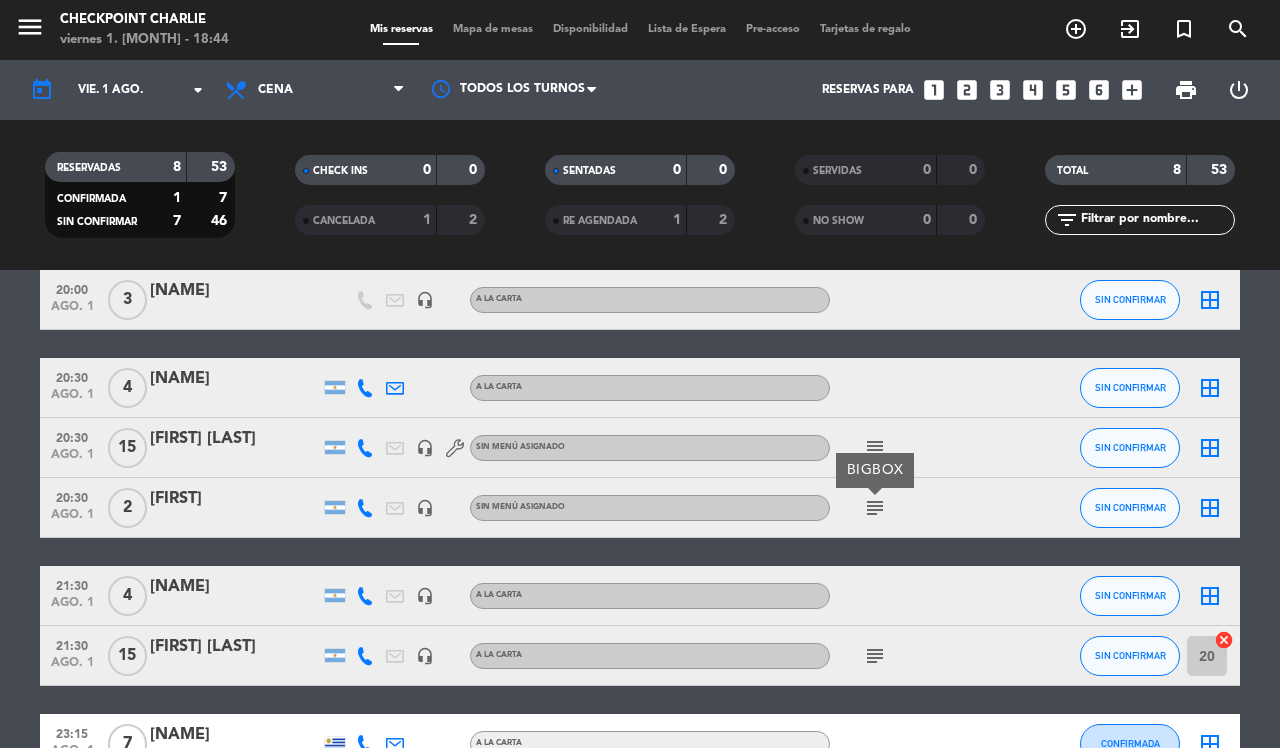click on "20:00   ago. 1   3   Danilo Luis Baroni   A LA CARTA SIN CONFIRMAR  border_all   20:00   ago. 1   3   Ralpf Haiek   headset_mic   A LA CARTA SIN CONFIRMAR  border_all   20:30   ago. 1   4   Fernando Barenboim   A LA CARTA SIN CONFIRMAR  border_all   20:30   ago. 1   15   marcelo uckenheimer   headset_mic  Sin menú asignado  subject  SIN CONFIRMAR  border_all   20:30   ago. 1   2   Mariana   headset_mic  Sin menú asignado  subject  BIGBOX SIN CONFIRMAR  border_all   21:30   ago. 1   4   Ignacio   headset_mic   A LA CARTA SIN CONFIRMAR  border_all   21:30   ago. 1   15   Mariana Maher   headset_mic   A LA CARTA  subject  SIN CONFIRMAR 20  cancel   23:15   ago. 1   7   Virginia López Robés   A LA CARTA CONFIRMADA  border_all" 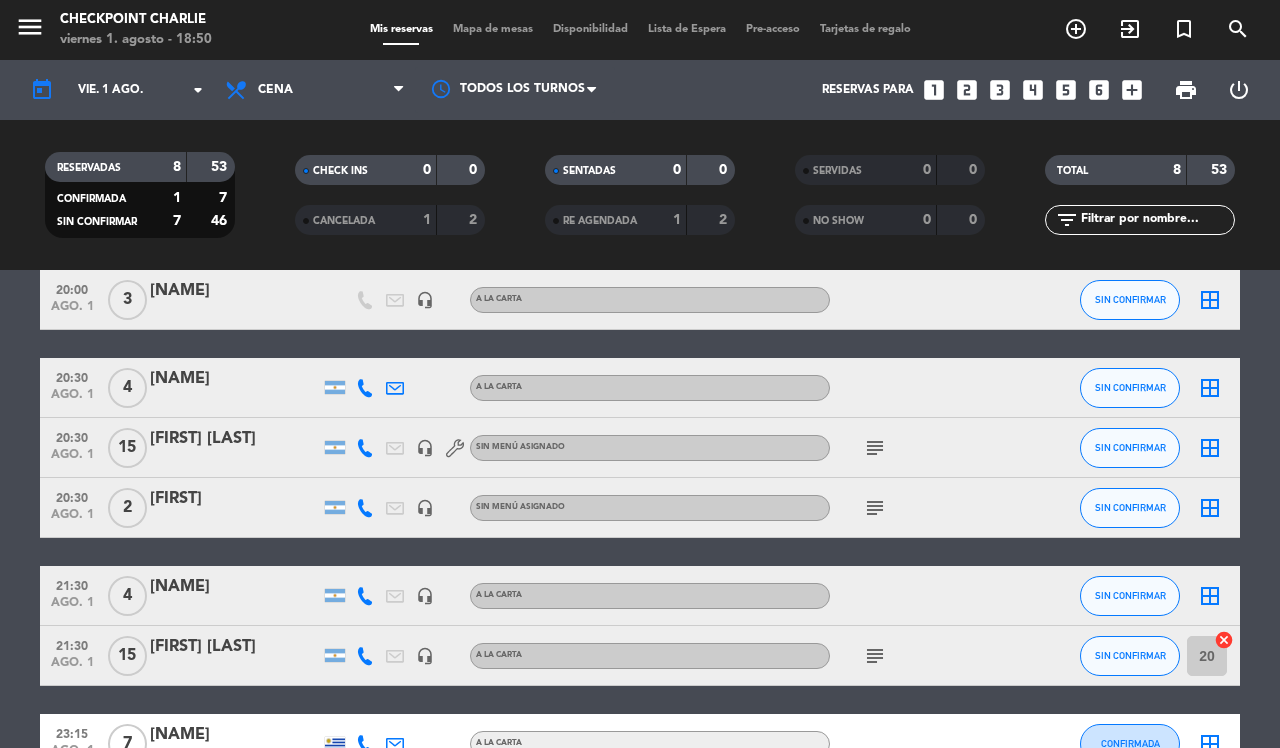 click on "add_circle_outline" at bounding box center [1076, 29] 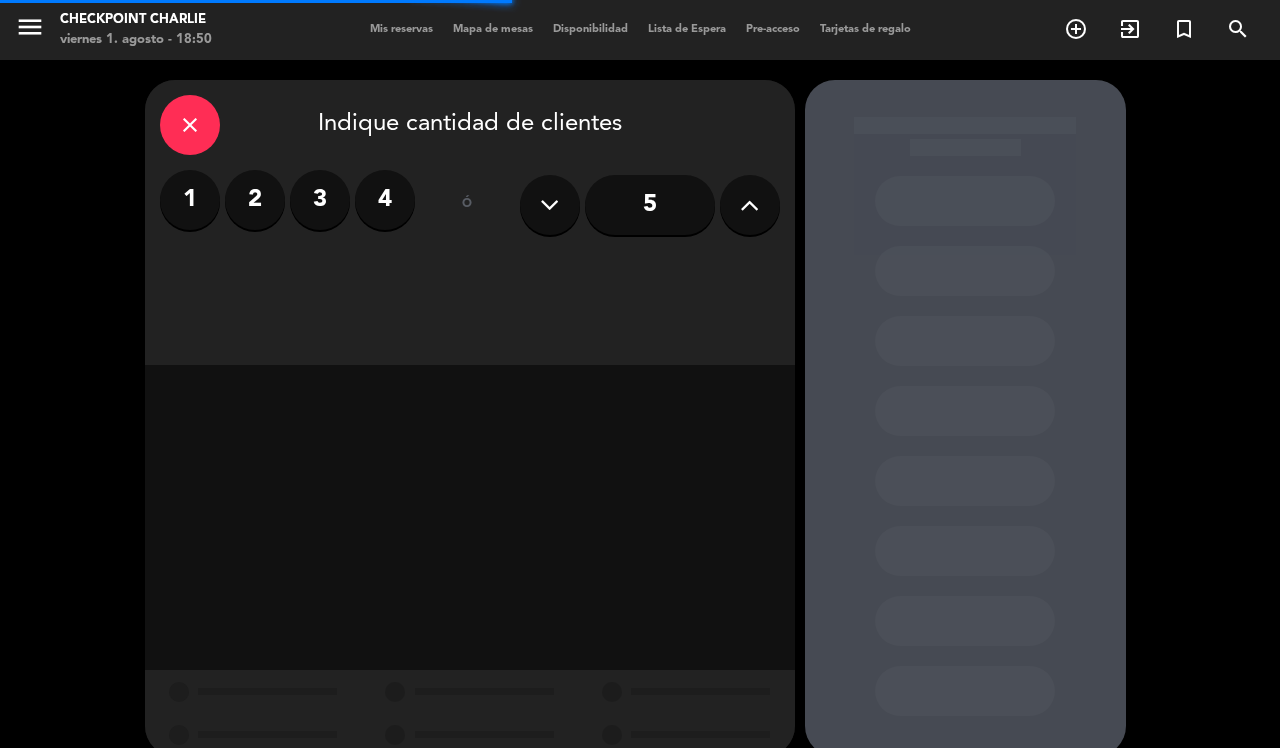 click at bounding box center (749, 205) 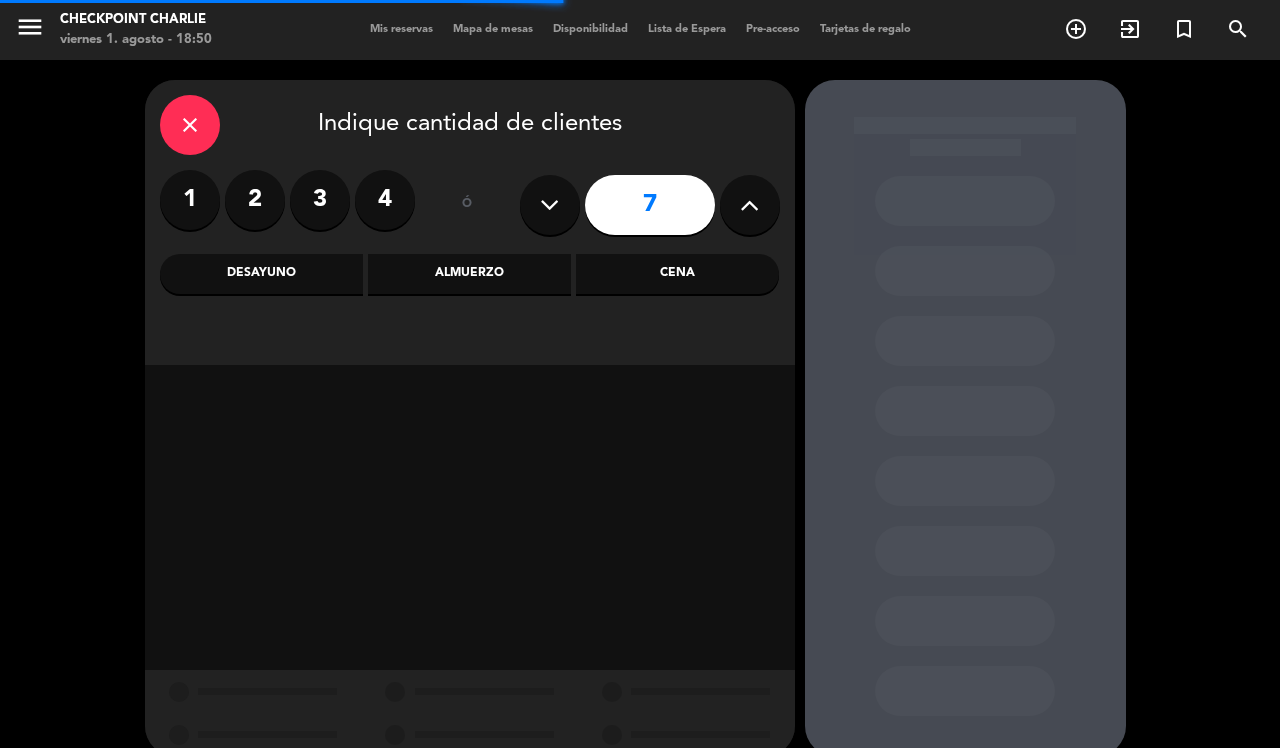 click at bounding box center (749, 205) 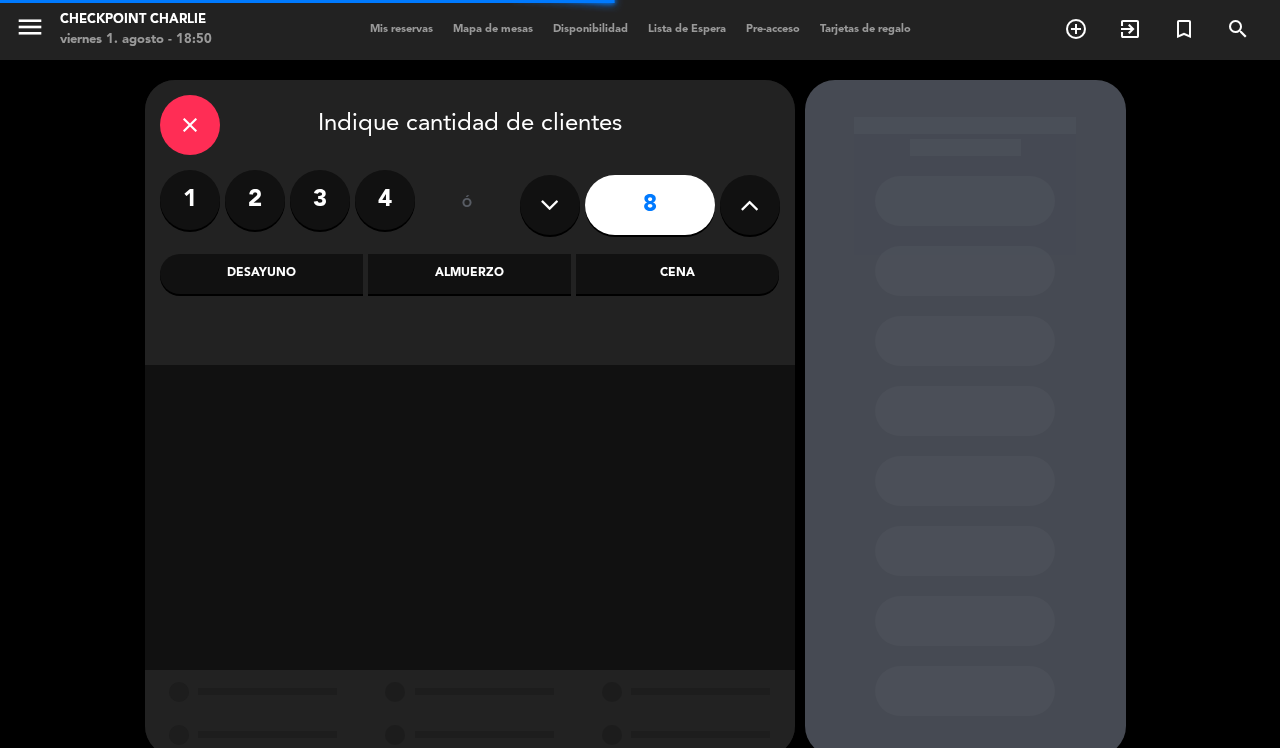 click at bounding box center [750, 205] 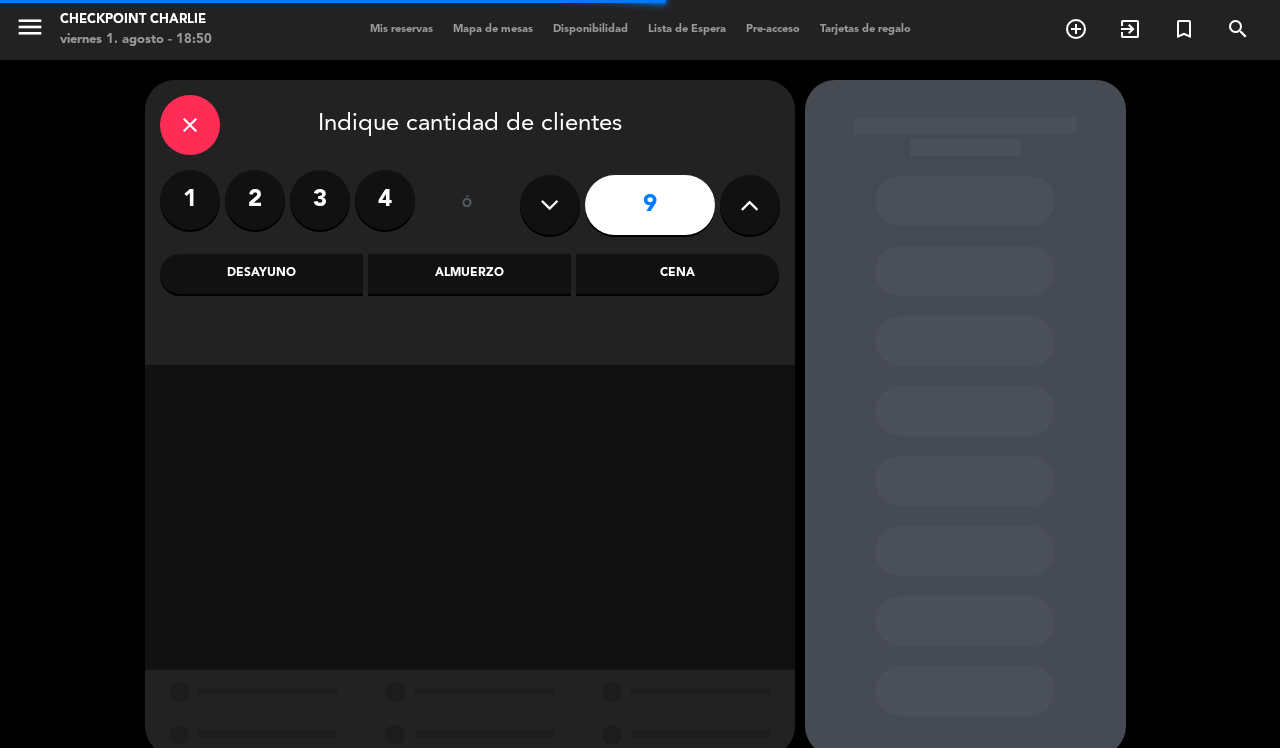 click at bounding box center [749, 205] 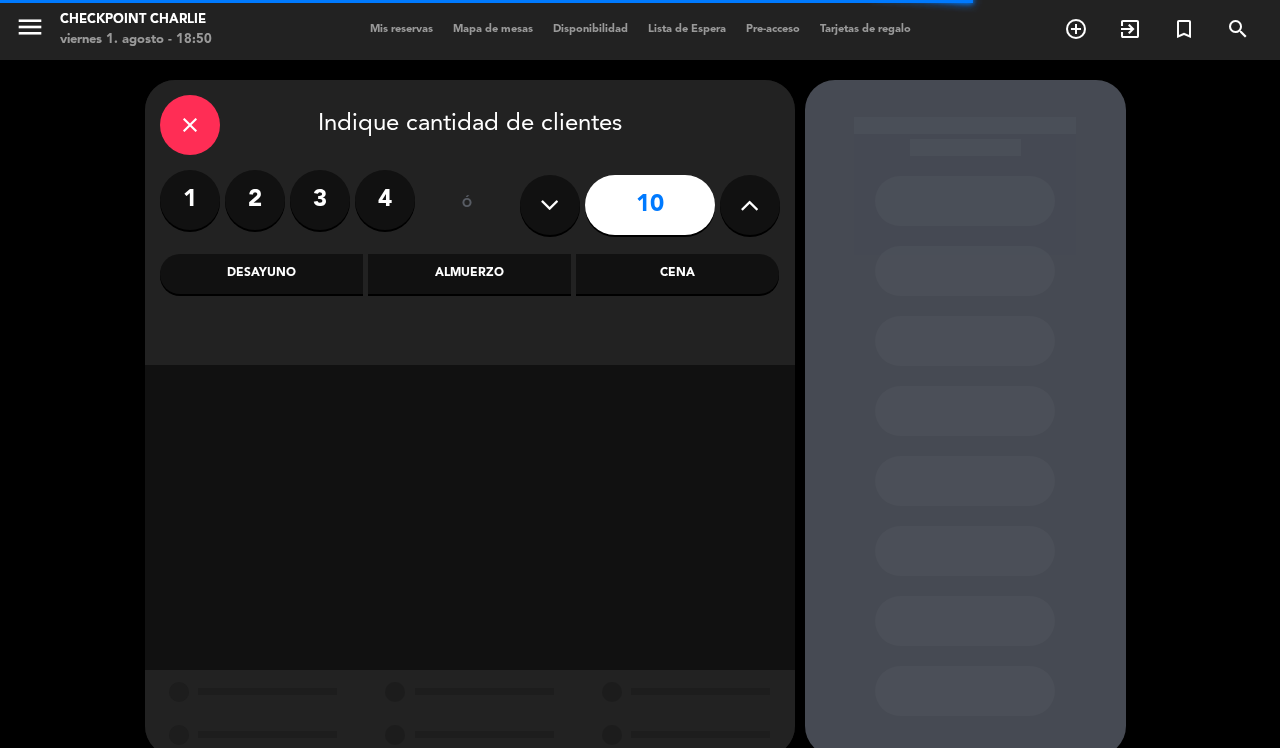 click at bounding box center [749, 205] 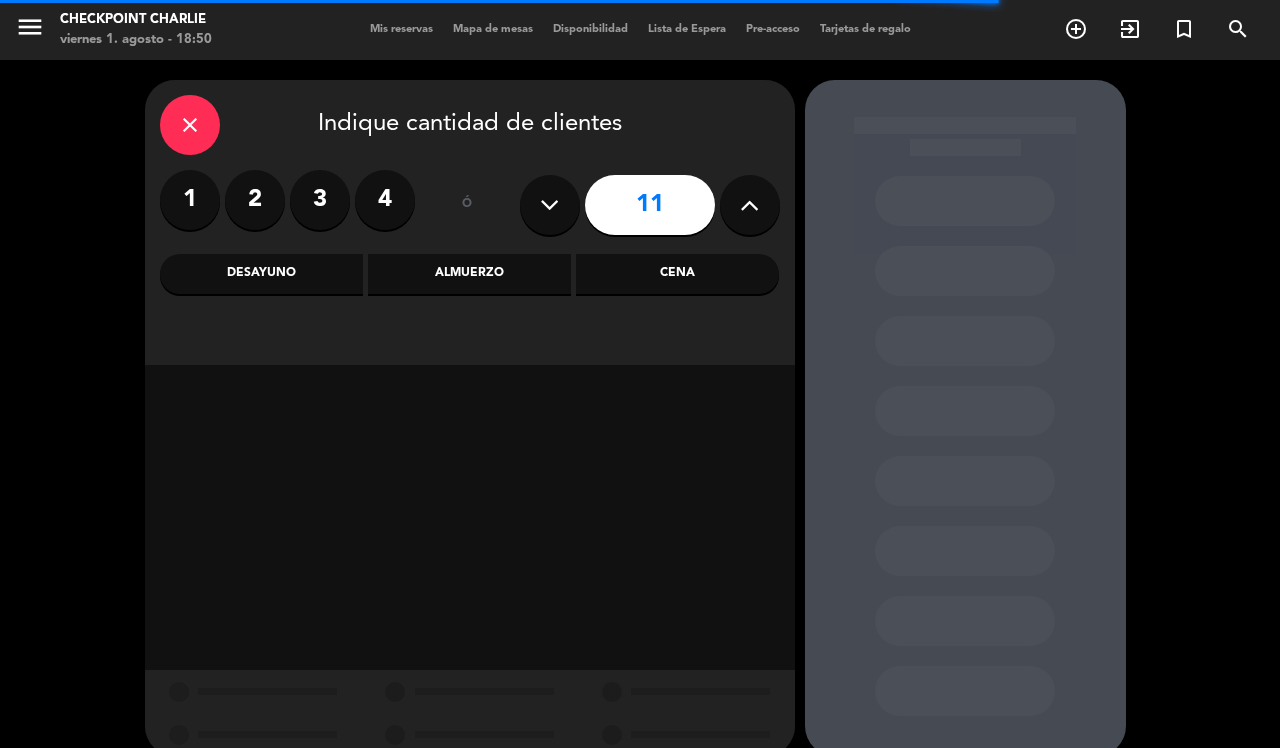 click at bounding box center [749, 205] 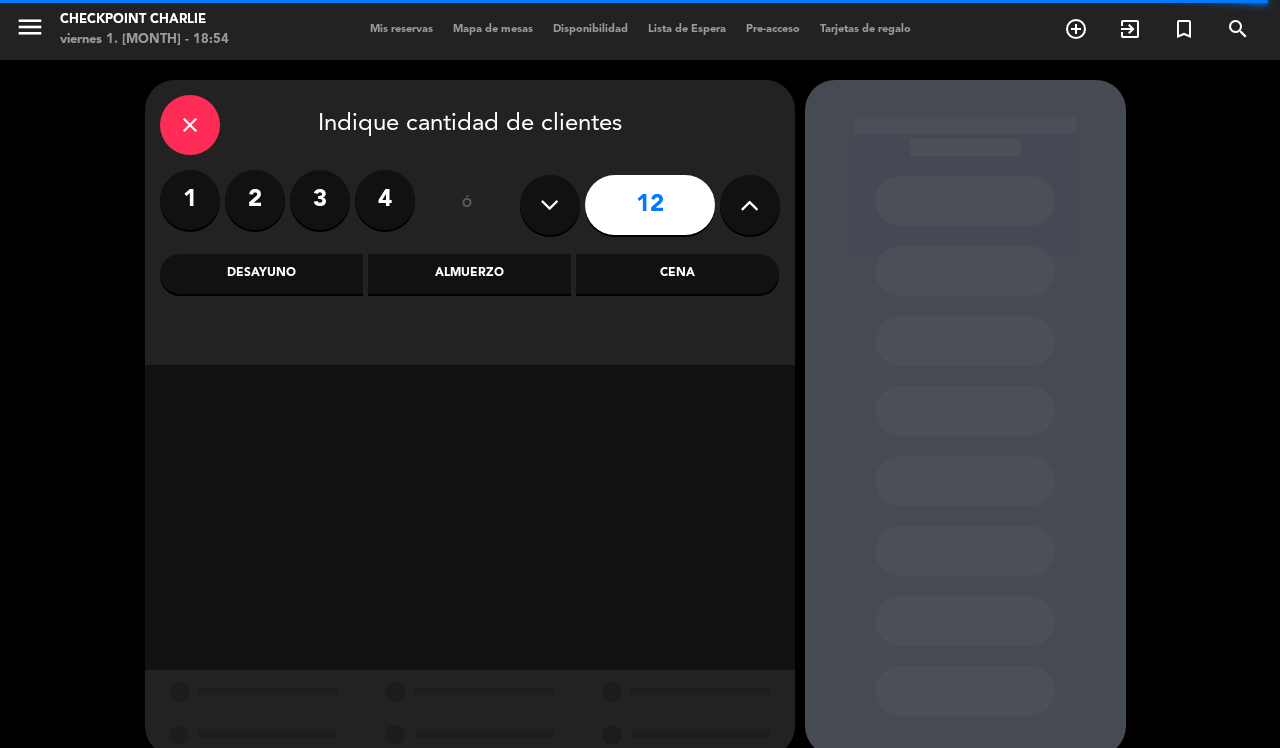 click on "close" at bounding box center [190, 125] 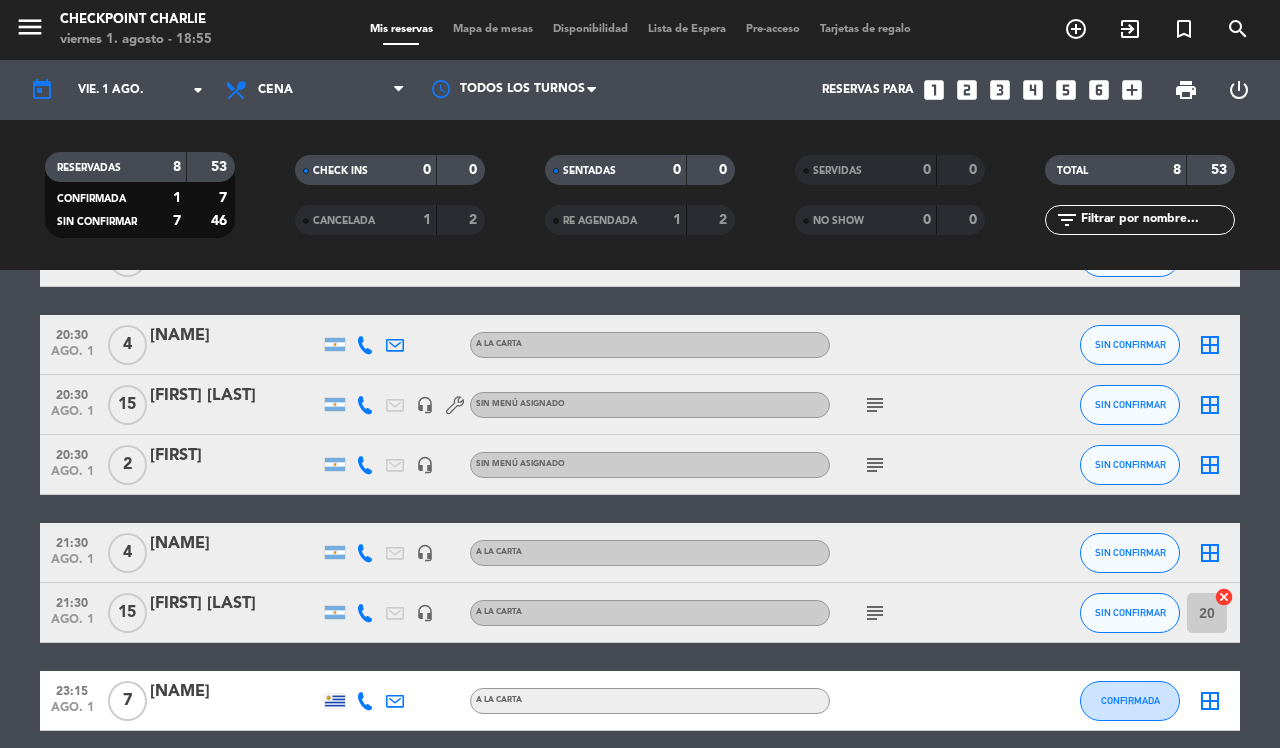 scroll, scrollTop: 197, scrollLeft: 0, axis: vertical 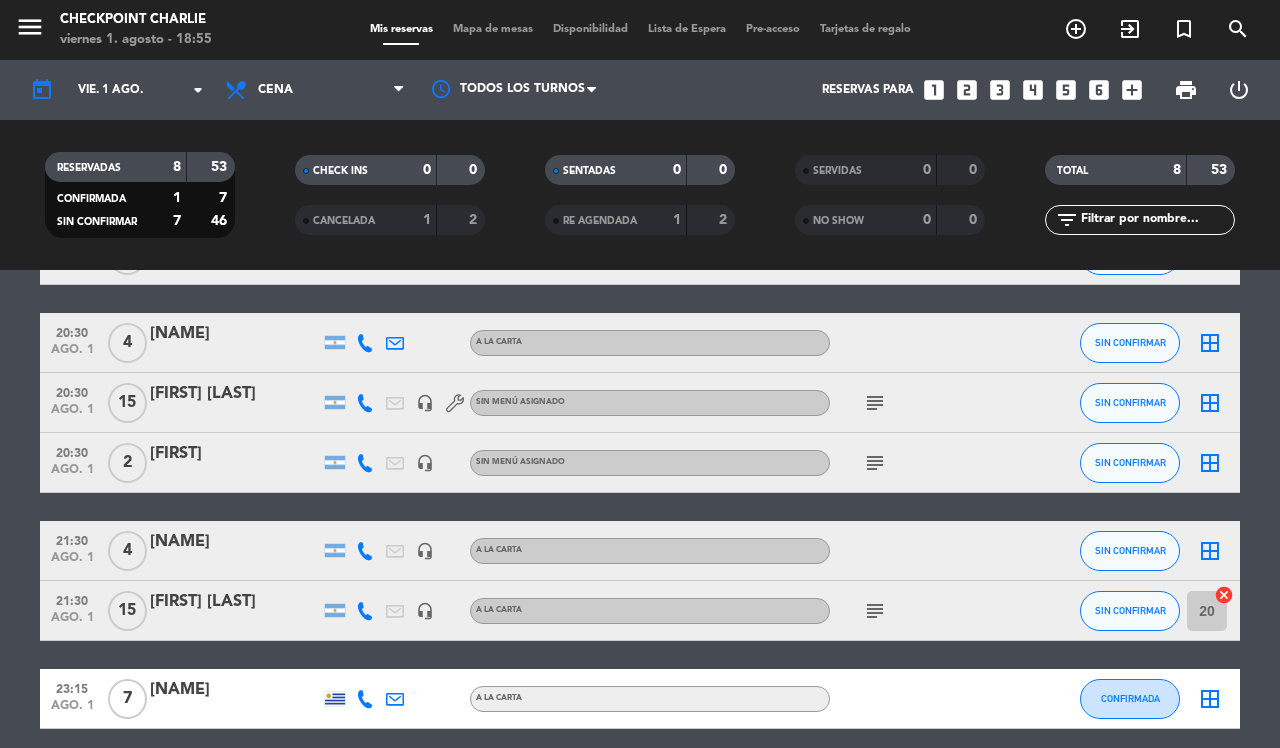 click on "subject" 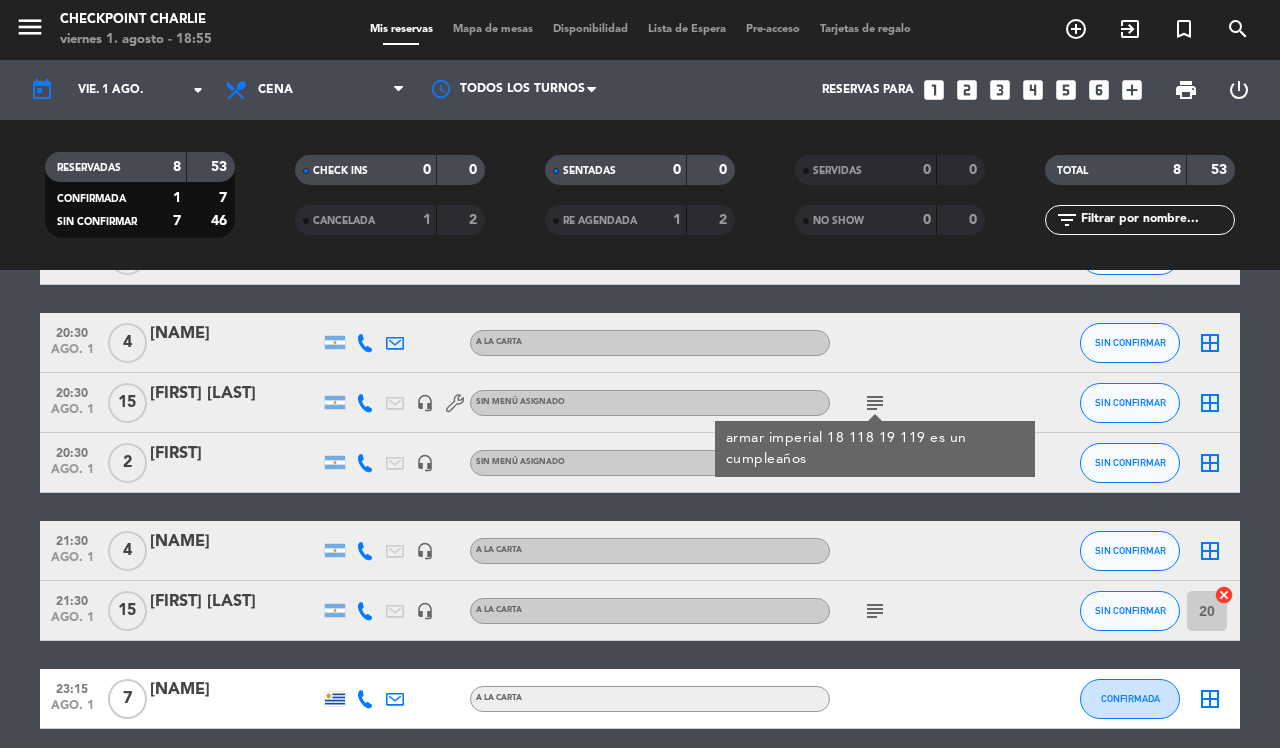 click on "19:44   ago. 1   3   [FIRST] [LAST]   A LA CARTA SIN CONFIRMAR  border_all   20:00   ago. 1   3   [FIRST] [LAST]   headset_mic   A LA CARTA SIN CONFIRMAR  border_all   20:30   ago. 1   4   [FIRST] [LAST]   A LA CARTA SIN CONFIRMAR  border_all   20:30   ago. 1   15   [FIRST] [LAST]   headset_mic  Sin menú asignado  subject  armar imperial 18 118 19 119 es un cumpleaños SIN CONFIRMAR  border_all   20:30   ago. 1   2   [FIRST]   headset_mic  Sin menú asignado  subject  SIN CONFIRMAR  border_all   21:30   ago. 1   4   [FIRST]   headset_mic   A LA CARTA SIN CONFIRMAR  border_all   21:30   ago. 1   15   [FIRST] [LAST]   headset_mic   A LA CARTA  subject  SIN CONFIRMAR 20  cancel   23:15   ago. 1   7   [FIRST] [LAST]   A LA CARTA CONFIRMADA  border_all" 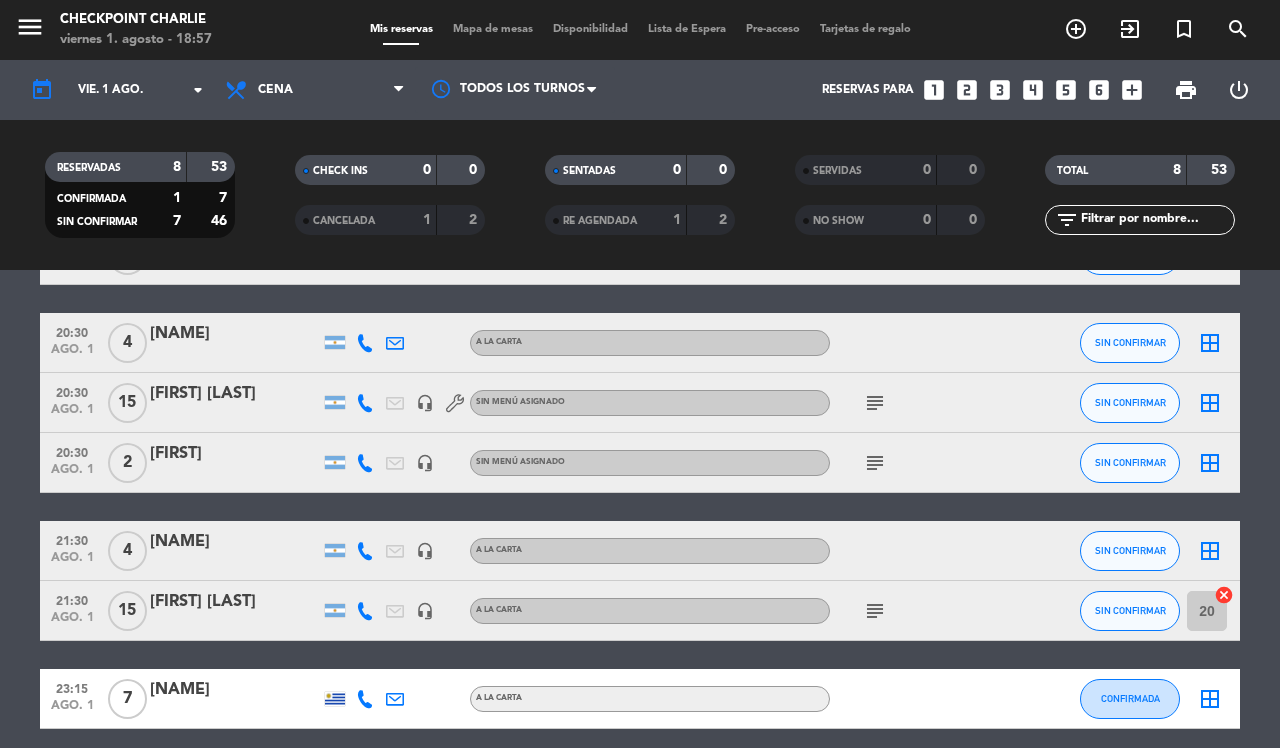 click on "subject" 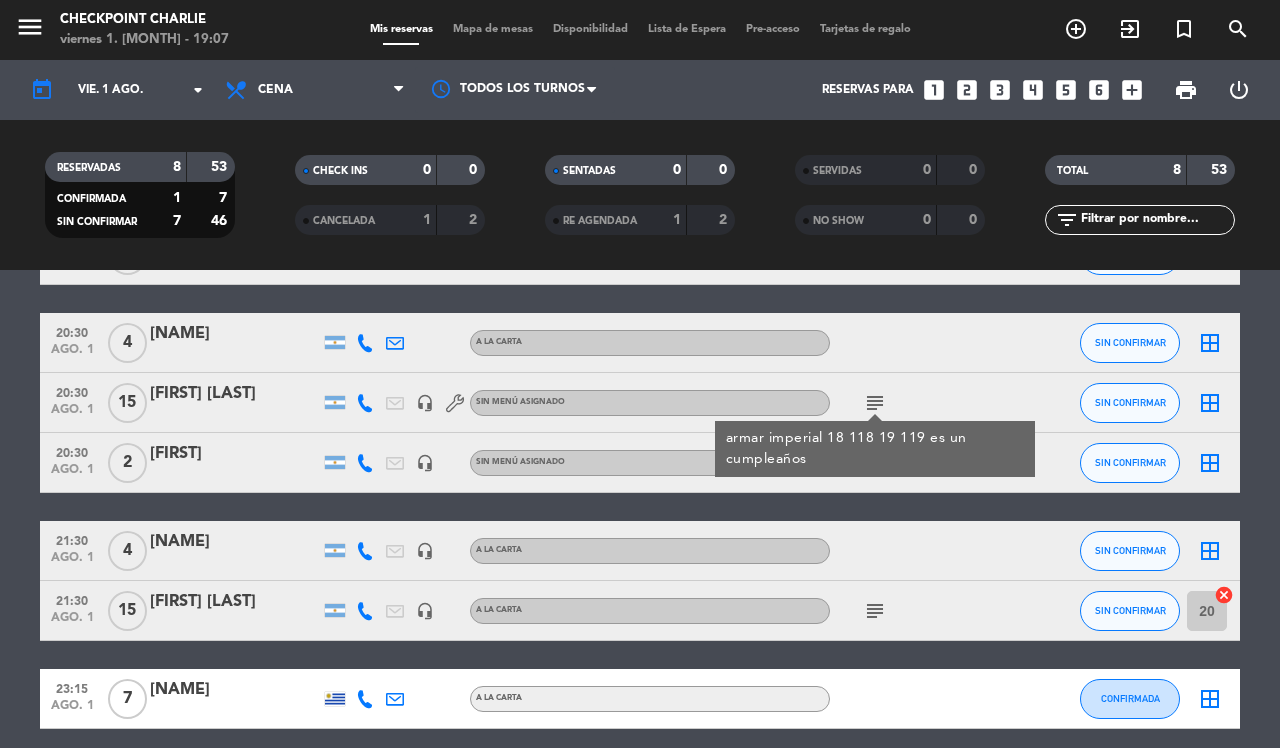 click 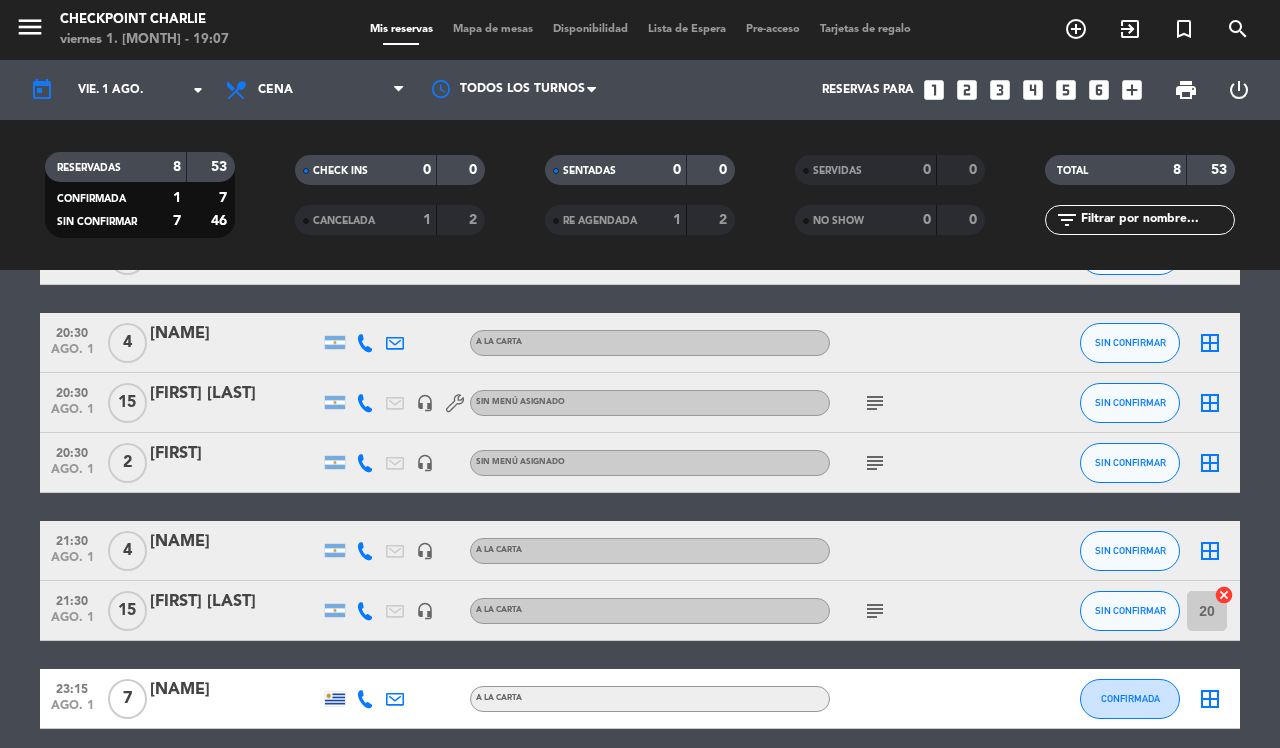 click on "subject" 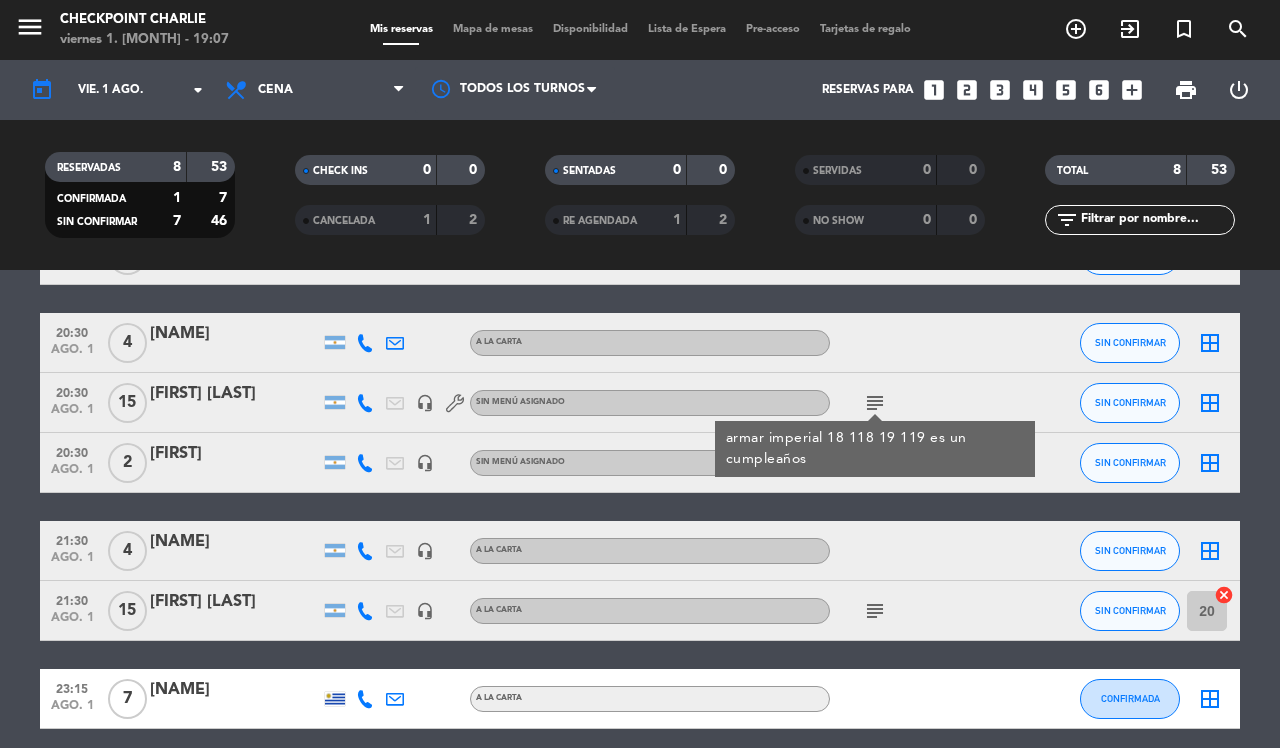 click on "subject" 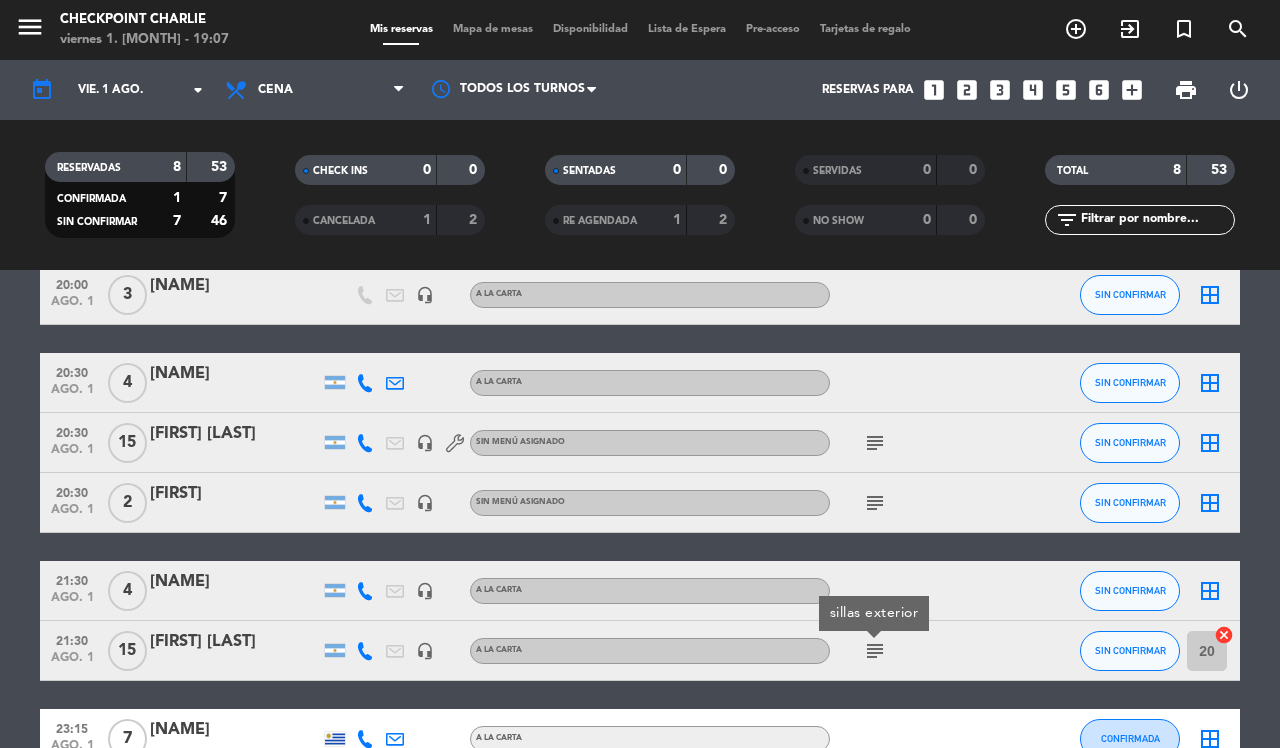 scroll, scrollTop: 197, scrollLeft: 0, axis: vertical 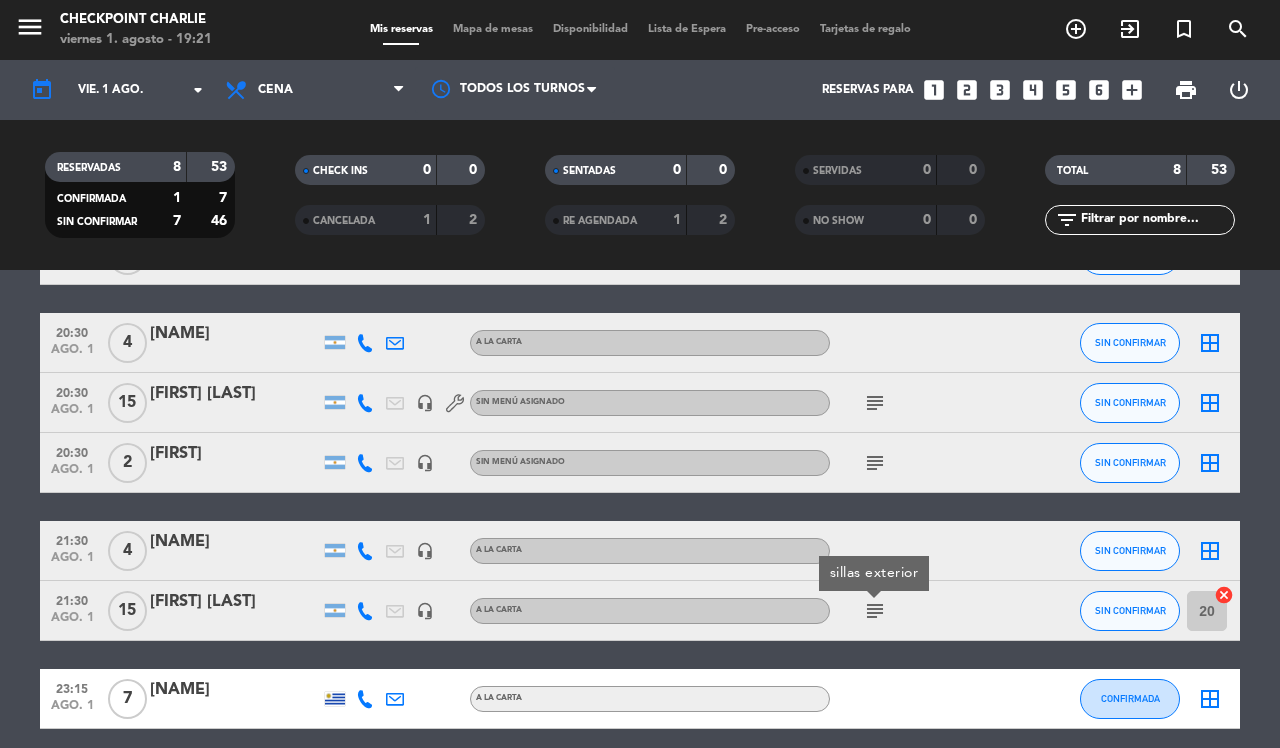 click on "subject" 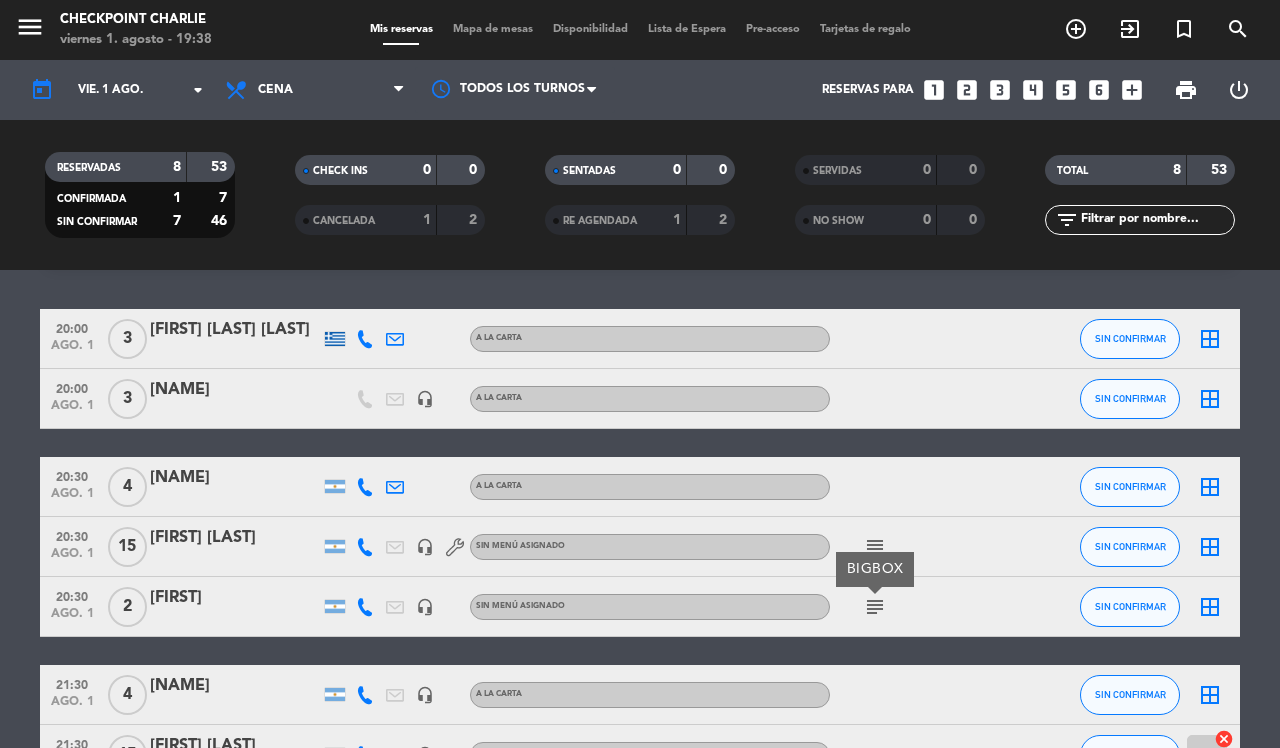 scroll, scrollTop: 0, scrollLeft: 0, axis: both 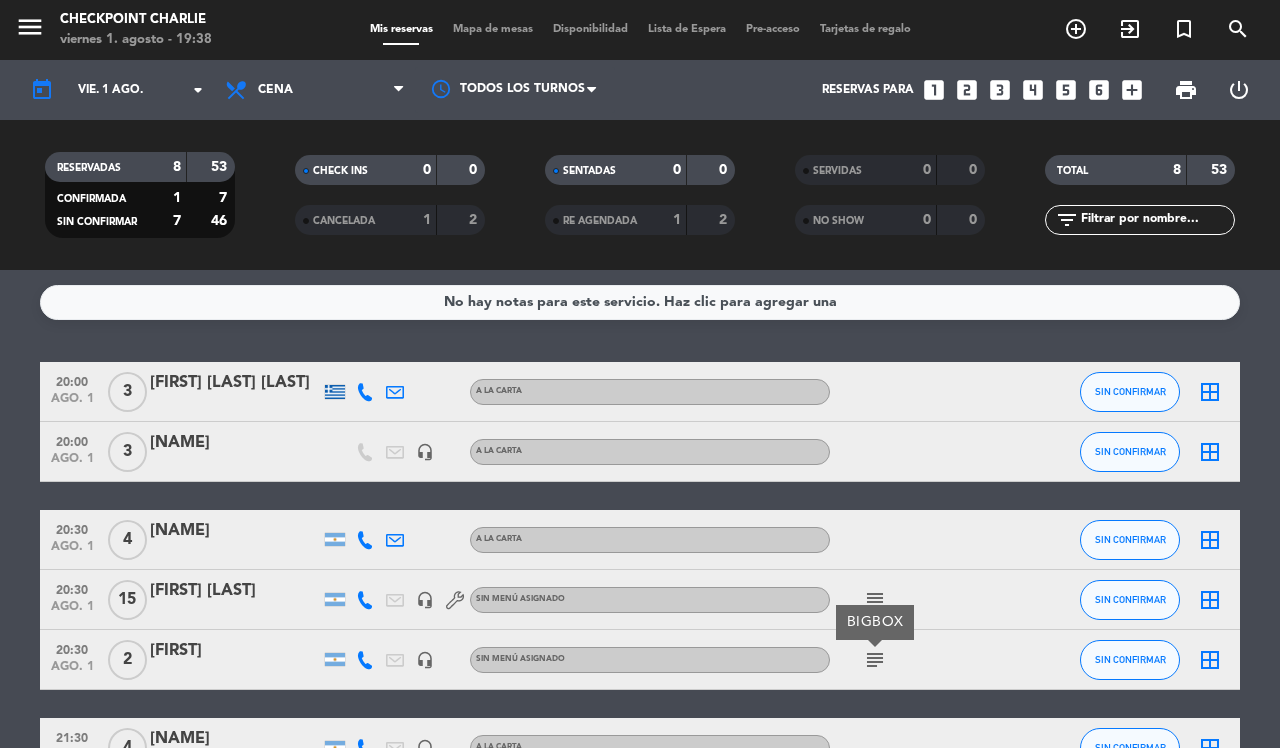 click on "border_all" 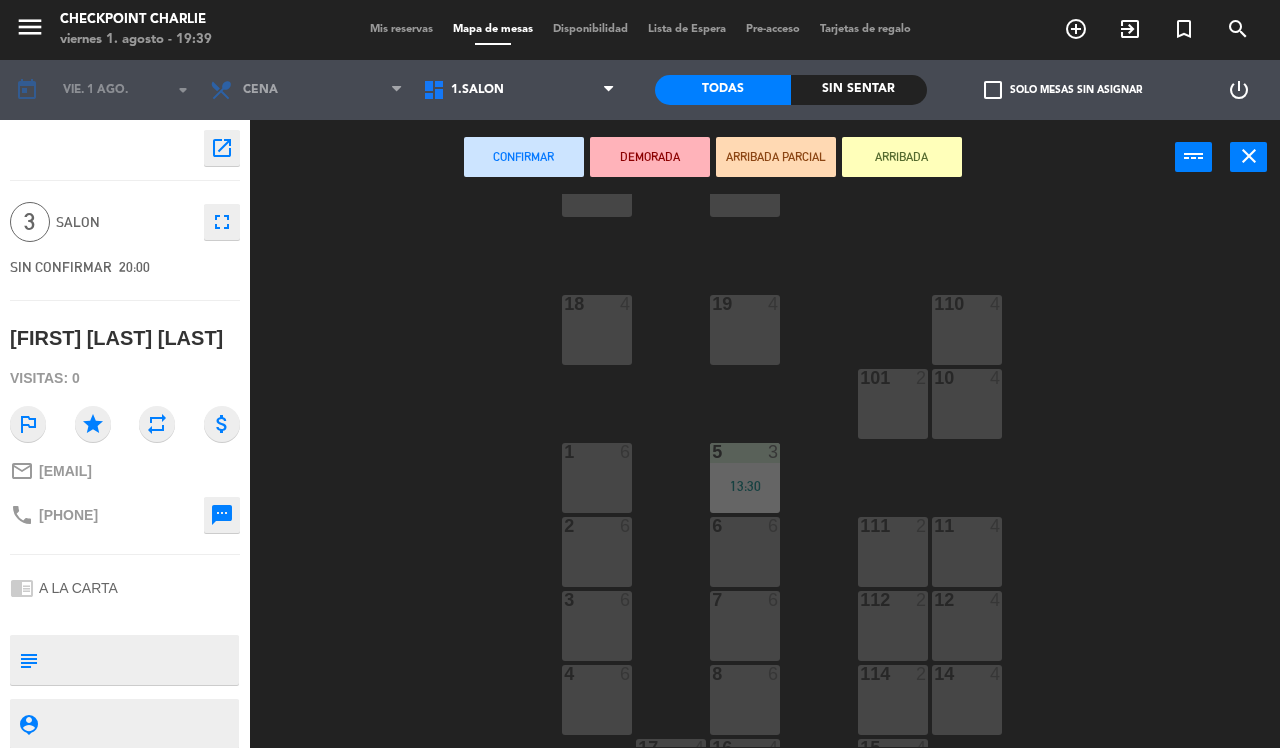 scroll, scrollTop: 125, scrollLeft: 0, axis: vertical 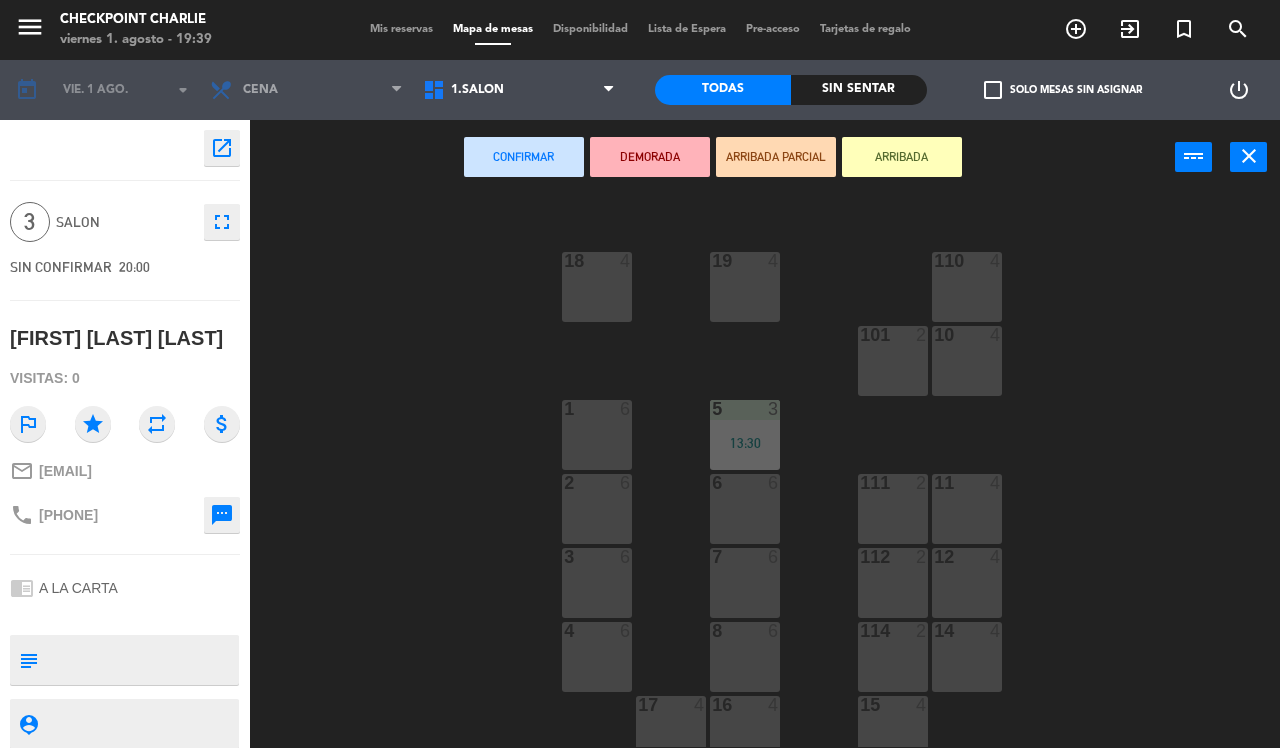 click on "[NUMBER] [NUMBER]" at bounding box center [745, 583] 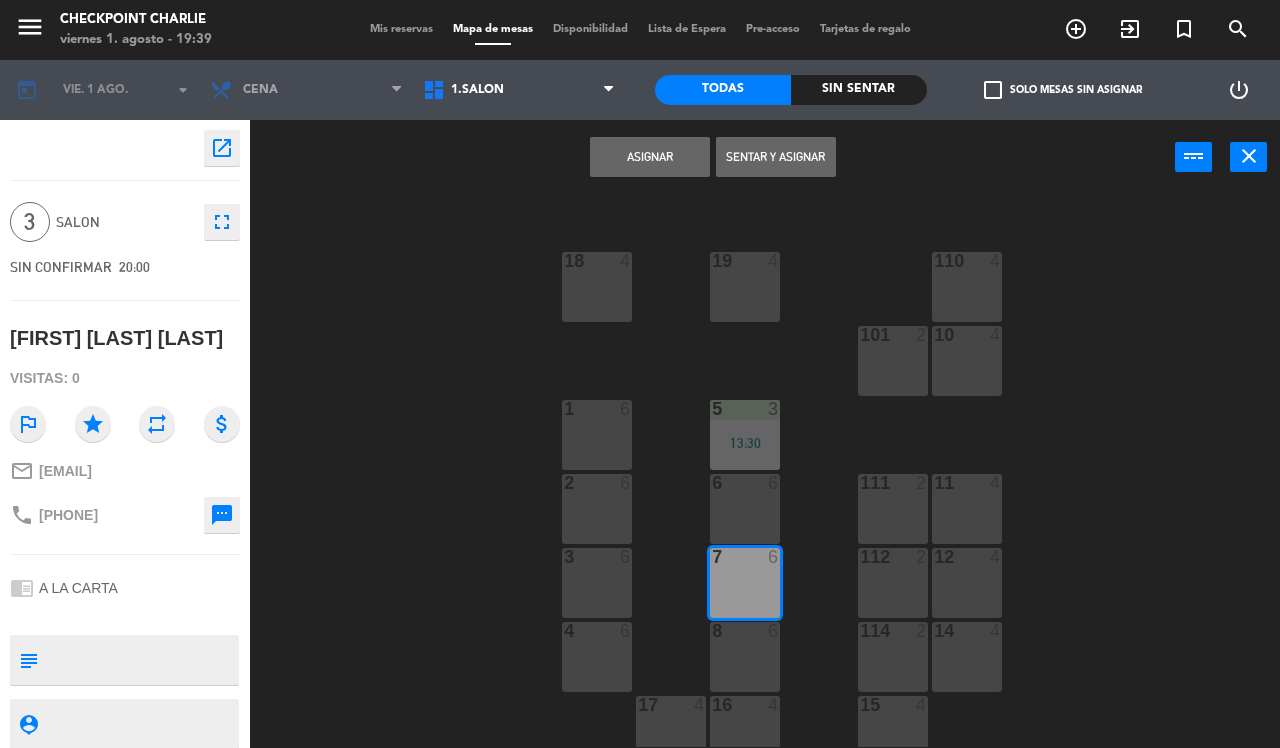 click on "Sentar y Asignar" at bounding box center [776, 157] 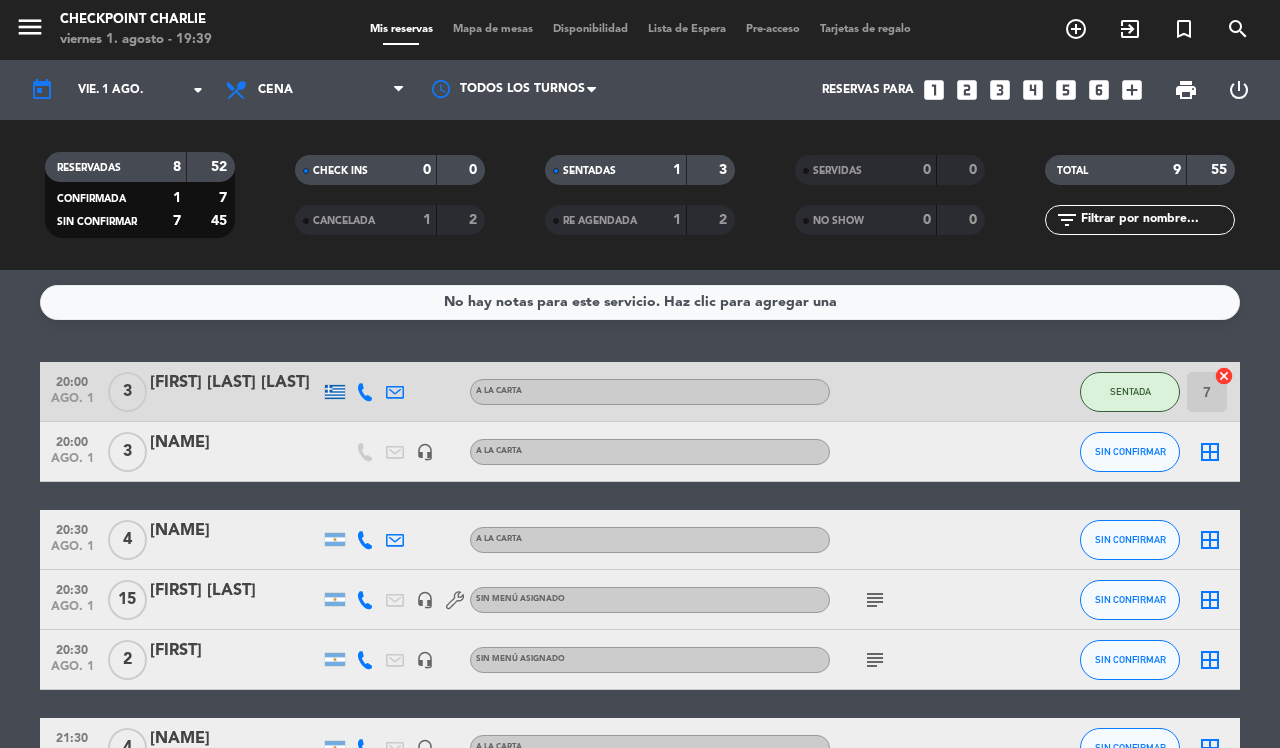 click on "No hay notas para este servicio. Haz clic para agregar una   20:00   ago. 1   3   [FIRST] [LAST]   A LA CARTA SENTADA 7  cancel   20:00   ago. 1   3   [FIRST] [LAST]   headset_mic   A LA CARTA SIN CONFIRMAR  border_all   20:30   ago. 1   4   [FIRST] [LAST]   A LA CARTA SIN CONFIRMAR  border_all   20:30   ago. 1   15   [FIRST] [LAST]   headset_mic  Sin menú asignado  subject  SIN CONFIRMAR  border_all   20:30   ago. 1   2   [FIRST]   headset_mic  Sin menú asignado  subject  SIN CONFIRMAR  border_all   21:30   ago. 1   4   [FIRST]   headset_mic   A LA CARTA SIN CONFIRMAR  border_all   21:30   ago. 1   15   [FIRST] [LAST]   headset_mic   A LA CARTA  subject  SIN CONFIRMAR 20  cancel   22:00   ago. 1   2   [FIRST] [LAST]   A LA CARTA SIN CONFIRMAR  border_all   23:15   ago. 1   7   [FIRST] [LAST]   A LA CARTA CONFIRMADA  border_all" 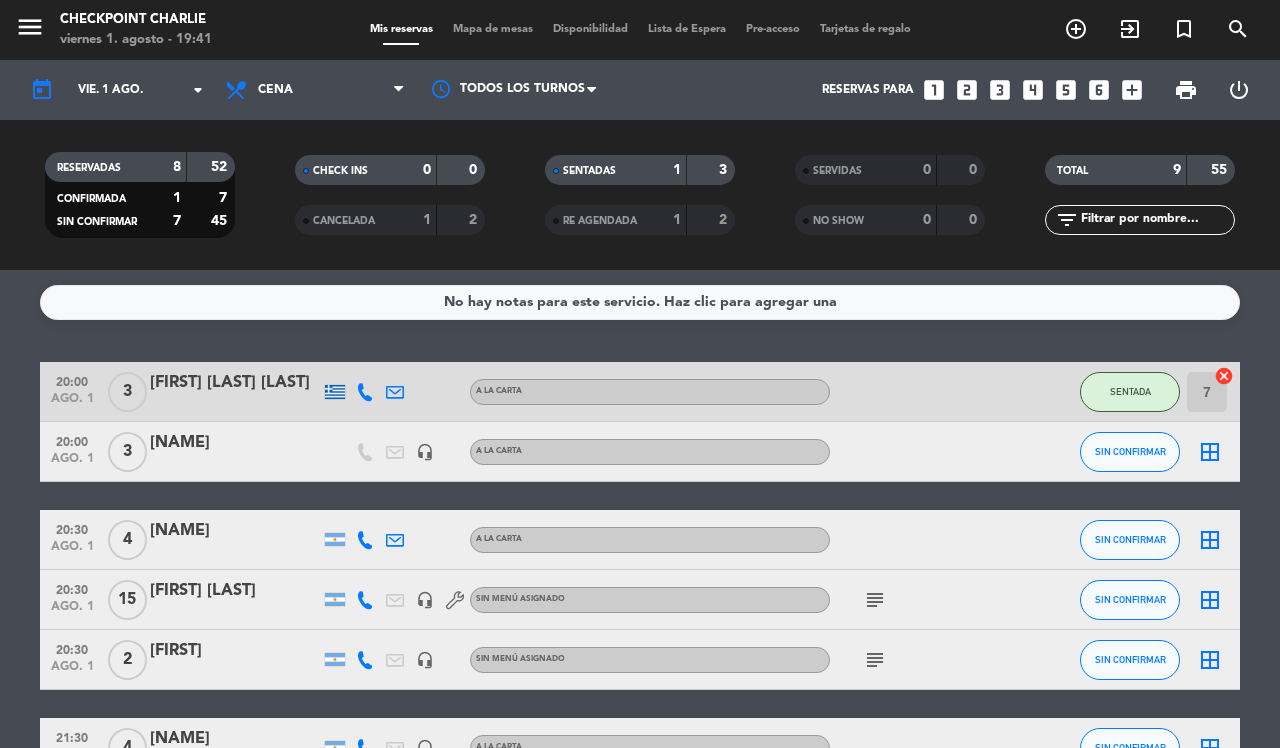 click 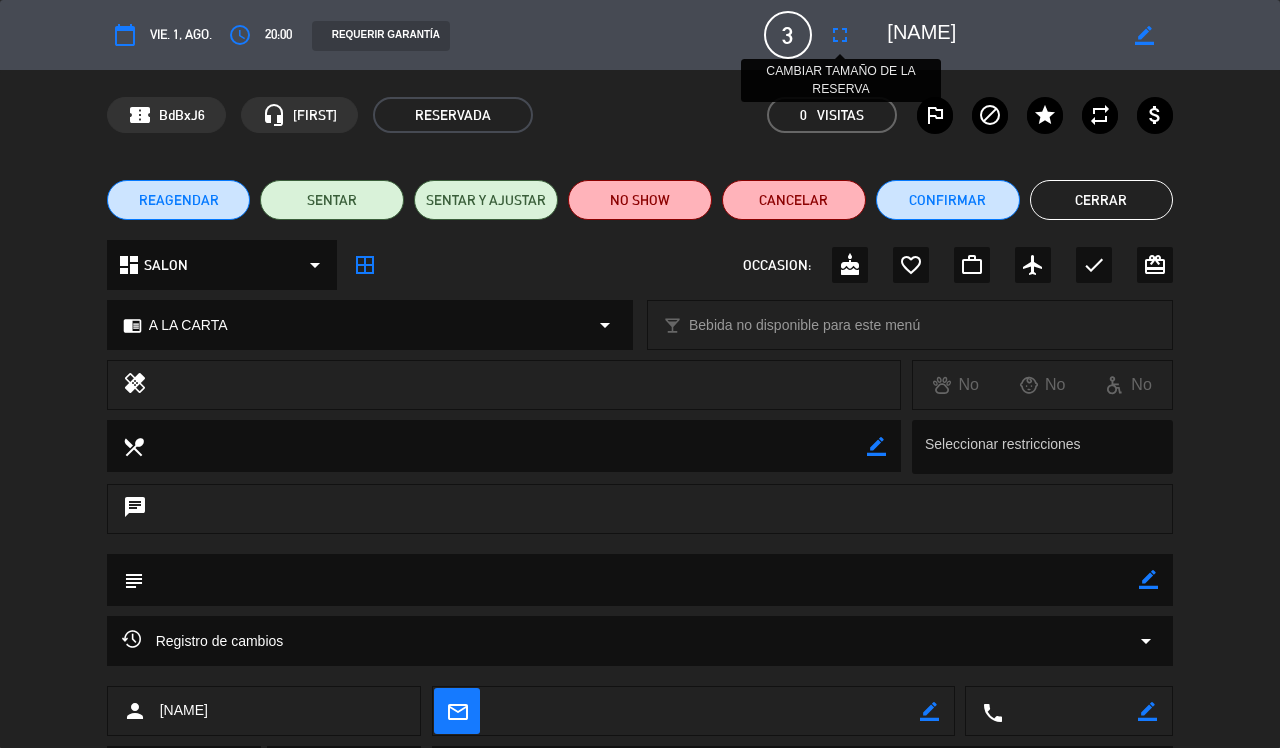 click on "fullscreen" at bounding box center [840, 35] 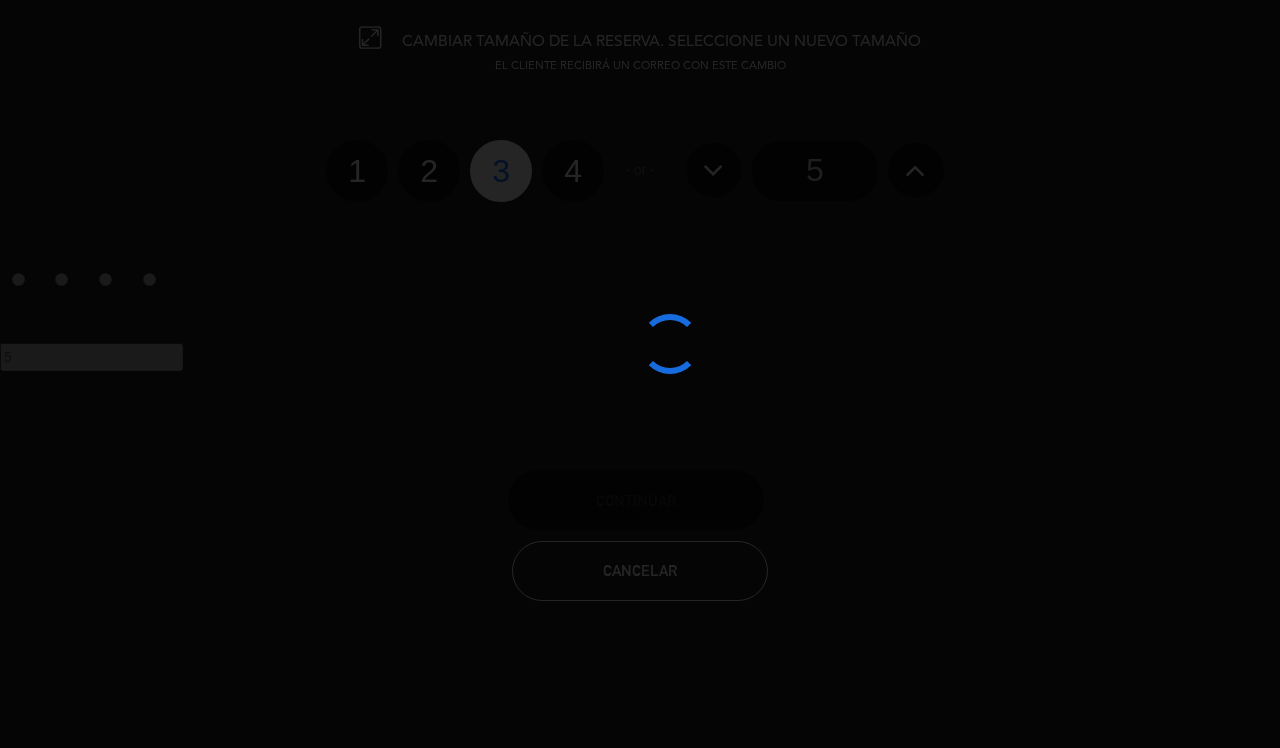 click 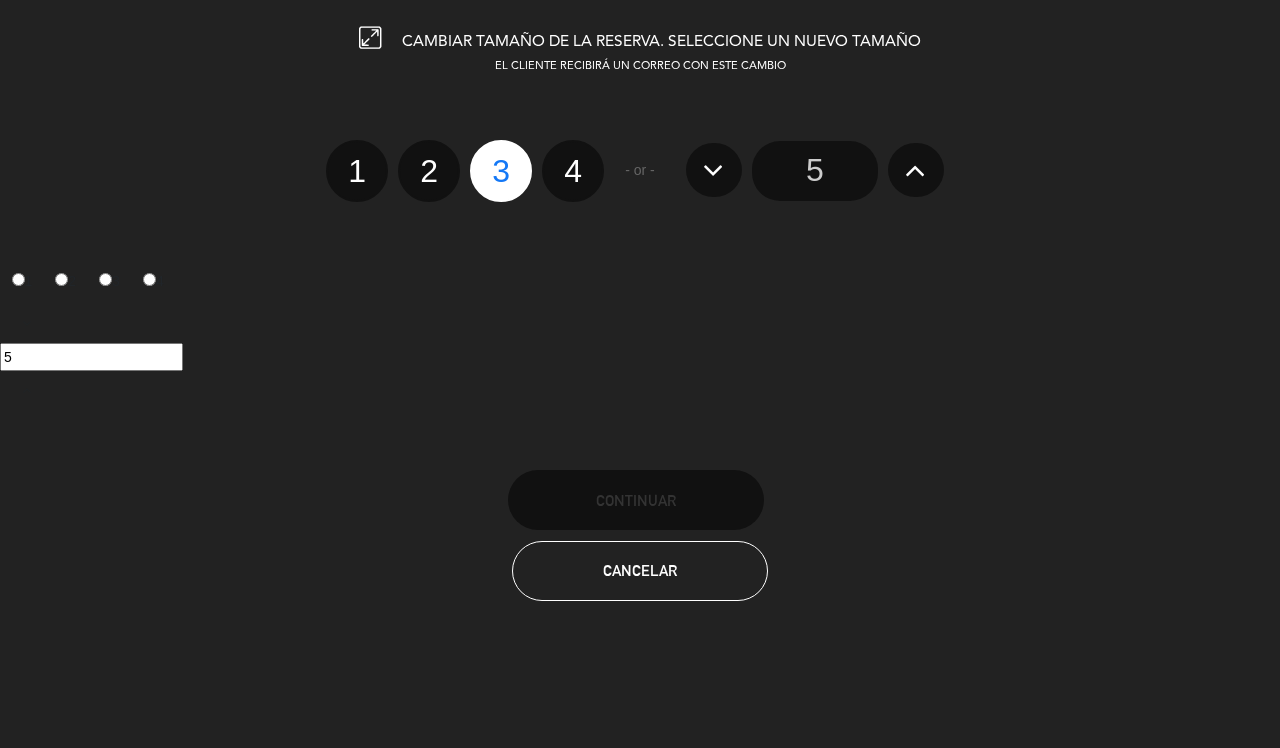 click on "4" 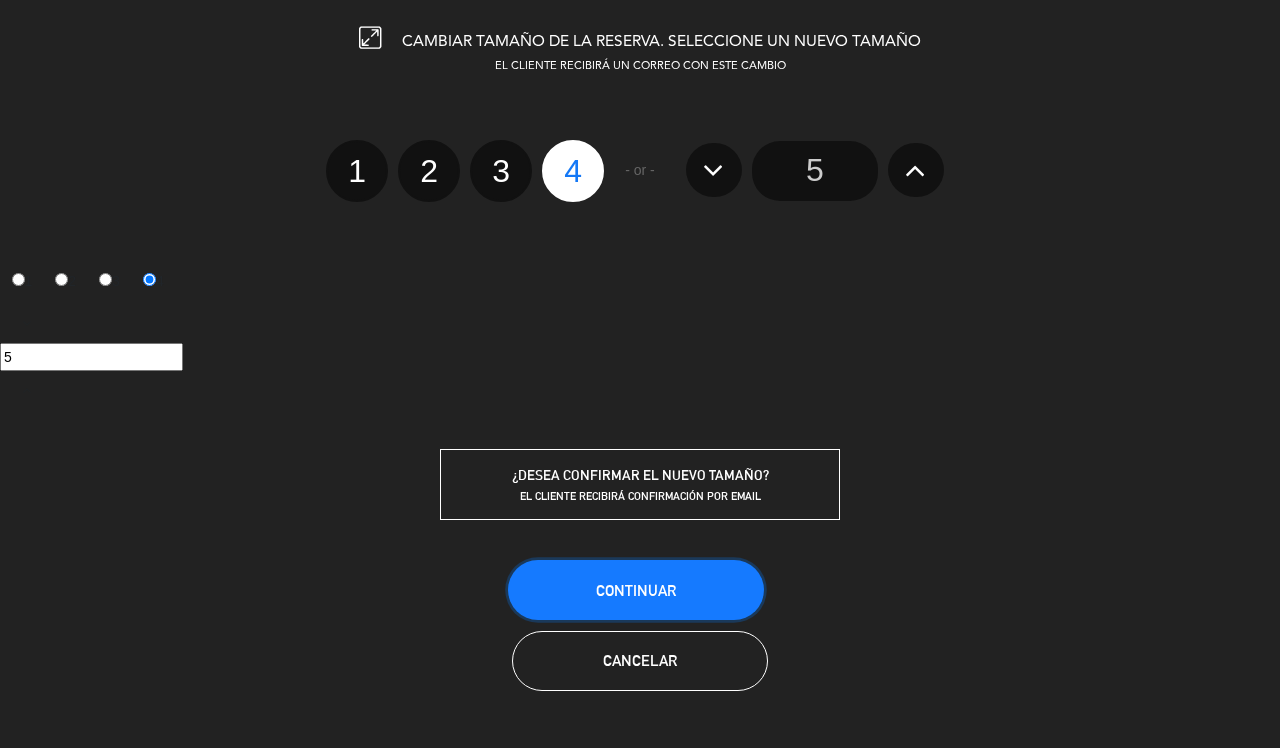 click on "Continuar" at bounding box center [636, 590] 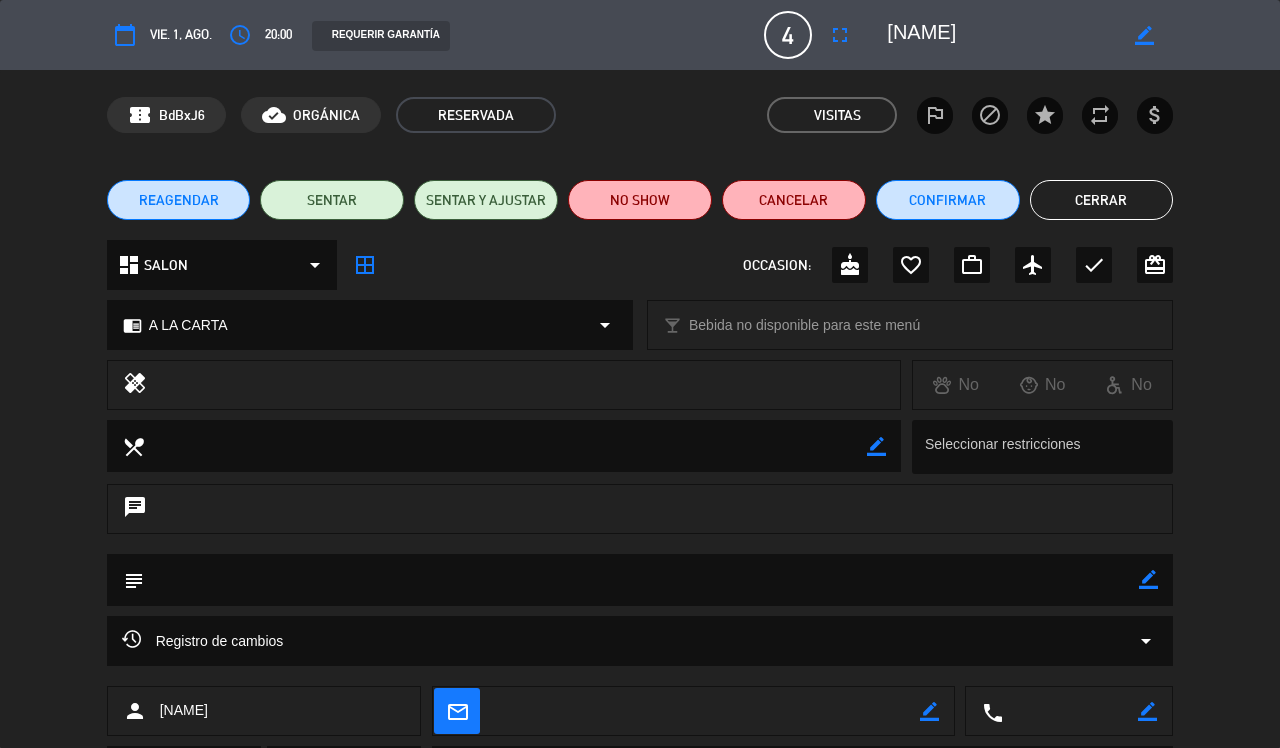click on "Cerrar" 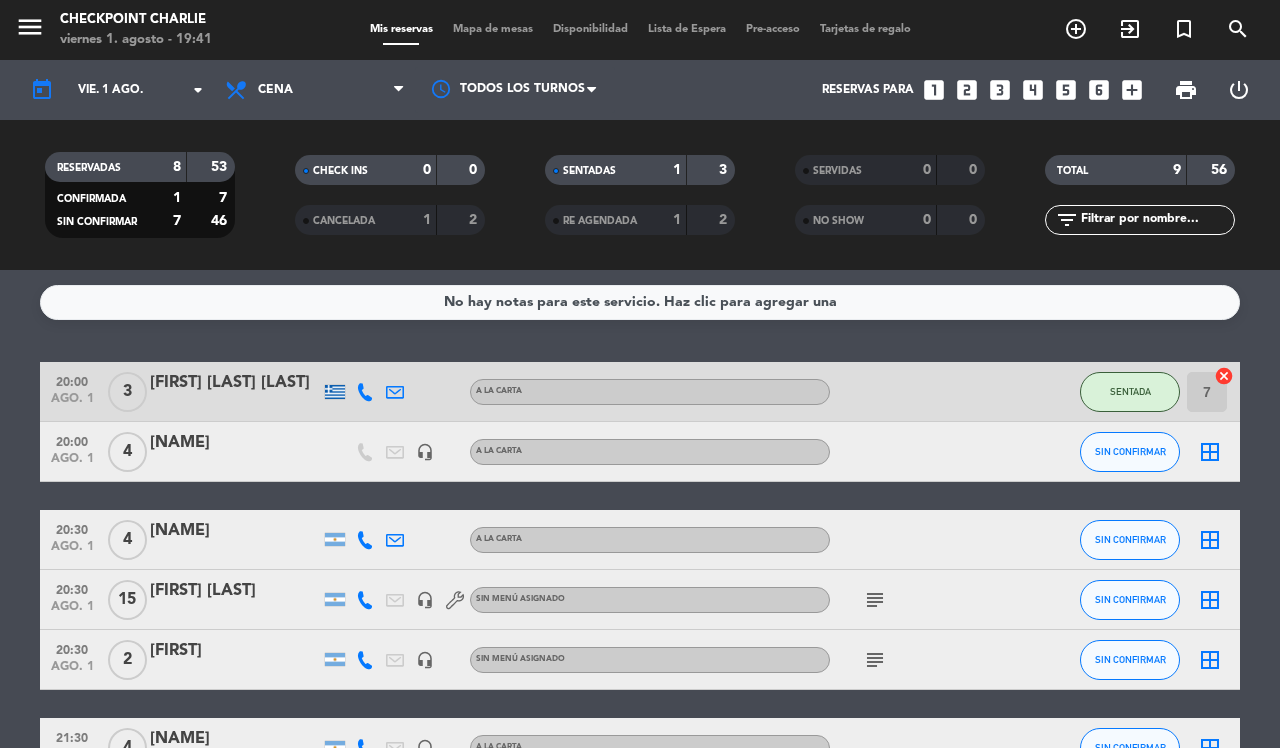 click on "border_all" 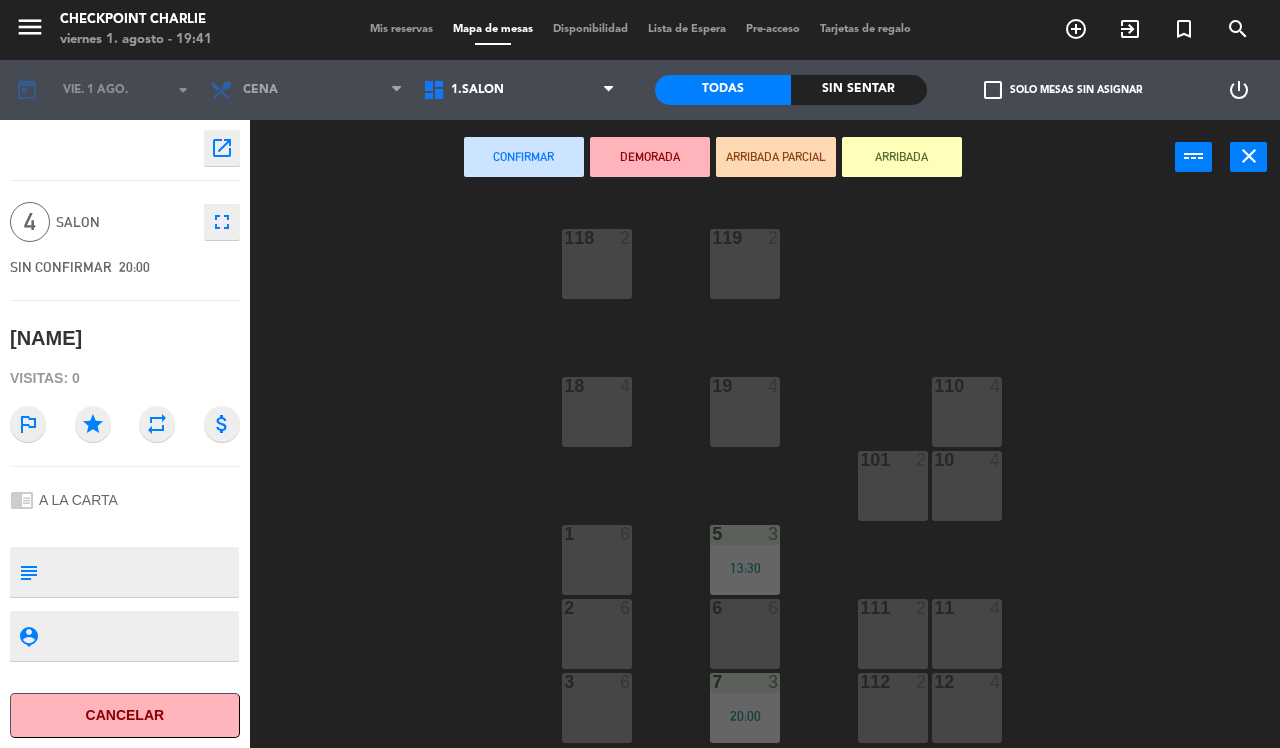 scroll, scrollTop: 218, scrollLeft: 0, axis: vertical 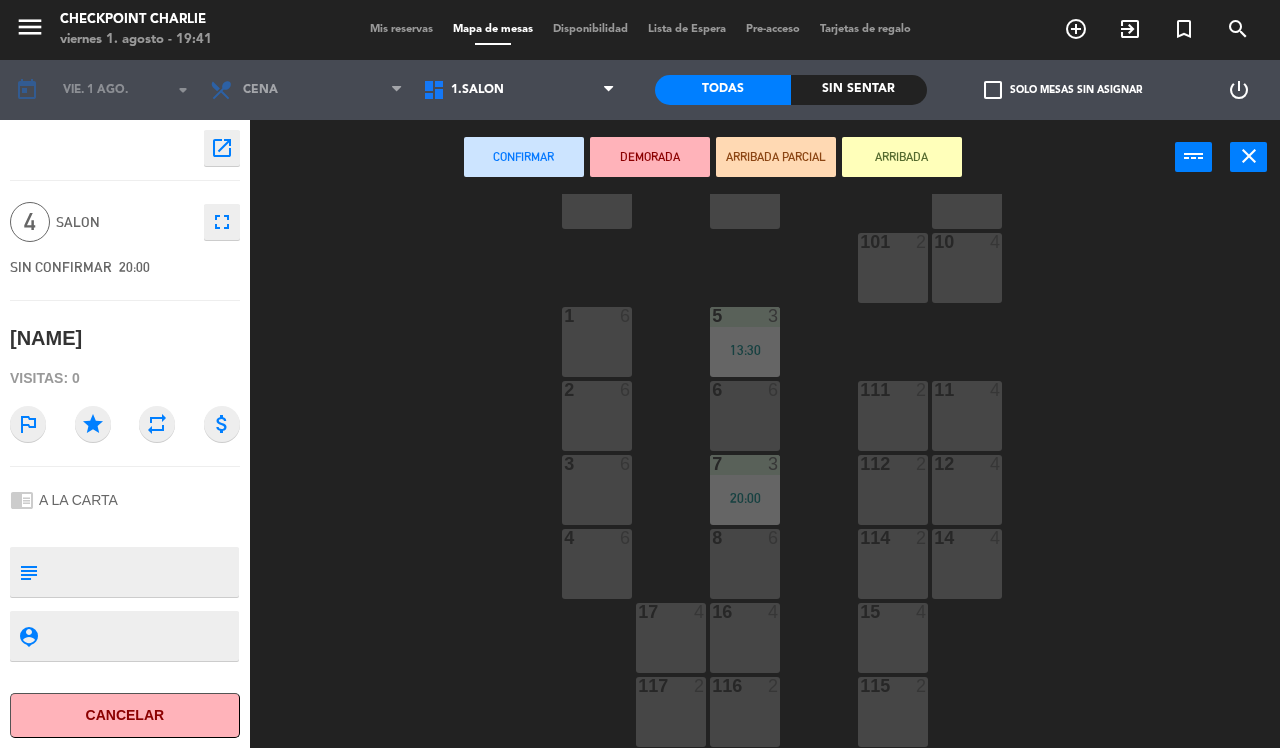 click on "14  4" at bounding box center [967, 564] 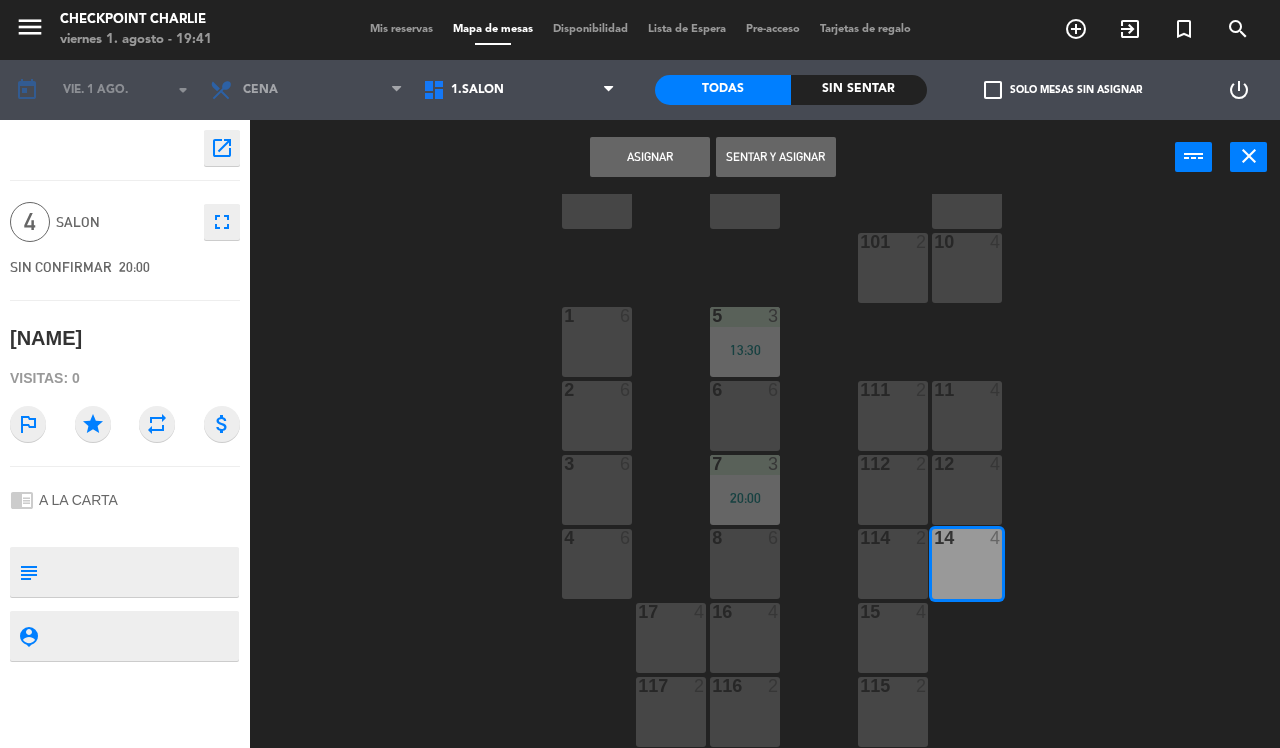 click on "Asignar" at bounding box center (650, 157) 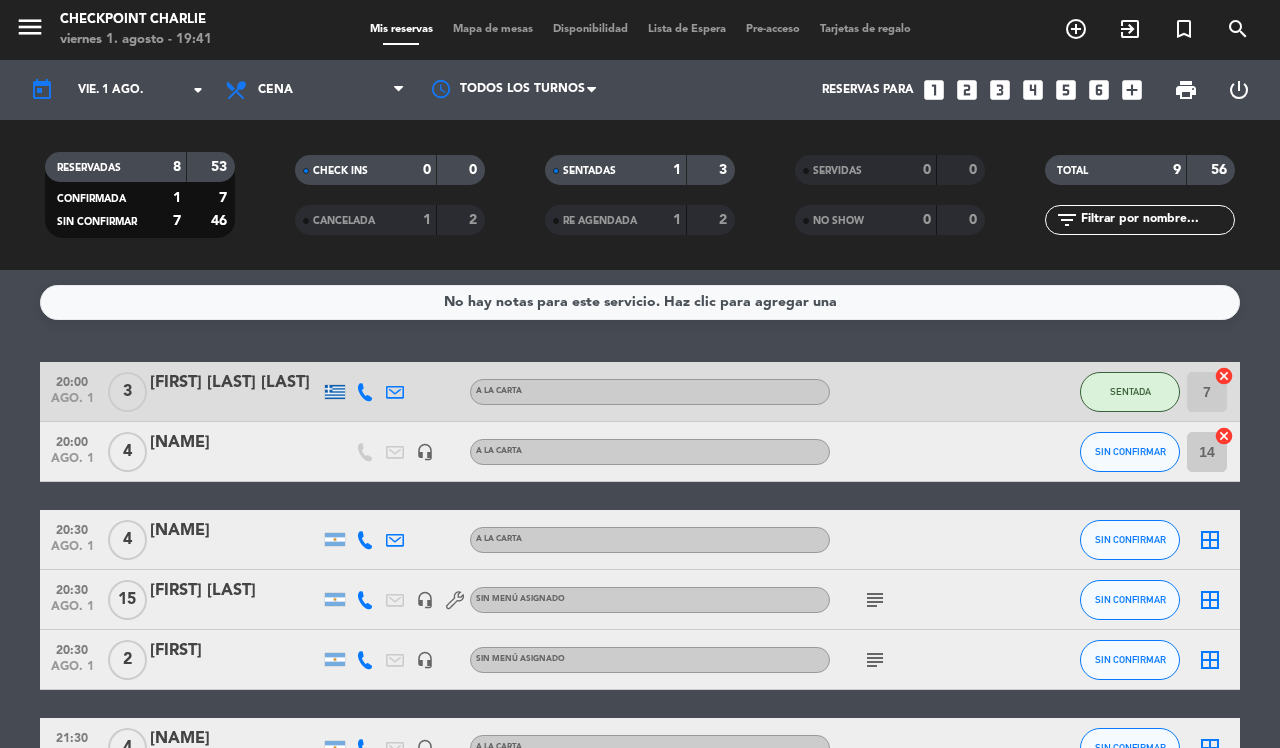 click on "20:00   ago. 1   3   [FIRST] [LAST]   A LA CARTA SENTADA 7  cancel   20:00   ago. 1   4   [FIRST] [LAST]   headset_mic   A LA CARTA SIN CONFIRMAR 14  cancel   20:30   ago. 1   4   [FIRST] [LAST]   A LA CARTA SIN CONFIRMAR  border_all   20:30   ago. 1   15   [FIRST] [LAST]   headset_mic  Sin menú asignado  subject  SIN CONFIRMAR  border_all   20:30   ago. 1   2   [FIRST]   headset_mic  Sin menú asignado  subject  SIN CONFIRMAR  border_all   21:30   ago. 1   4   [FIRST]   headset_mic   A LA CARTA SIN CONFIRMAR  border_all   21:30   ago. 1   15   [FIRST] [LAST]   headset_mic   A LA CARTA  subject  SIN CONFIRMAR 20  cancel   22:00   ago. 1   2   [FIRST] [LAST]   A LA CARTA SIN CONFIRMAR  border_all   23:15   ago. 1   7   [FIRST] [LAST]   A LA CARTA CONFIRMADA  border_all" 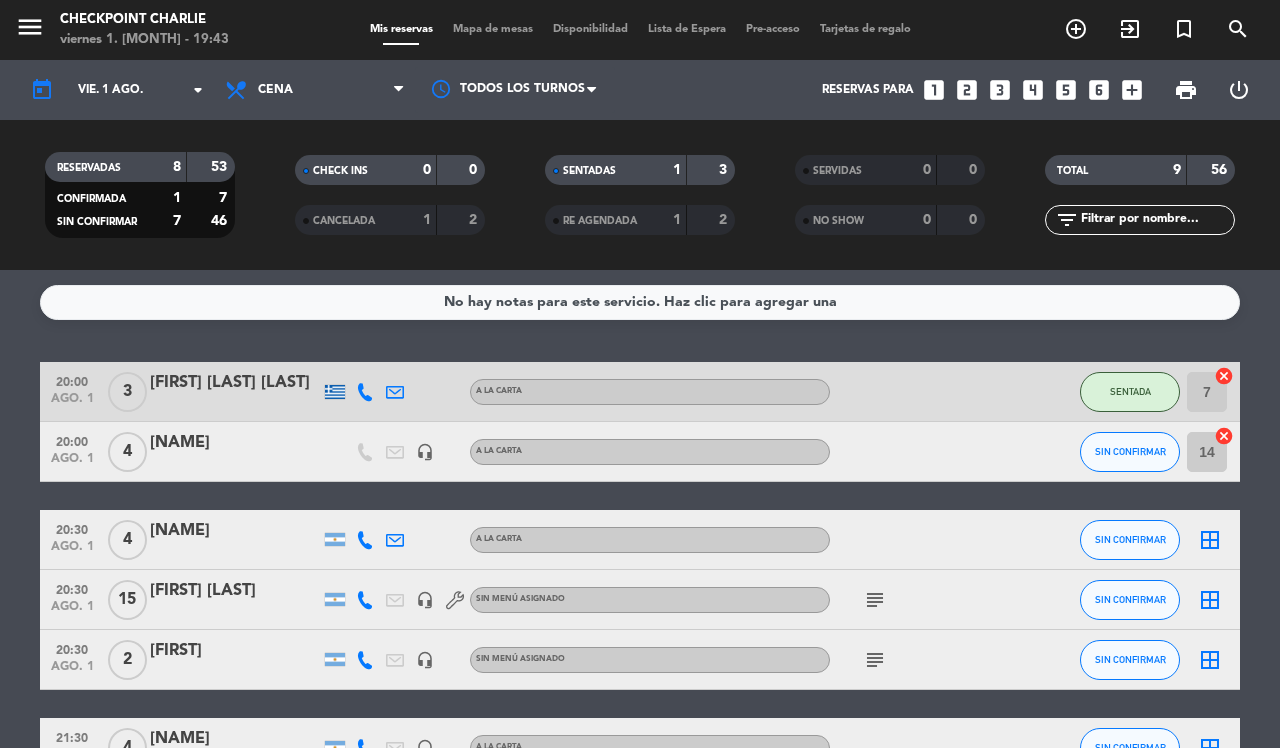 click on "exit_to_app" at bounding box center (1076, 29) 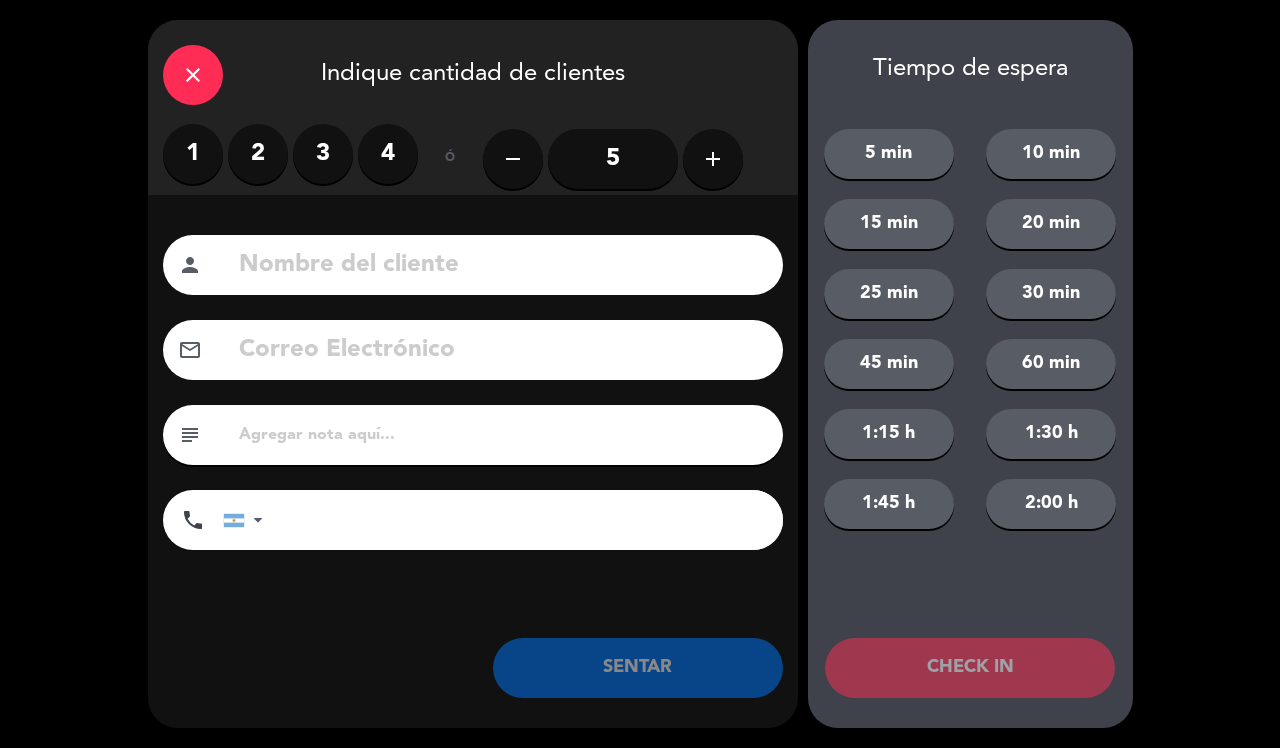 click on "2" at bounding box center [258, 154] 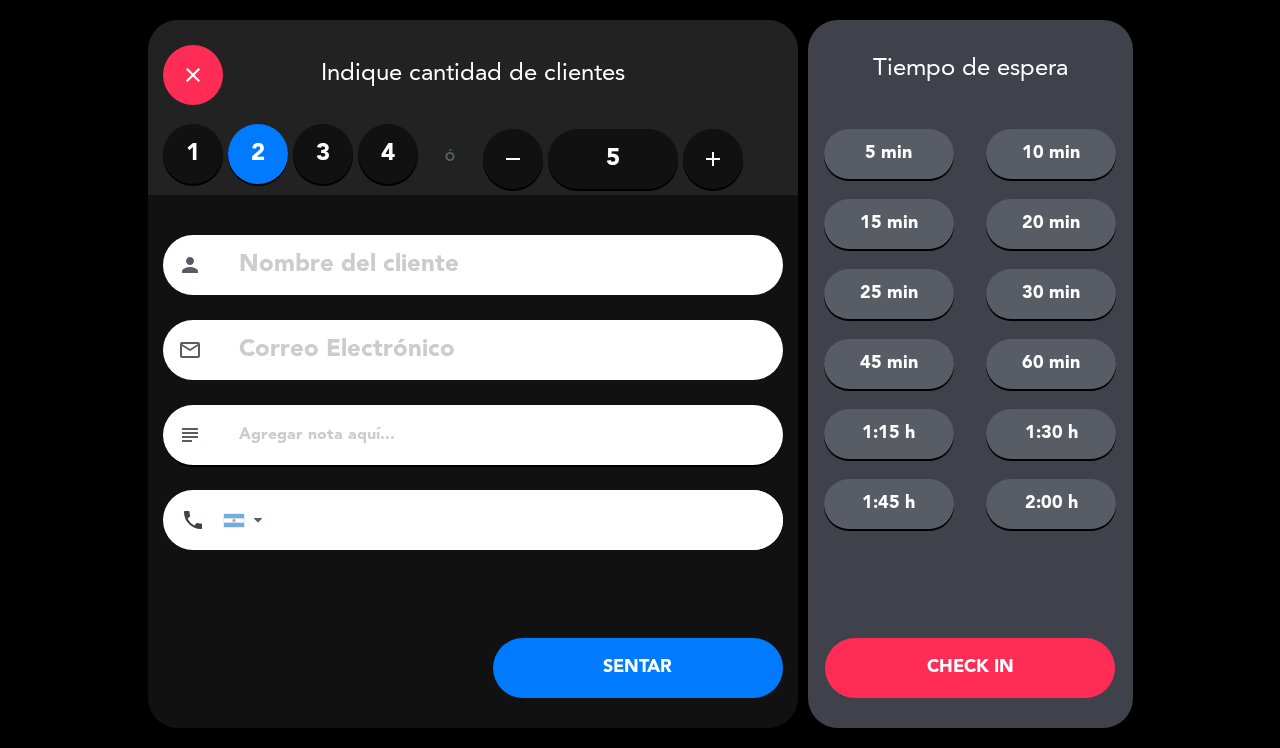 click on "SENTAR" 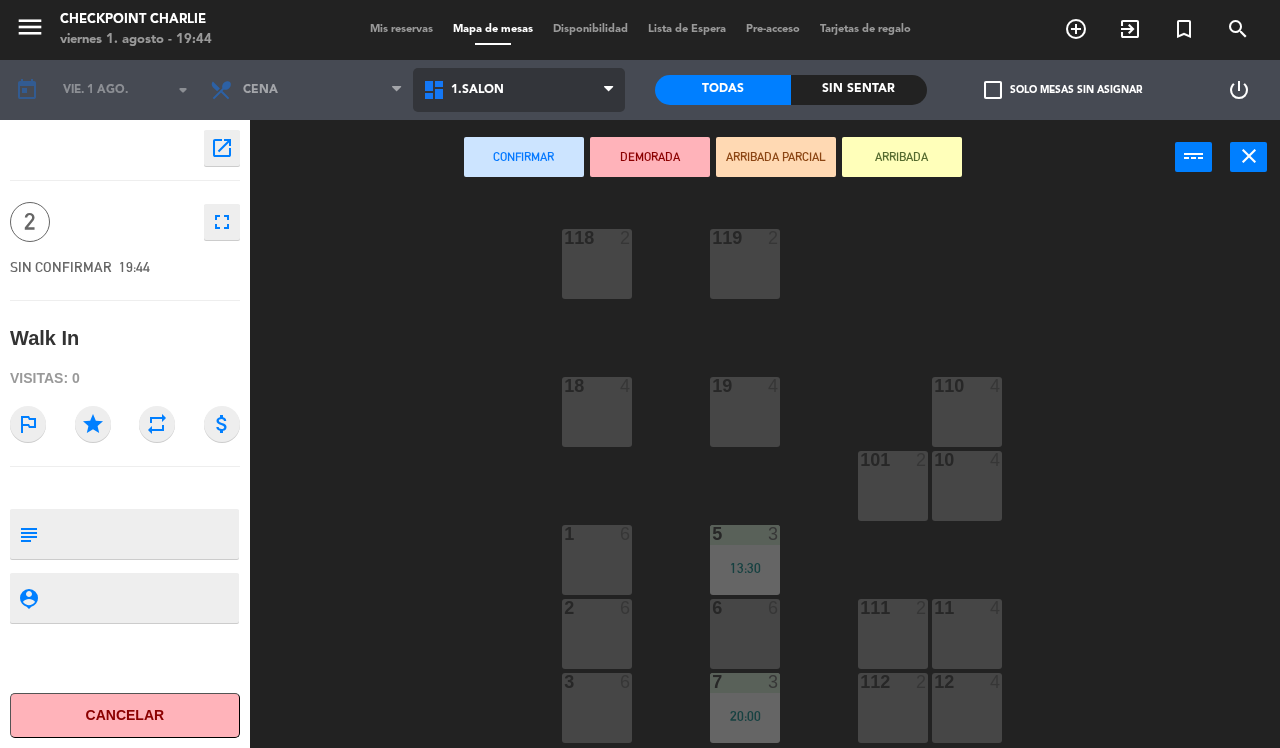 click on "1.SALON" at bounding box center [477, 90] 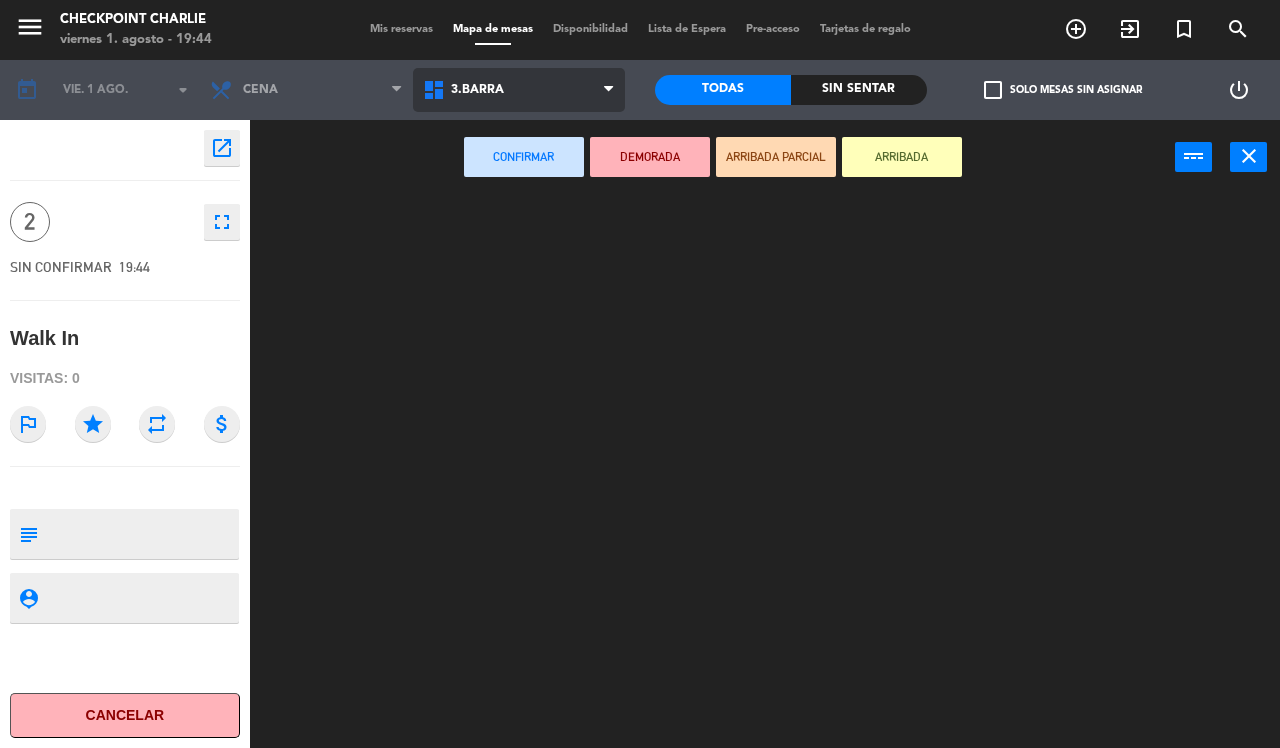 click on "menu  Checkpoint Charlie   viernes 1. agosto - 19:44   Mis reservas   Mapa de mesas   Disponibilidad   Lista de Espera   Pre-acceso   Tarjetas de regalo  add_circle_outline exit_to_app turned_in_not search today    vie. 1 ago. arrow_drop_down  Desayuno  Almuerzo  Cena  Cena  Desayuno  Almuerzo  Cena  1.SALON   2.DECK   3.BARRA   4.CAVA   3.BARRA   1.SALON   2.DECK   3.BARRA   4.CAVA   Todas  Sin sentar  check_box_outline_blank   Solo mesas sin asignar   power_settings_new    open_in_new 2    fullscreen  SIN CONFIRMAR   19:44   Walk In  Visitas: 0 outlined_flag star repeat attach_money subject                              person_pin                              Cancelar   Confirmar   DEMORADA   ARRIBADA PARCIAL   ARRIBADA  power_input close" 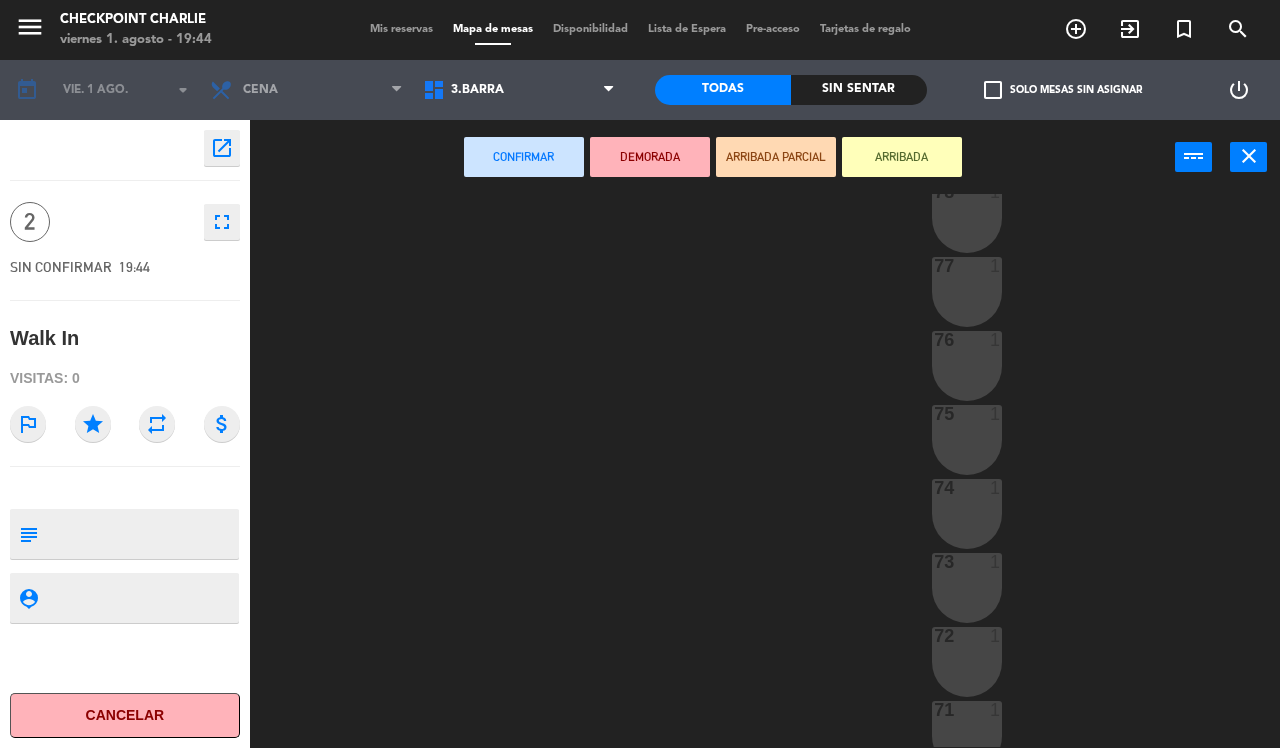 scroll, scrollTop: 218, scrollLeft: 0, axis: vertical 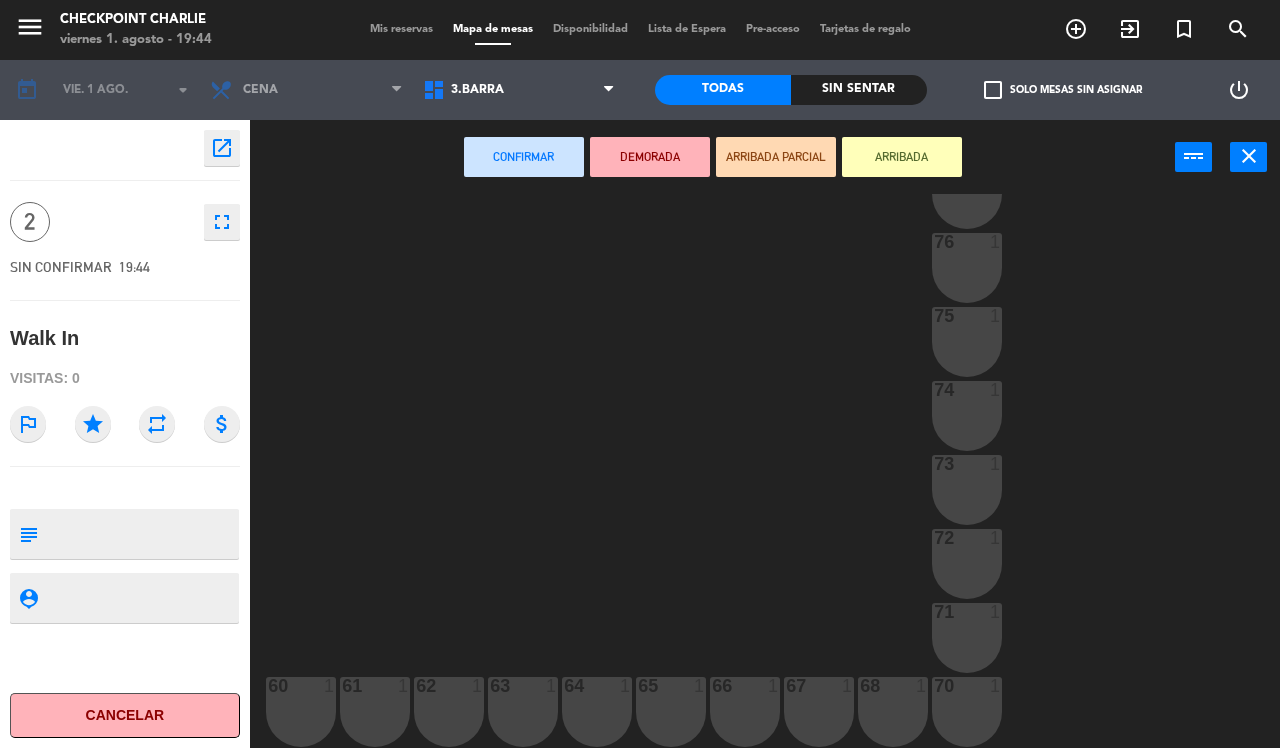 click on "[NUMBER] [NUMBER]" at bounding box center (523, 712) 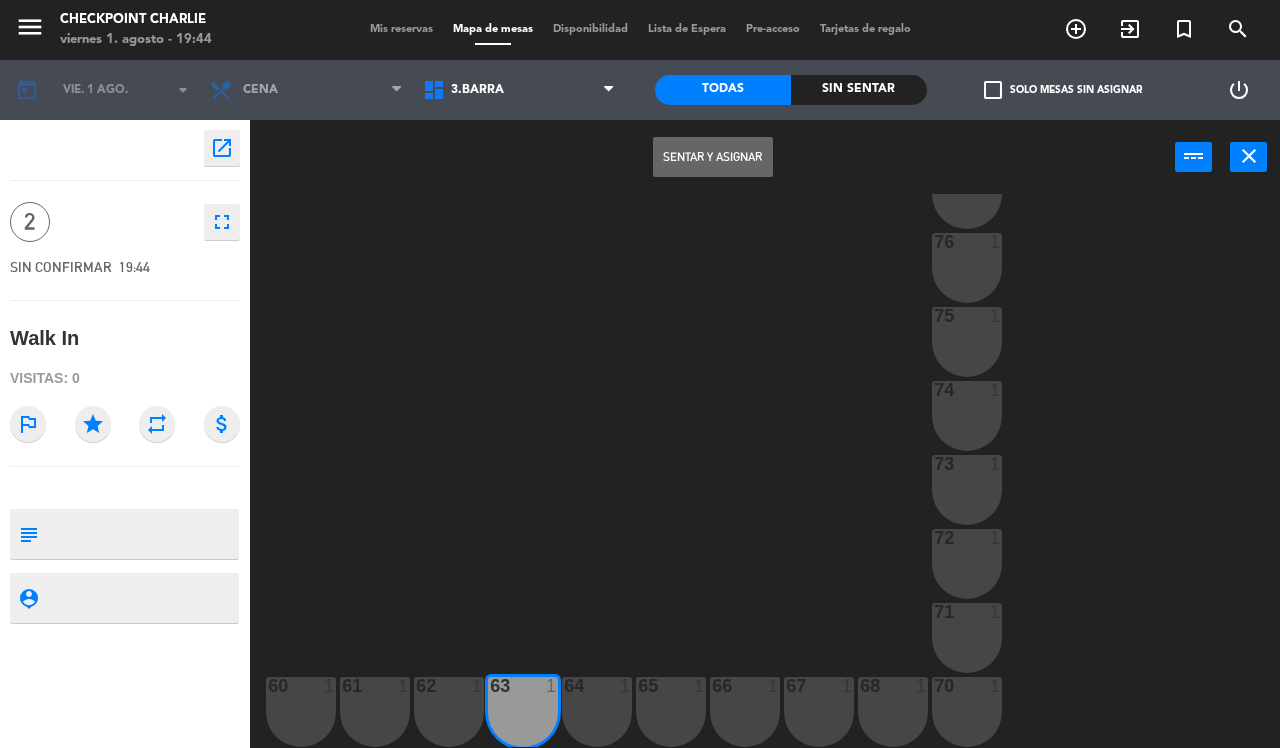 click on "Sentar y Asignar" at bounding box center (713, 157) 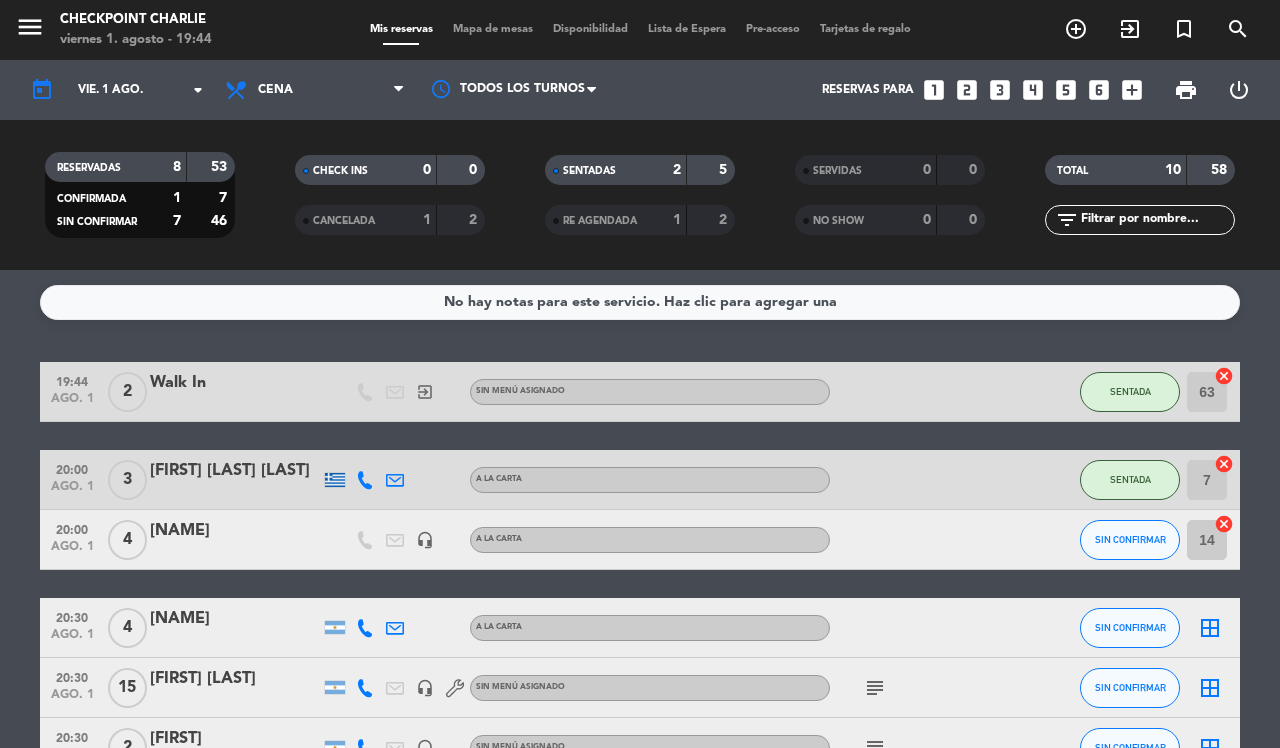 click on "No hay notas para este servicio. Haz clic para agregar una" 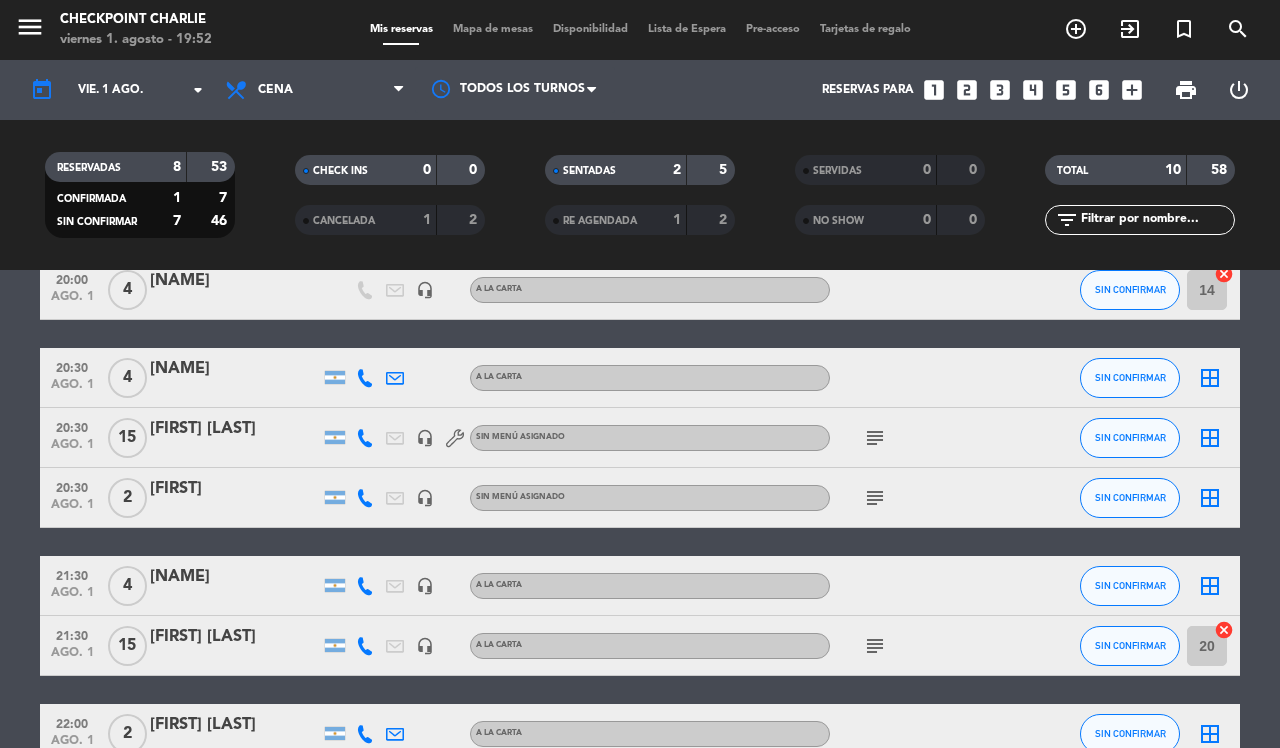 scroll, scrollTop: 125, scrollLeft: 0, axis: vertical 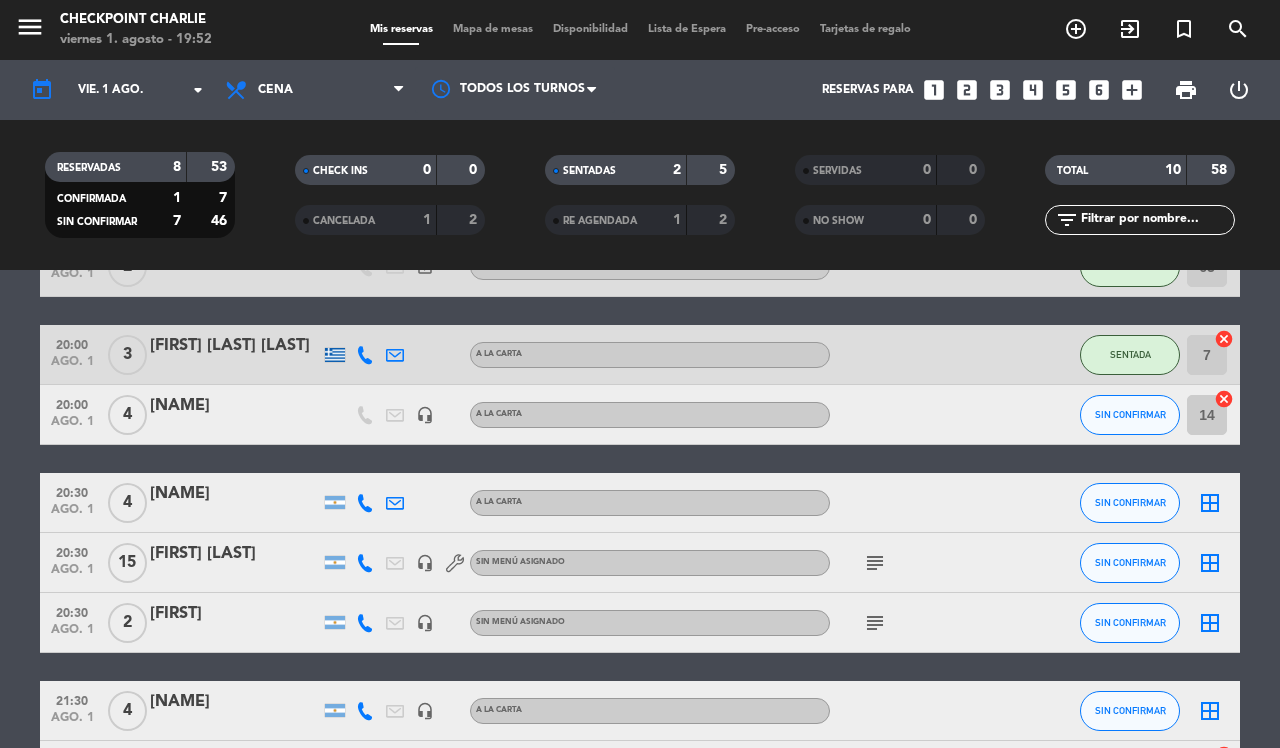 click on "[NAME]" 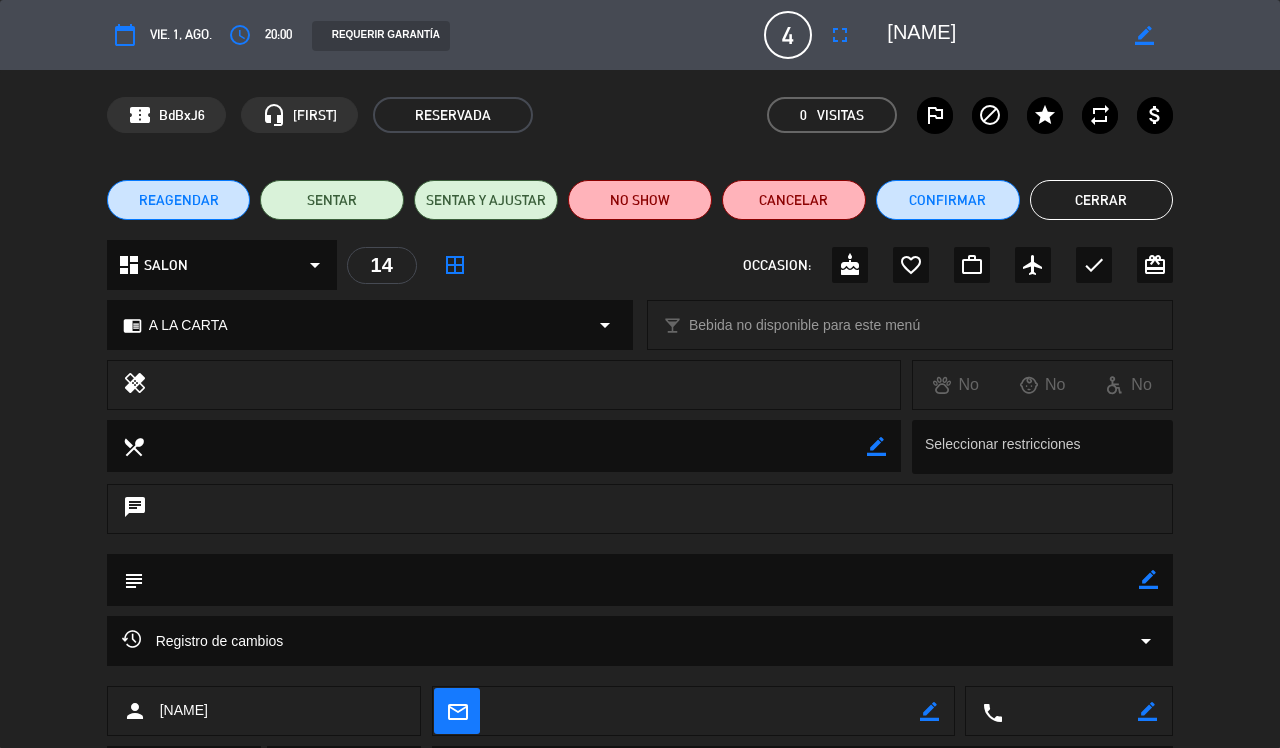 click on "border_color" 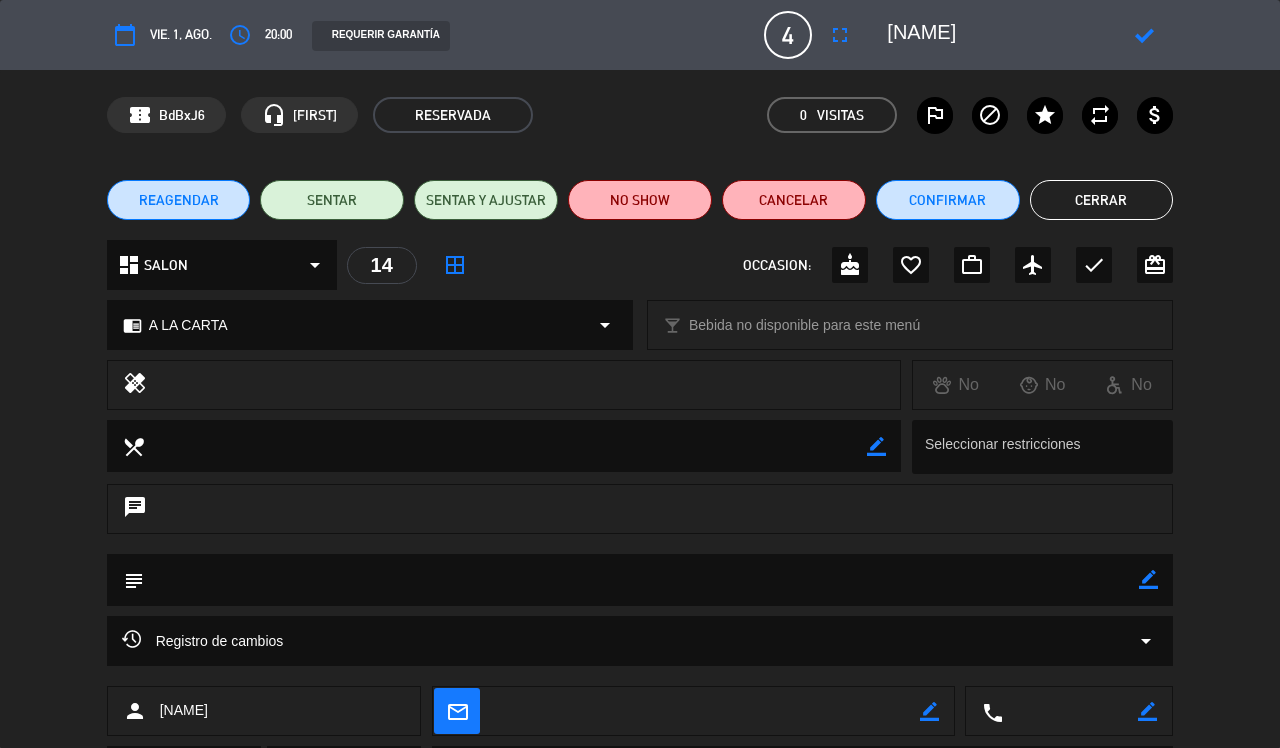 click 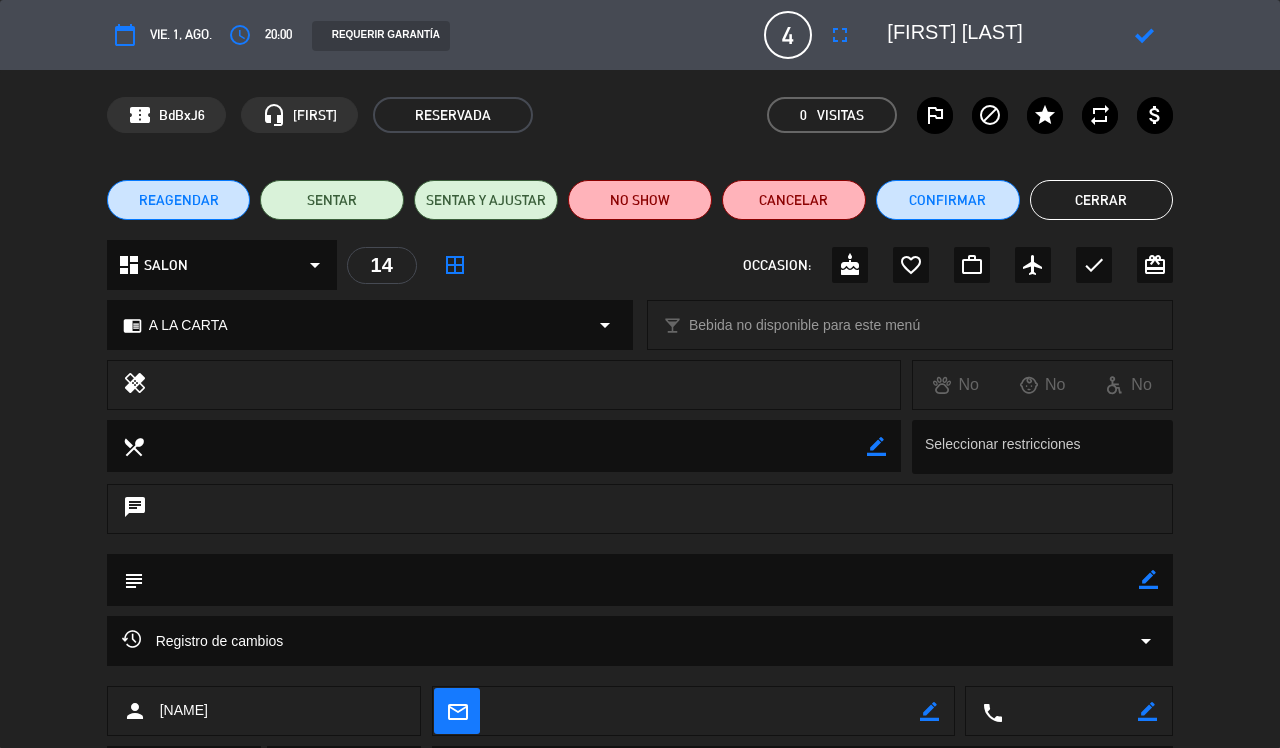 type on "[FIRST] [LAST]" 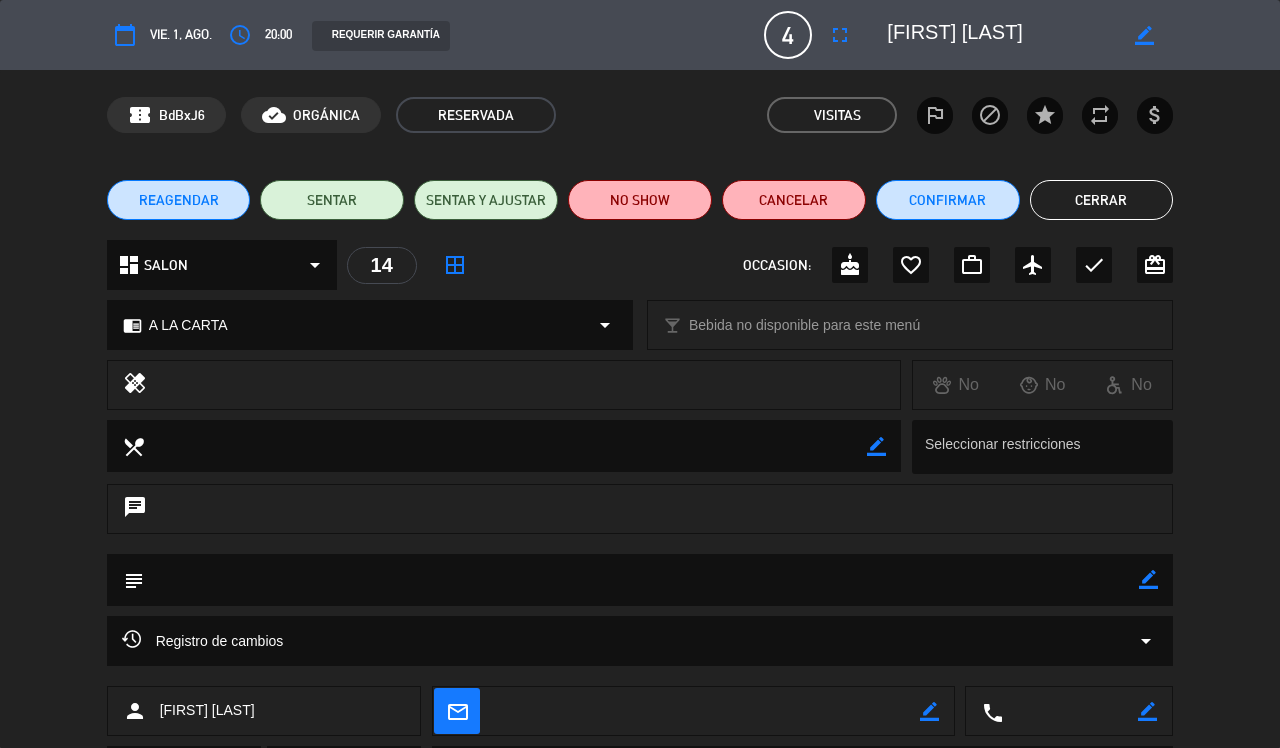 click on "Cerrar" 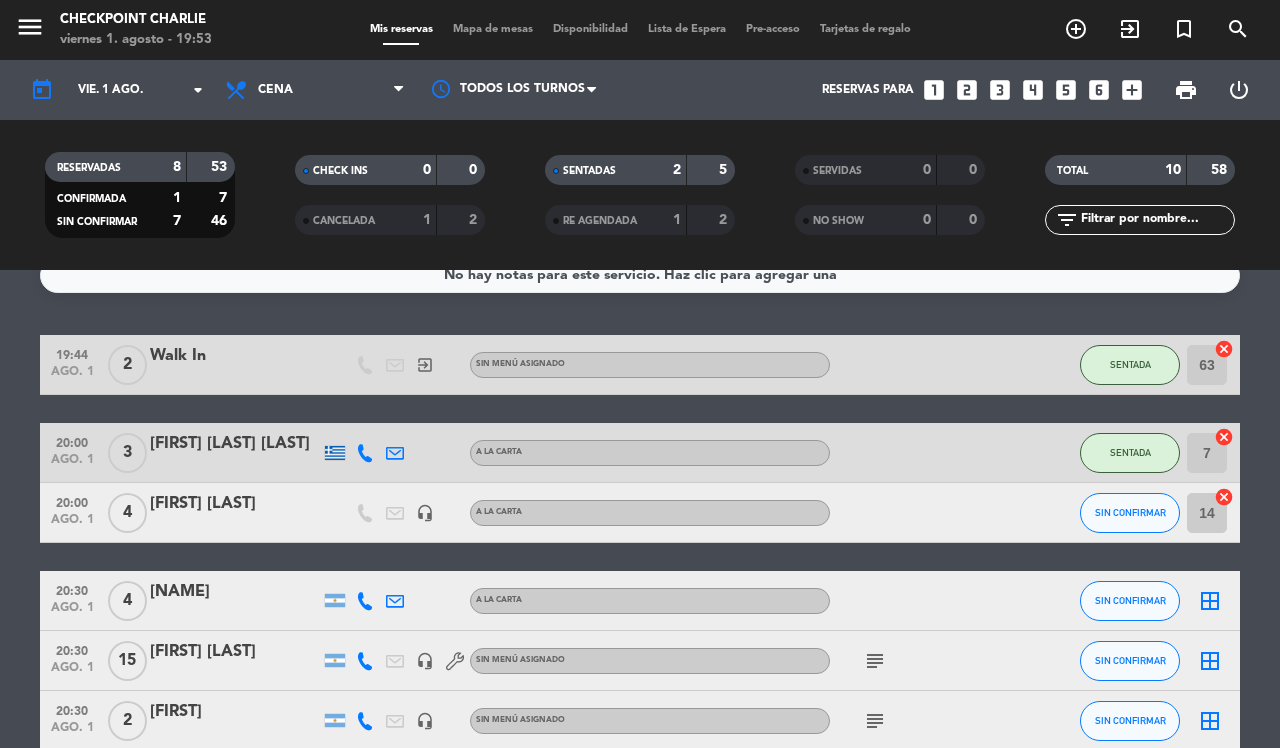 scroll, scrollTop: 0, scrollLeft: 0, axis: both 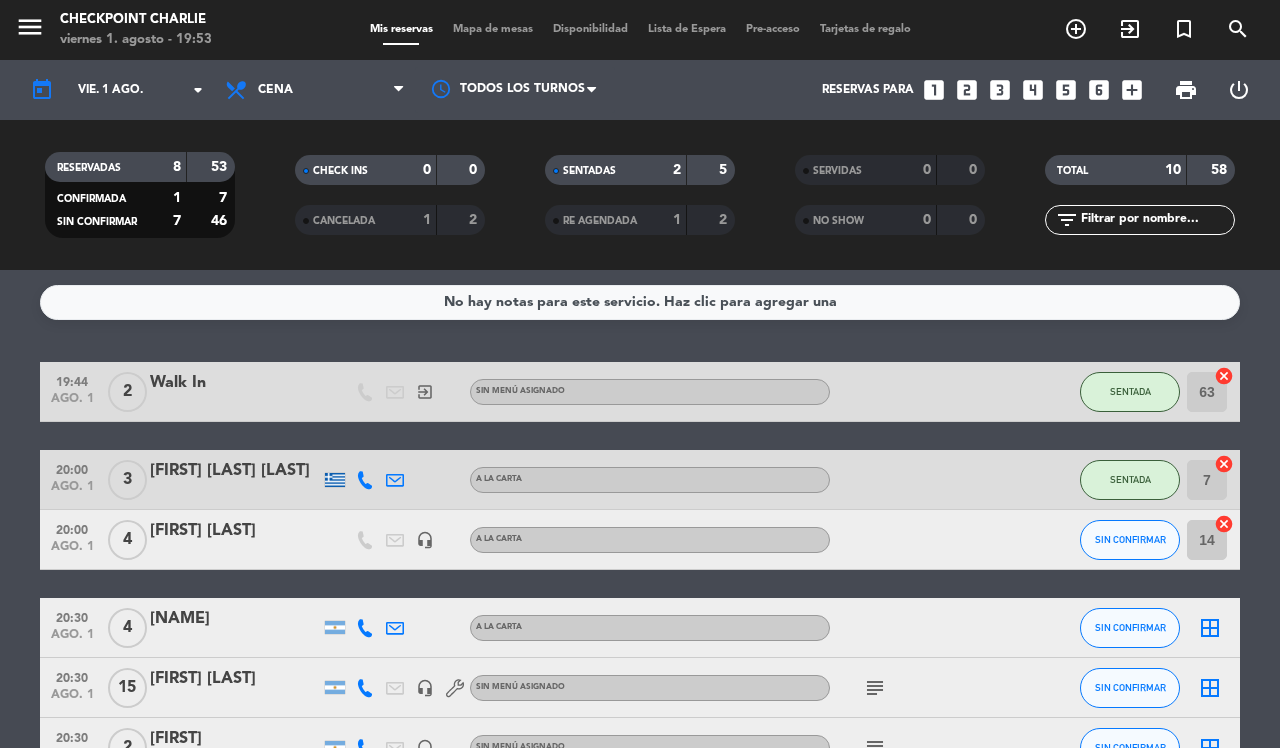 click on "19:44   ago. 1   2   Walk In   exit_to_app  Sin menú asignado SENTADA 63  cancel   20:00   ago. 1   3   [FIRST] [LAST]   A LA CARTA SENTADA 7  cancel   20:00   ago. 1   4   [FIRST] [LAST]   headset_mic   A LA CARTA SIN CONFIRMAR 14  cancel   20:30   ago. 1   4   [FIRST] [LAST]   A LA CARTA SIN CONFIRMAR  border_all   20:30   ago. 1   15   [FIRST] [LAST]   headset_mic  Sin menú asignado  subject  SIN CONFIRMAR  border_all   20:30   ago. 1   2   [FIRST]   headset_mic  Sin menú asignado  subject  SIN CONFIRMAR  border_all   21:30   ago. 1   4   [FIRST]   headset_mic   A LA CARTA SIN CONFIRMAR  border_all   21:30   ago. 1   15   [FIRST] [LAST]   headset_mic   A LA CARTA  subject  SIN CONFIRMAR 20  cancel   22:00   ago. 1   2   [FIRST] [LAST] [LAST]   A LA CARTA SIN CONFIRMAR  border_all   23:15   ago. 1   7   [FIRST] [LAST] [LAST]   A LA CARTA CONFIRMADA  border_all" 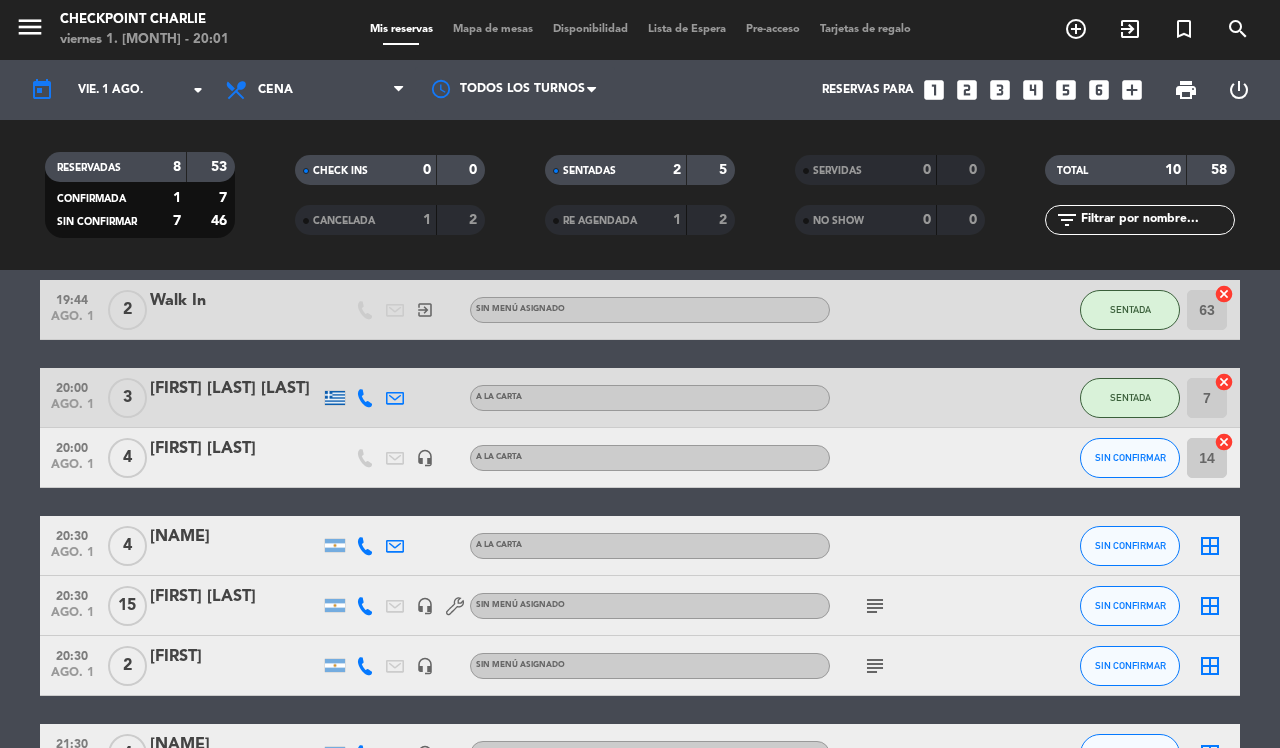 scroll, scrollTop: 125, scrollLeft: 0, axis: vertical 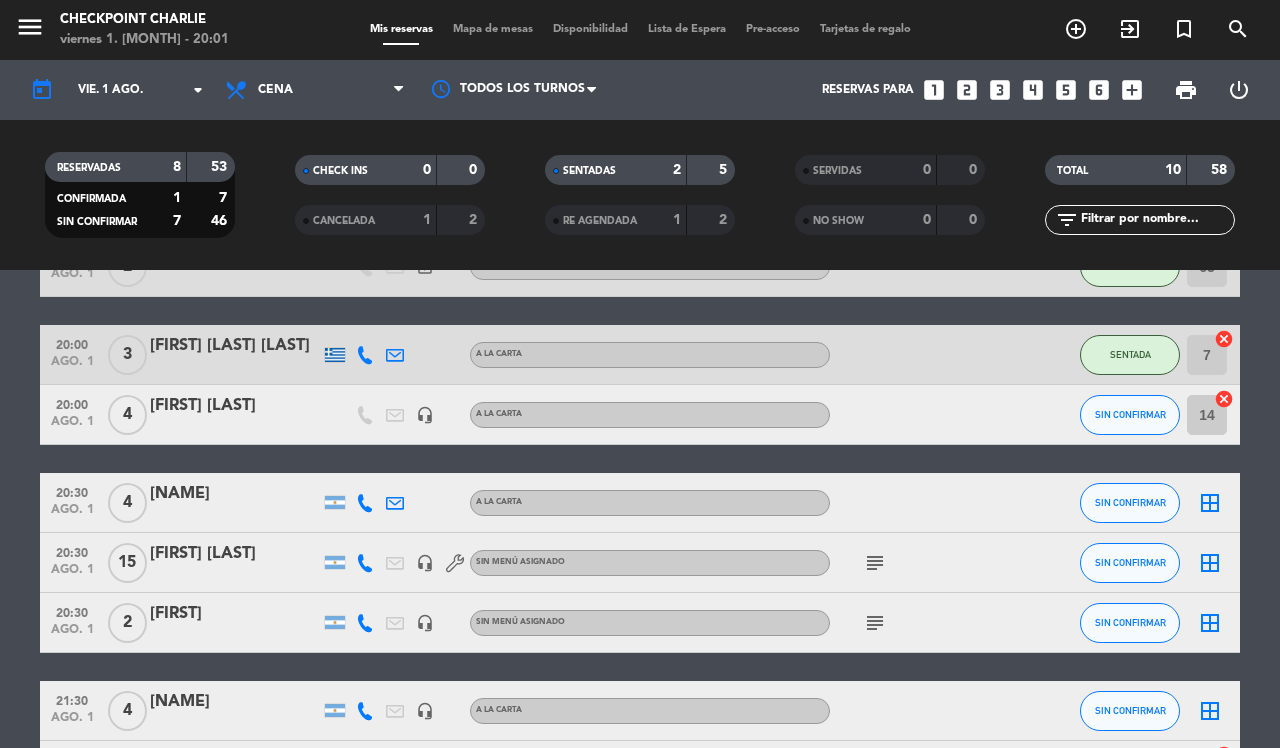 click 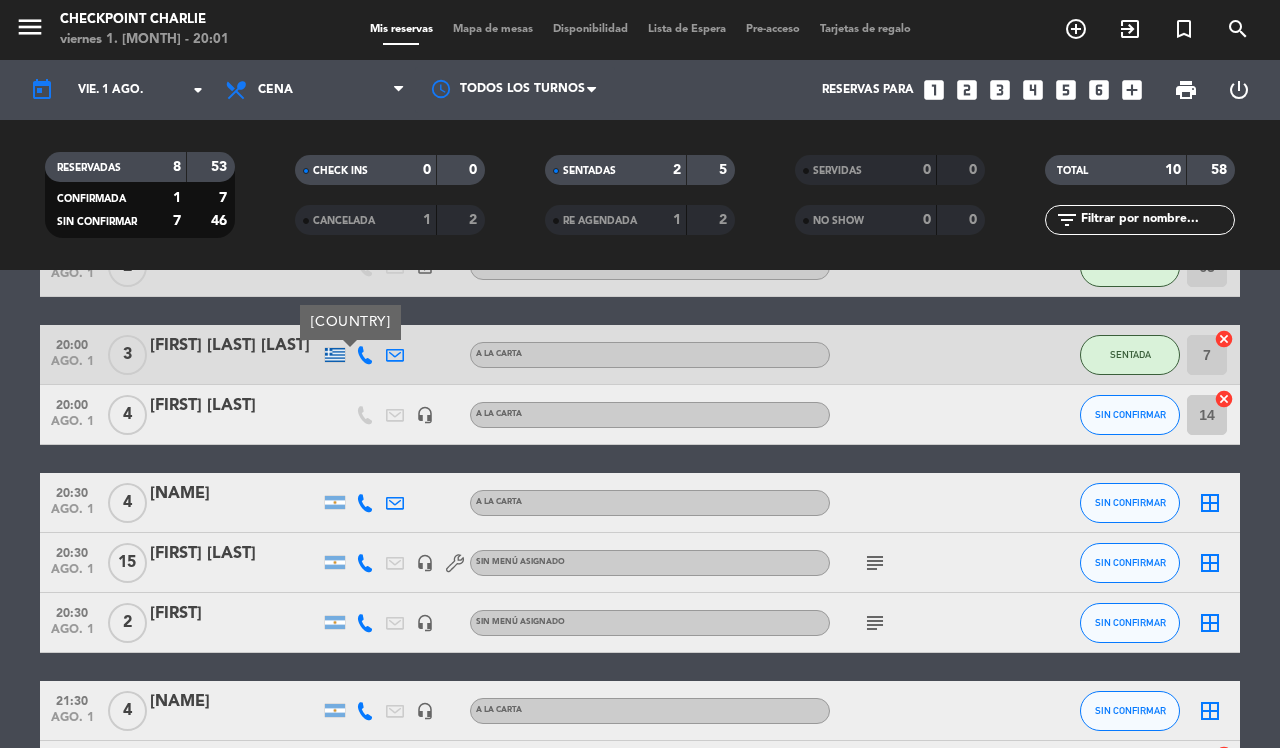 click on "19:44   ago. 1   2   Walk In   exit_to_app  Sin menú asignado SENTADA 63  cancel   20:00   ago. 1   3   [FIRST] [LAST]  Greece  A LA CARTA SENTADA 7  cancel   20:00   ago. 1   4   [FIRST] [LAST]   headset_mic   A LA CARTA SIN CONFIRMAR 14  cancel   20:30   ago. 1   4   [FIRST] [LAST]   A LA CARTA SIN CONFIRMAR  border_all   20:30   ago. 1   15   [FIRST] [LAST]   headset_mic  Sin menú asignado  subject  SIN CONFIRMAR  border_all   20:30   ago. 1   2   [FIRST]   headset_mic  Sin menú asignado  subject  SIN CONFIRMAR  border_all   21:30   ago. 1   4   [FIRST]   headset_mic   A LA CARTA SIN CONFIRMAR  border_all   21:30   ago. 1   15   [FIRST] [LAST]   headset_mic   A LA CARTA  subject  SIN CONFIRMAR 20  cancel   22:00   ago. 1   2   [FIRST] [LAST]   A LA CARTA SIN CONFIRMAR  border_all   23:15   ago. 1   7   [FIRST] [LAST]   A LA CARTA CONFIRMADA  border_all" 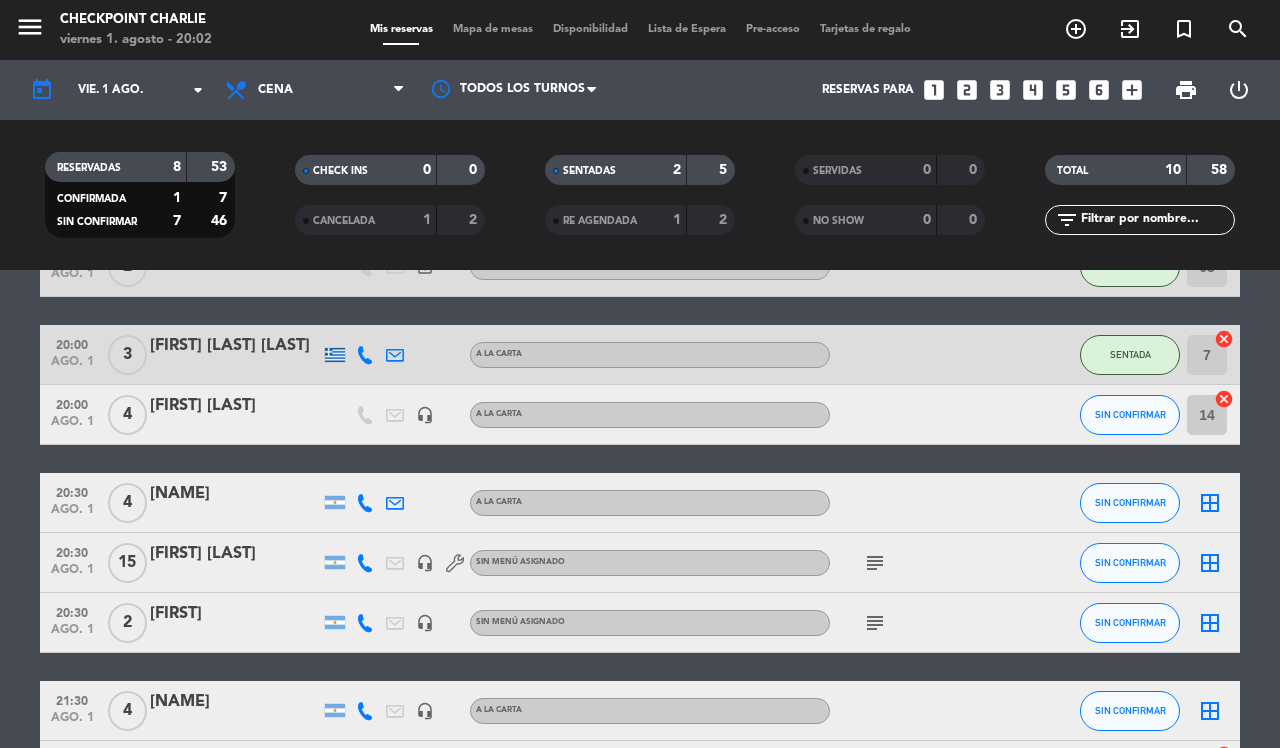 click on "subject" 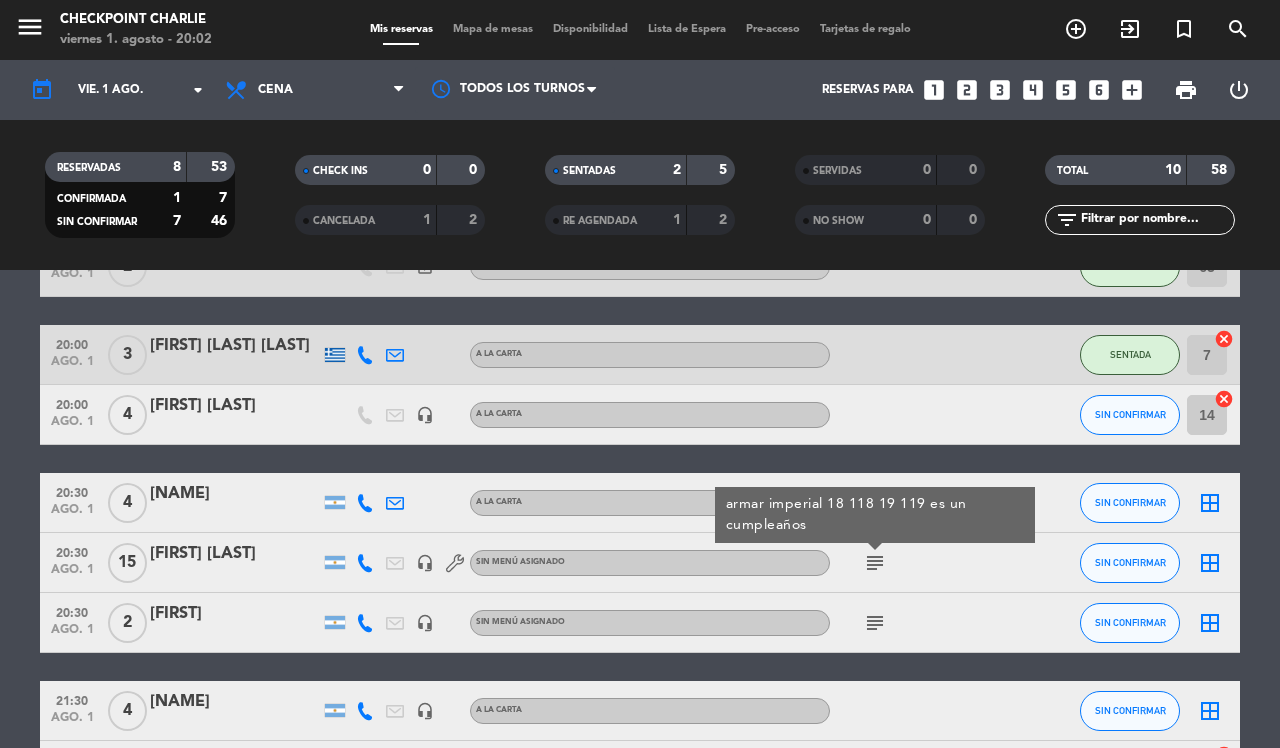 click on "subject" 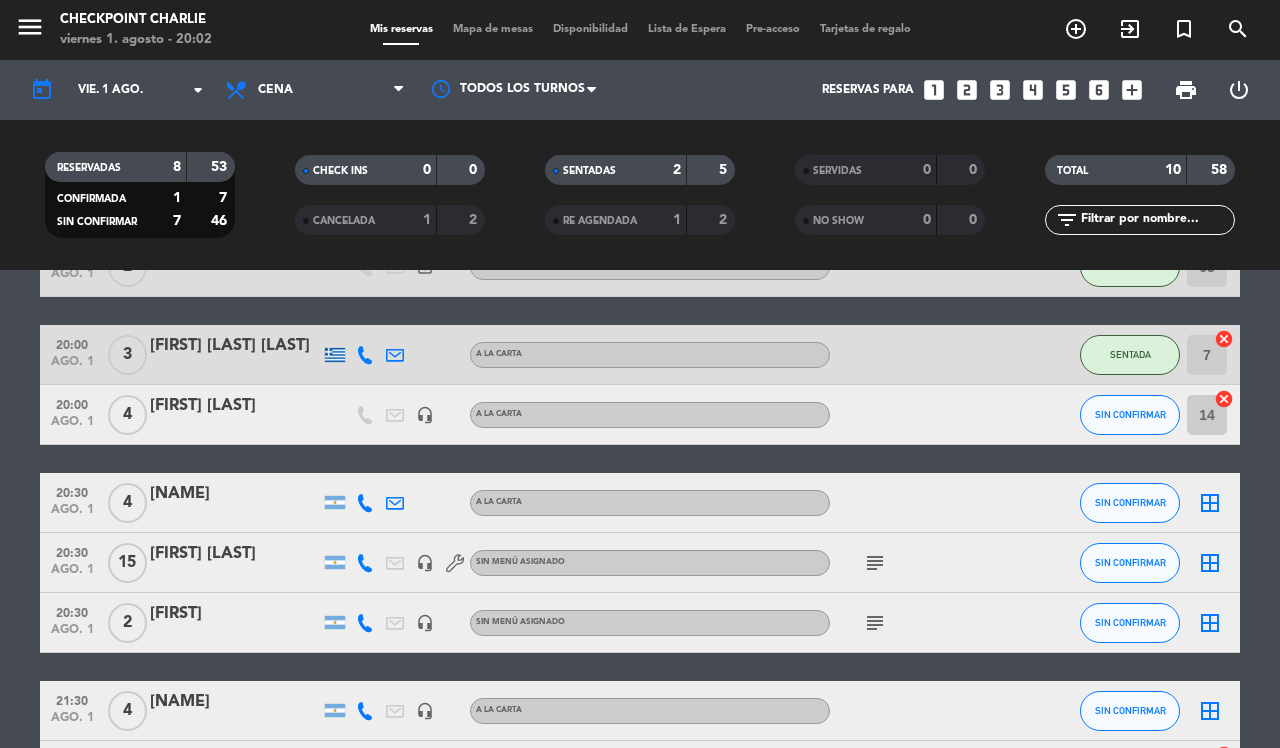 click on "subject" 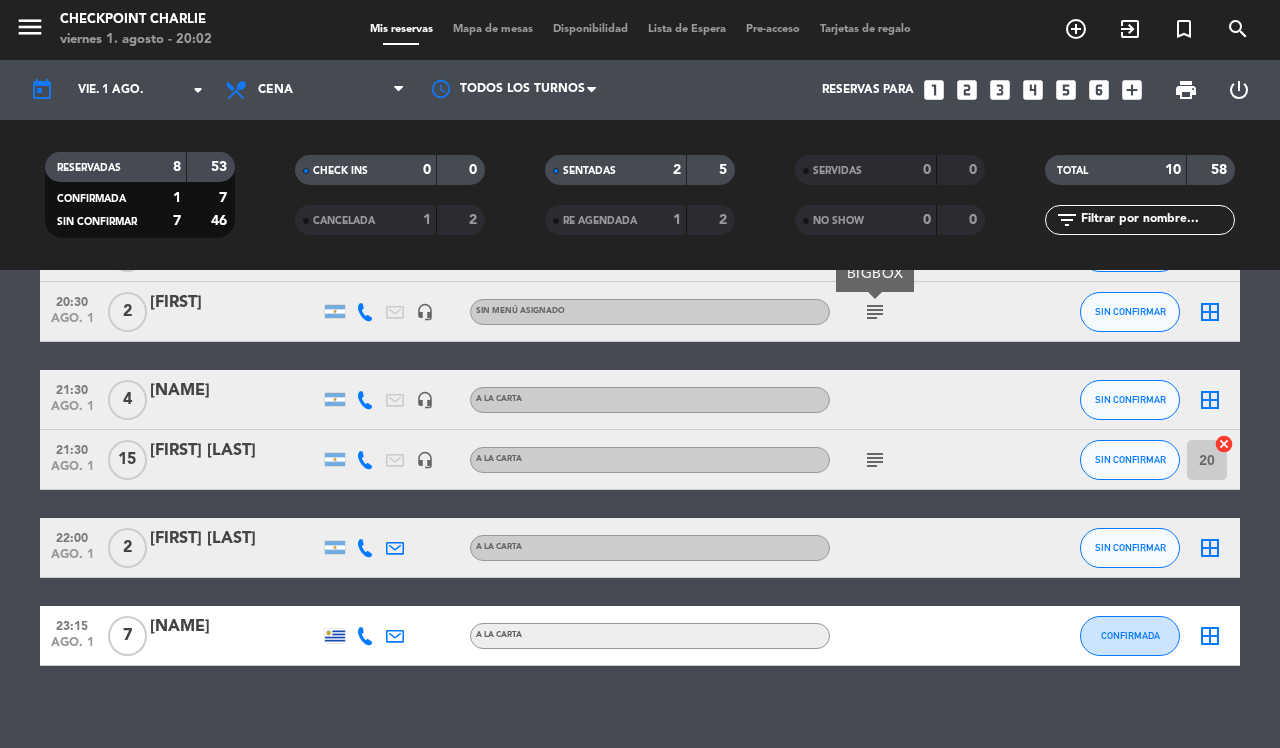 scroll, scrollTop: 453, scrollLeft: 0, axis: vertical 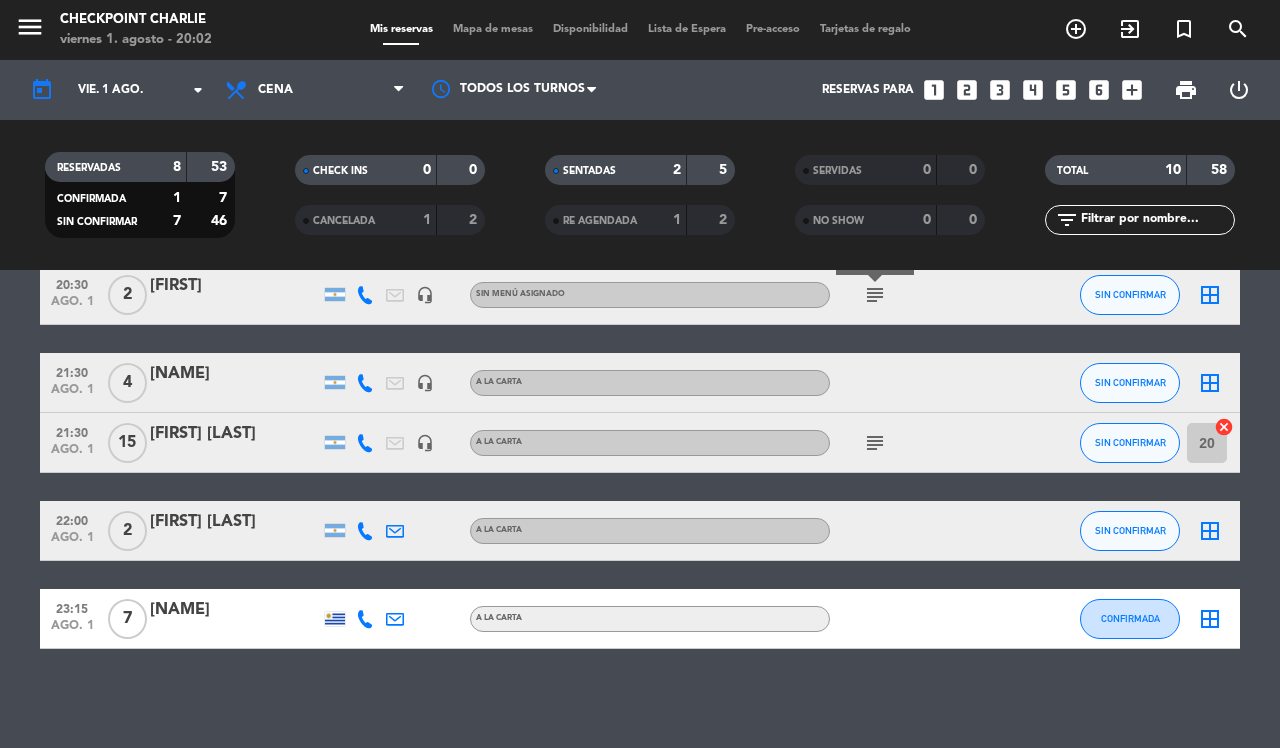 click on "subject" 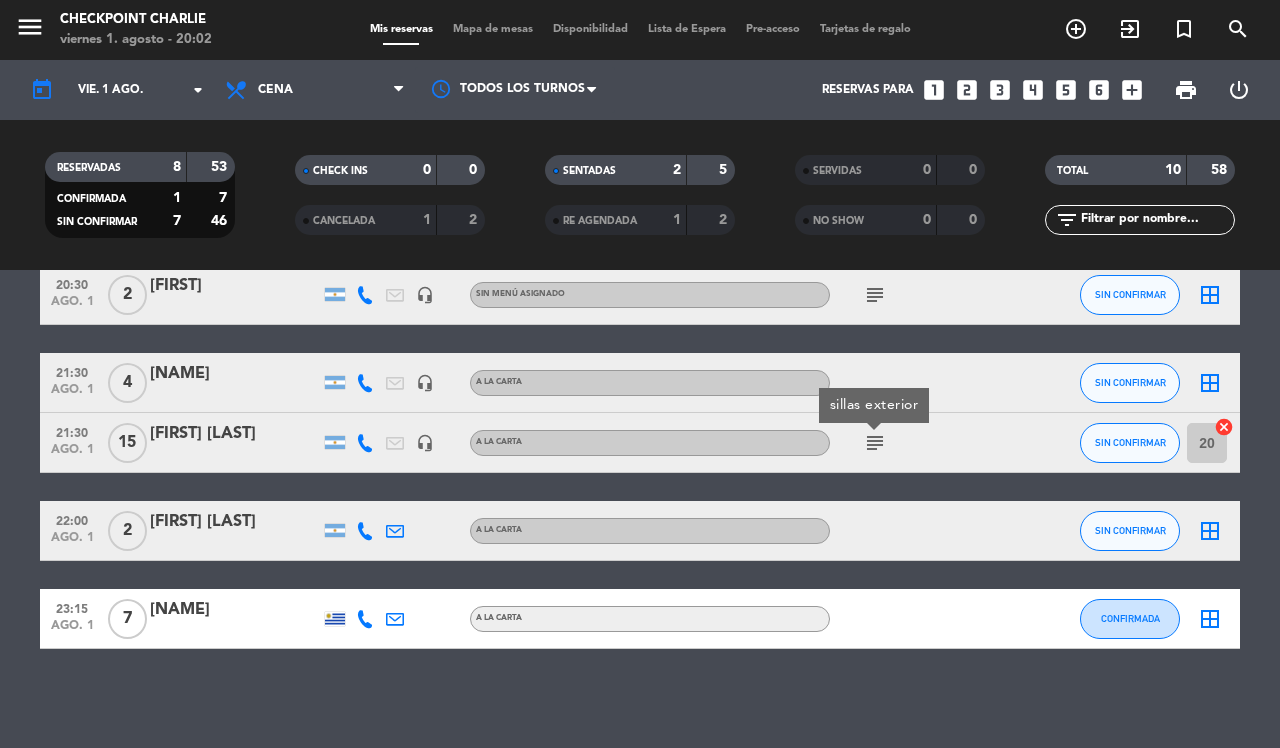 click on "19:44   ago. 1   2   Walk In   exit_to_app  Sin menú asignado SENTADA 63  cancel   20:00   ago. 1   3   Danilo Luis Baroni   A LA CARTA SENTADA 7  cancel   20:00   ago. 1   4   Martin Iraola   headset_mic   A LA CARTA SIN CONFIRMAR  border_all   20:30   ago. 1   4   Fernando Barenboim   A LA CARTA SIN CONFIRMAR  border_all   20:30   ago. 1   15   marcelo uckenheimer   headset_mic  Sin menú asignado  subject  SIN CONFIRMAR  border_all   20:30   ago. 1   2   Mariana   headset_mic  Sin menú asignado  subject  SIN CONFIRMAR  border_all   21:30   ago. 1   4   Ignacio   headset_mic   A LA CARTA SIN CONFIRMAR  border_all   21:30   ago. 1   15   Mariana Maher   headset_mic   A LA CARTA  subject  sillas exterior SIN CONFIRMAR 20  cancel   22:00   ago. 1   2   Erica A. Olijavetzky   A LA CARTA SIN CONFIRMAR  border_all   23:15   ago. 1   7   Virginia López Robés   A LA CARTA CONFIRMADA  border_all" 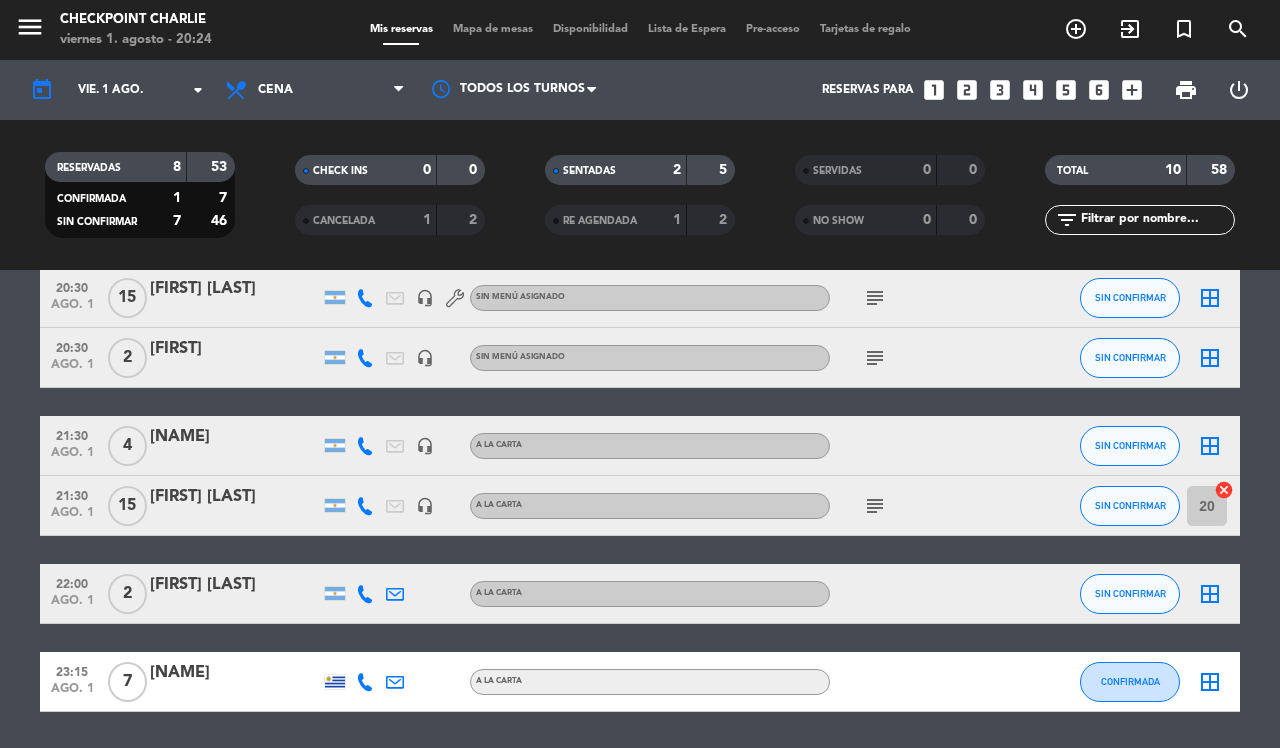 scroll, scrollTop: 328, scrollLeft: 0, axis: vertical 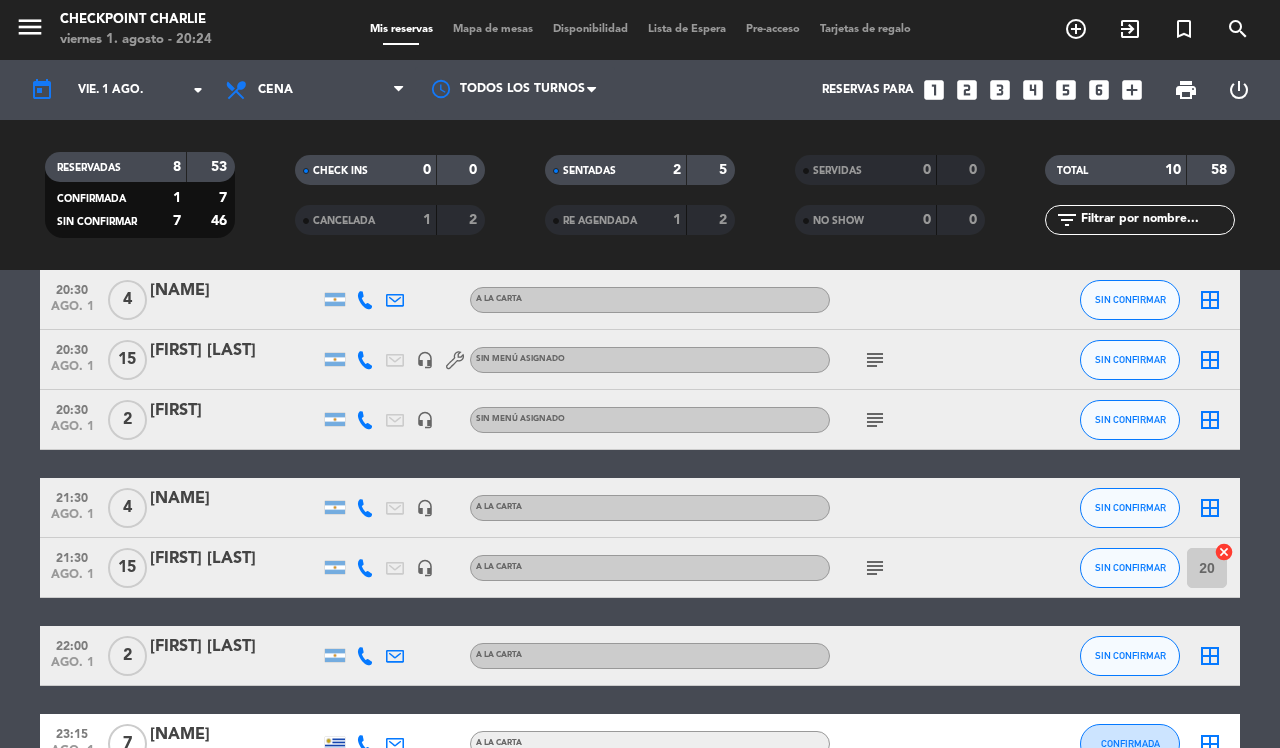 click on "subject" 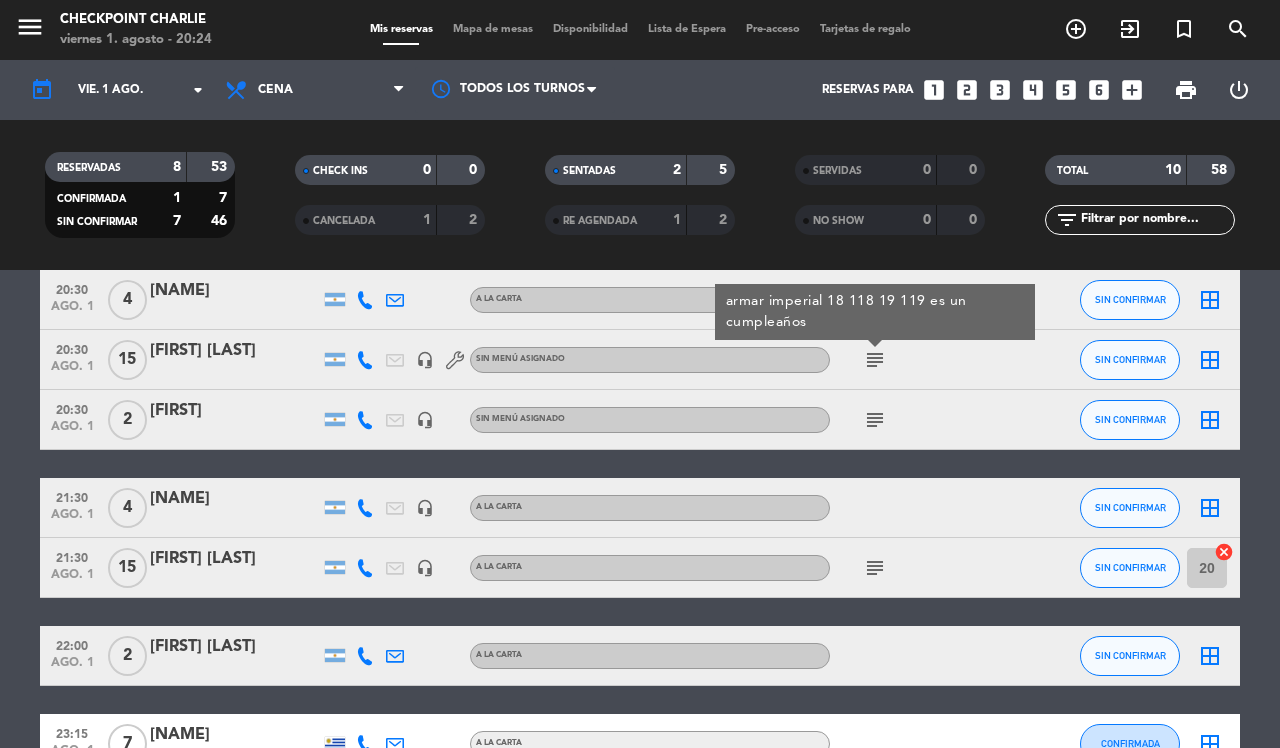 click on "headset_mic" 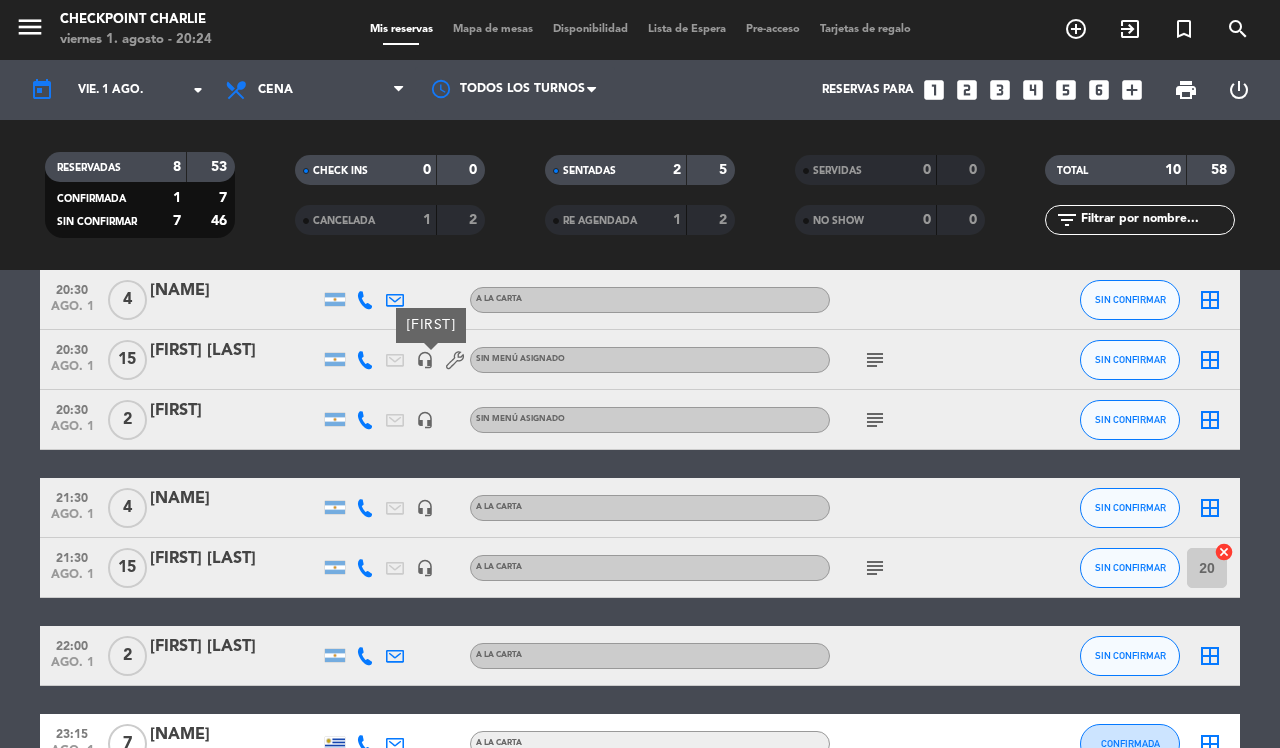 click 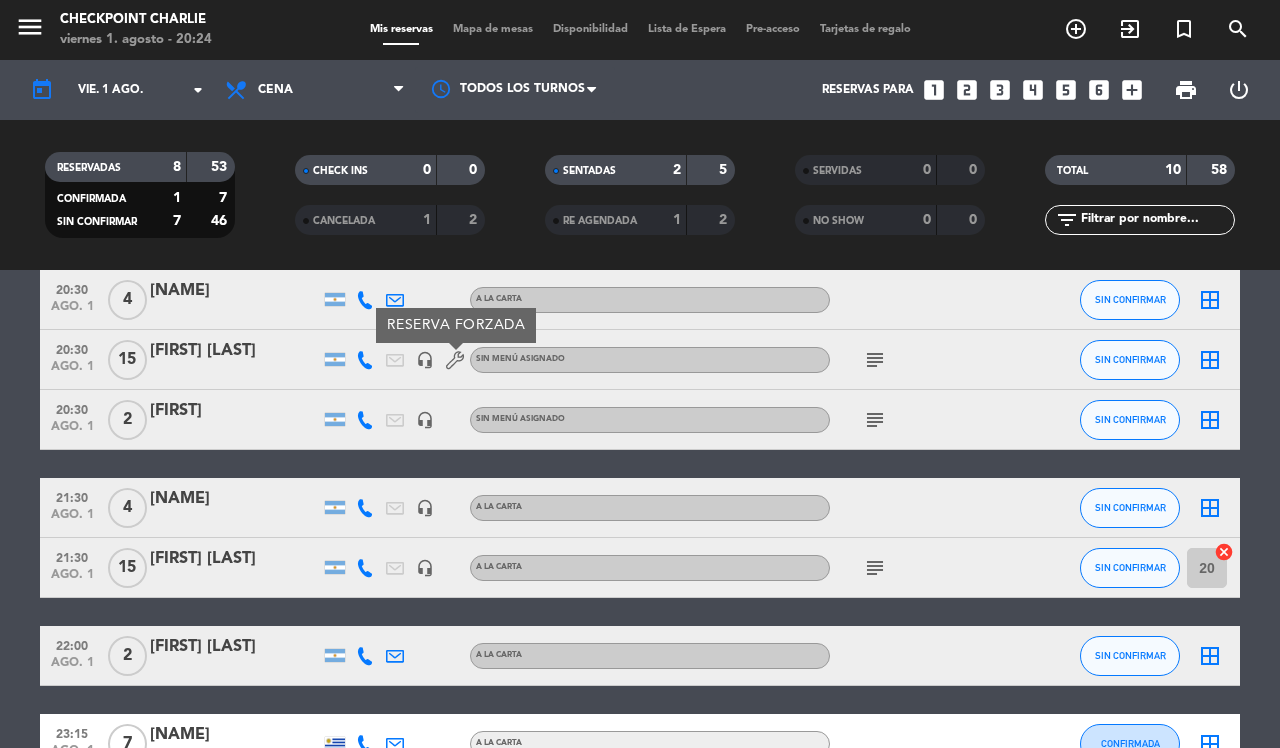 click on "19:44   ago. 1   2   Walk In   exit_to_app  Sin menú asignado SENTADA 63  cancel   20:00   ago. 1   3   [FIRST] [LAST]   A LA CARTA SENTADA 7  cancel   20:00   ago. 1   4   [FIRST] [LAST]   headset_mic   A LA CARTA SIN CONFIRMAR 14  cancel   20:30   ago. 1   4   [FIRST] [LAST]   A LA CARTA SIN CONFIRMAR  border_all   20:30   ago. 1   15   [FIRST] [LAST]   headset_mic  RESERVA FORZADA Sin menú asignado  subject  SIN CONFIRMAR  border_all   20:30   ago. 1   2   [FIRST]   headset_mic  Sin menú asignado  subject  SIN CONFIRMAR  border_all   21:30   ago. 1   4   [FIRST]   headset_mic   A LA CARTA SIN CONFIRMAR  border_all   21:30   ago. 1   15   [FIRST] [LAST]   headset_mic   A LA CARTA  subject  SIN CONFIRMAR 20  cancel   22:00   ago. 1   2   [FIRST] [LAST]   A LA CARTA SIN CONFIRMAR  border_all   23:15   ago. 1   7   [FIRST] [LAST]   A LA CARTA CONFIRMADA  border_all" 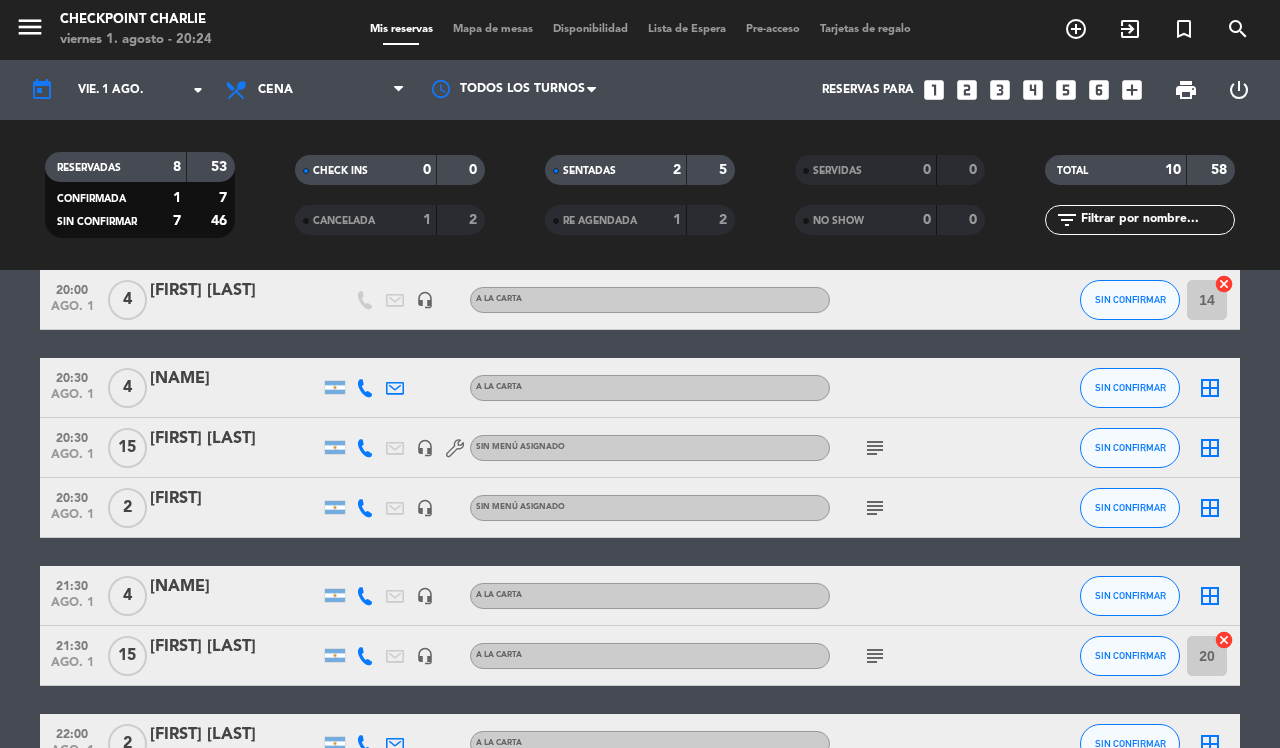 scroll, scrollTop: 78, scrollLeft: 0, axis: vertical 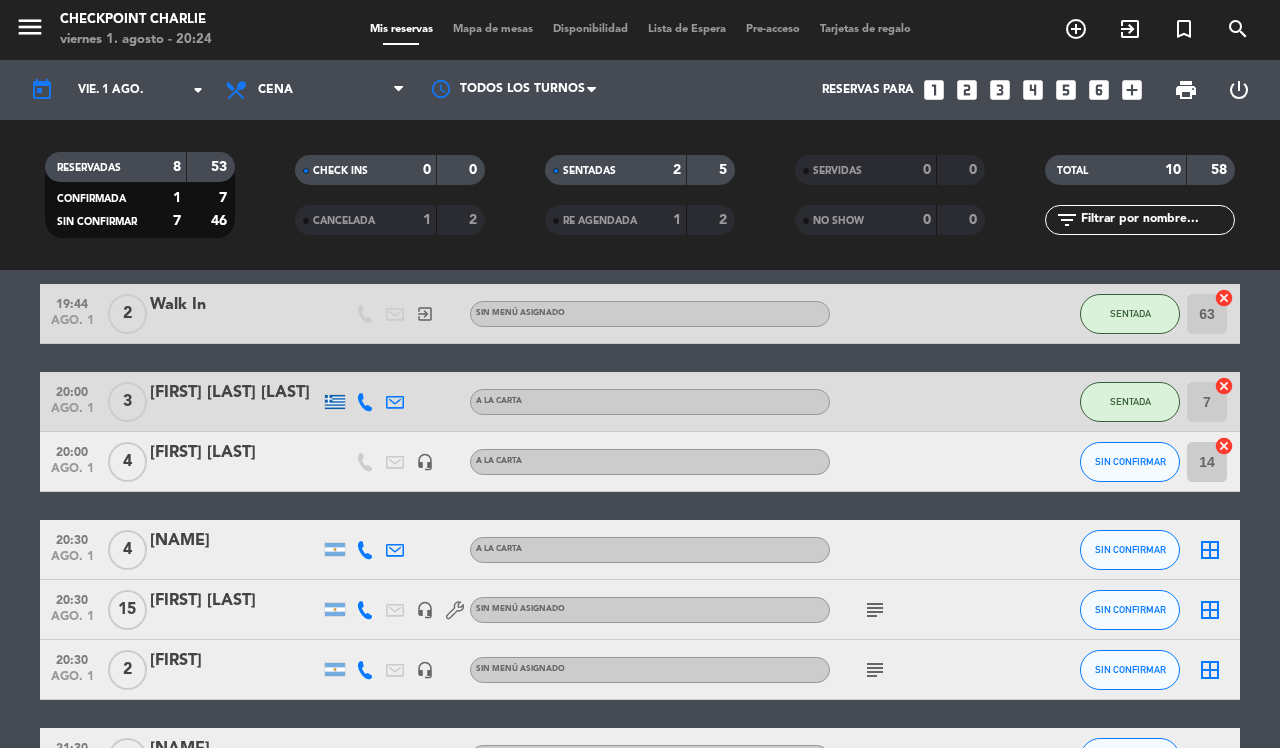click on "20:00   ago. 1   4   [FIRST] [LAST]   headset_mic   A LA CARTA SIN CONFIRMAR 14  cancel" 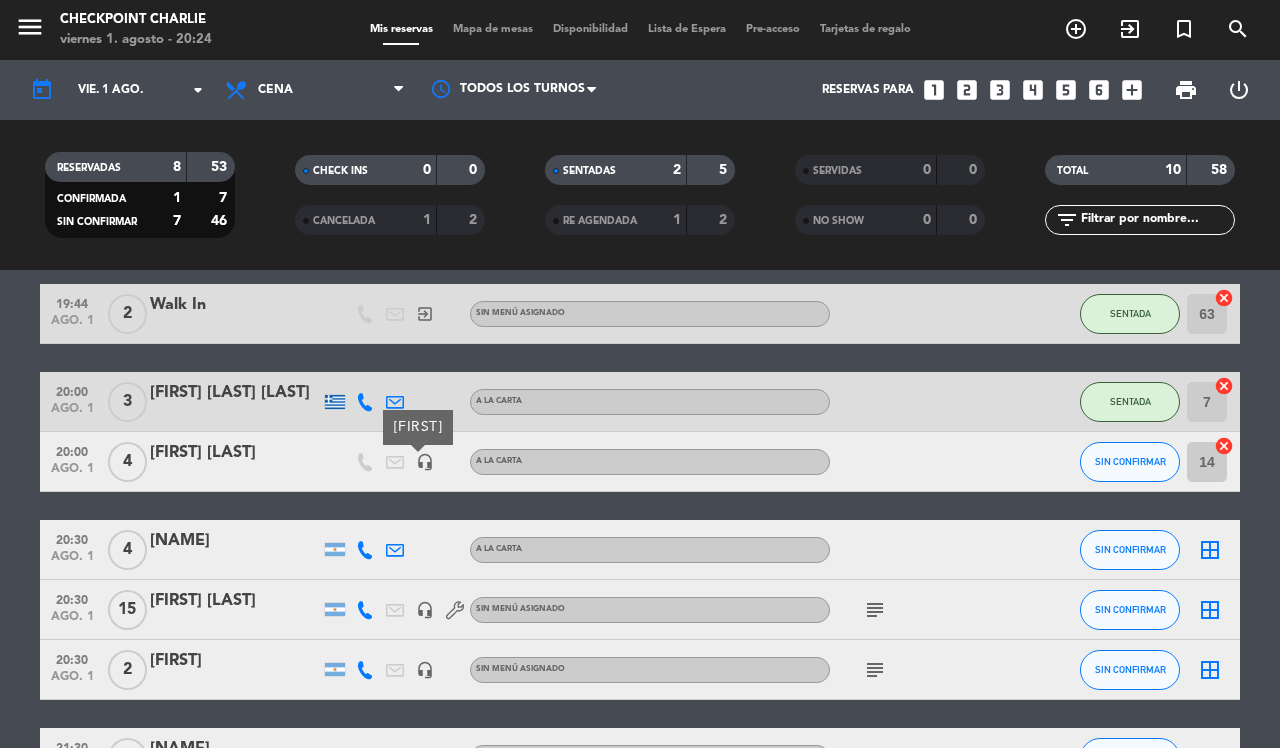 click on "19:44   ago. 1   2   Walk In   exit_to_app  Sin menú asignado SENTADA 63  cancel   20:00   ago. 1   3   [FIRST] [LAST]   A LA CARTA SENTADA 7  cancel   20:00   ago. 1   4   [FIRST] [LAST]   headset_mic  A LA CARTA SIN CONFIRMAR 14  cancel   20:30   ago. 1   4   [FIRST] [LAST]   A LA CARTA SIN CONFIRMAR  border_all   20:30   ago. 1   15   [FIRST] [LAST]   headset_mic  Sin menú asignado  subject  SIN CONFIRMAR  border_all   20:30   ago. 1   2   [FIRST]   headset_mic  Sin menú asignado  subject  SIN CONFIRMAR  border_all   21:30   ago. 1   4   [FIRST]   headset_mic   A LA CARTA SIN CONFIRMAR  border_all   21:30   ago. 1   15   [FIRST] [LAST]   headset_mic   A LA CARTA  subject  SIN CONFIRMAR 20  cancel   22:00   ago. 1   2   [FIRST] [LAST] [LAST]   A LA CARTA SIN CONFIRMAR  border_all   23:15   ago. 1   7   [FIRST] [LAST] [LAST]   A LA CARTA CONFIRMADA  border_all" 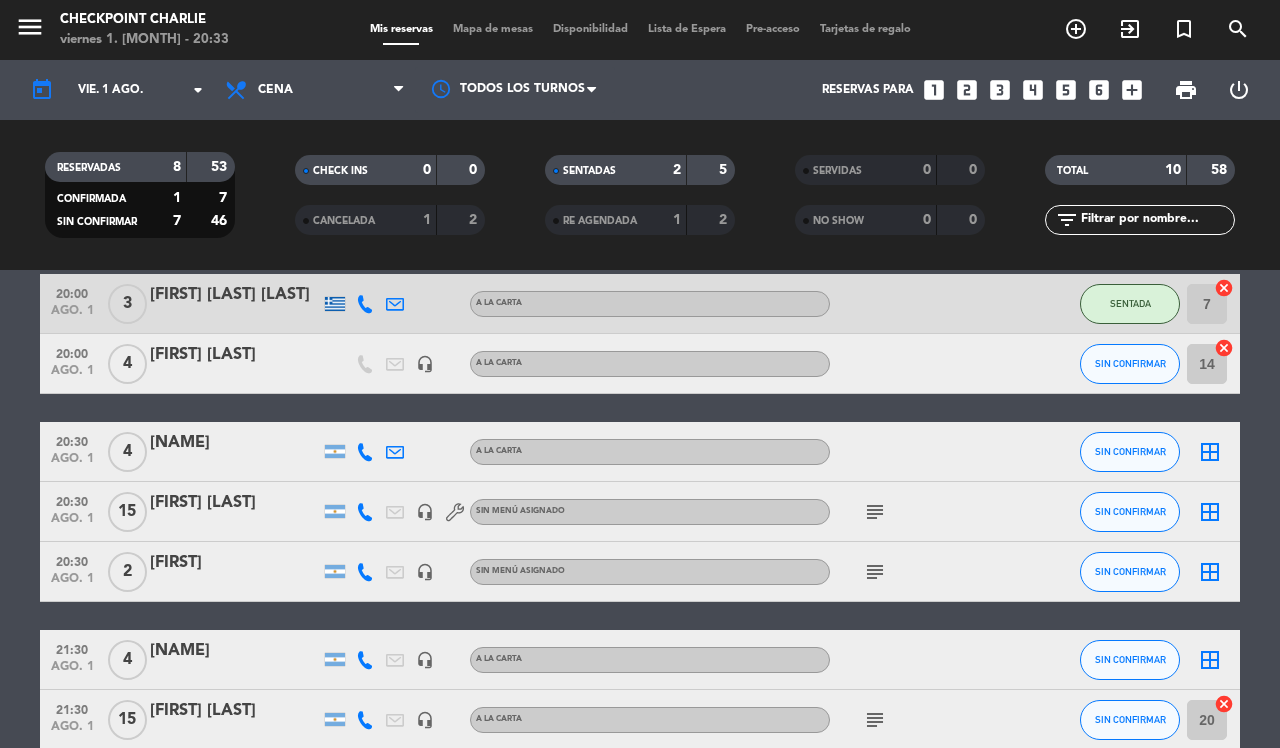 scroll, scrollTop: 203, scrollLeft: 0, axis: vertical 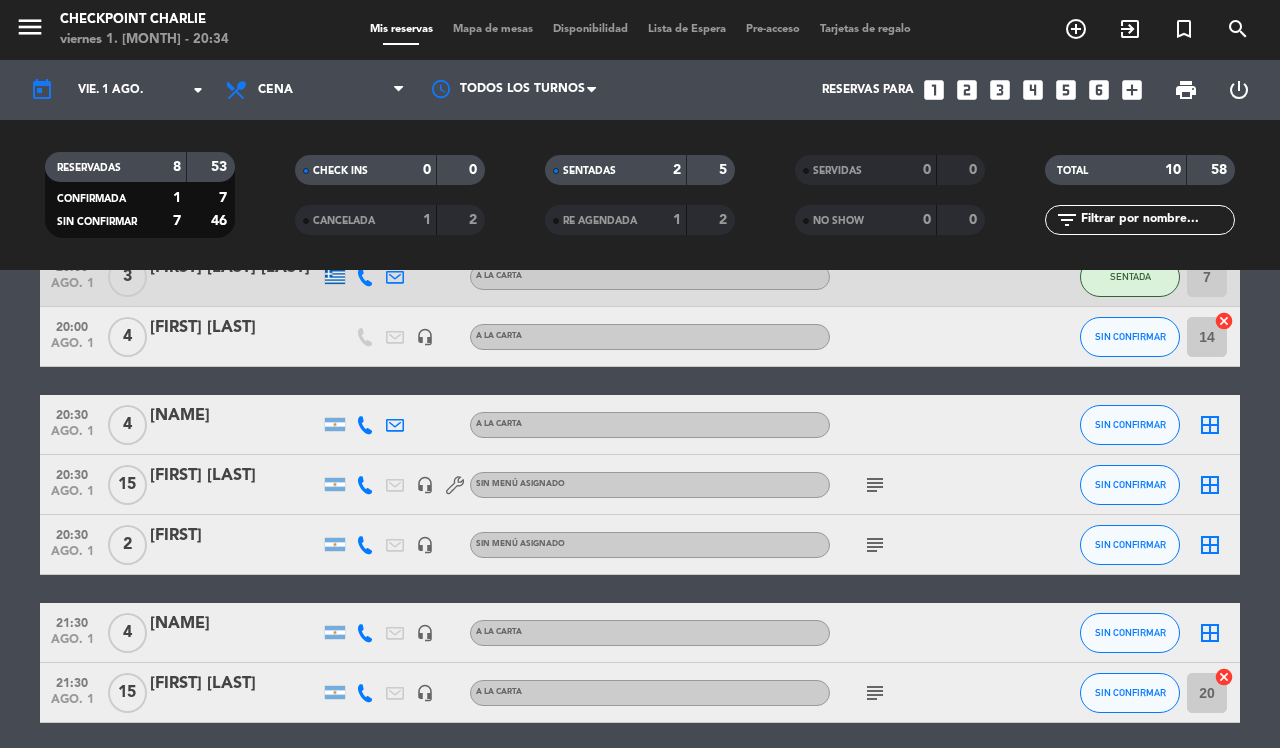 click on "border_all" 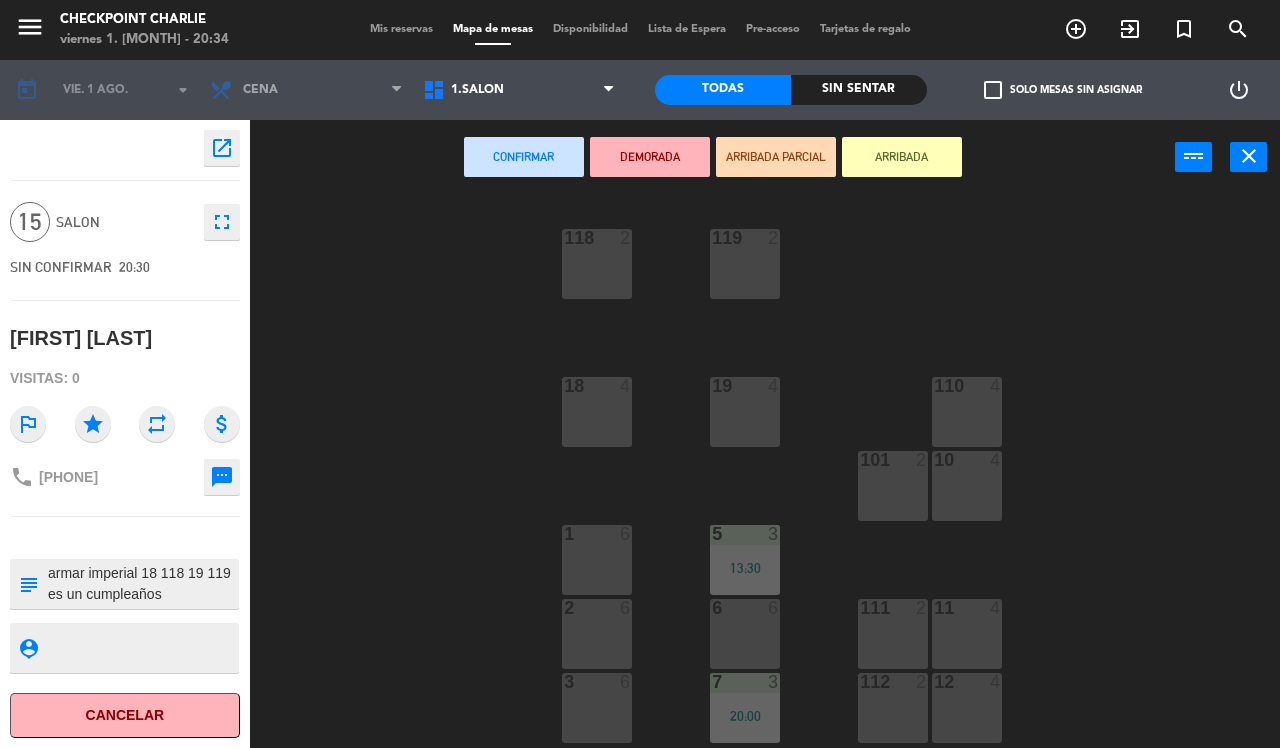 click on "119  2" at bounding box center (745, 264) 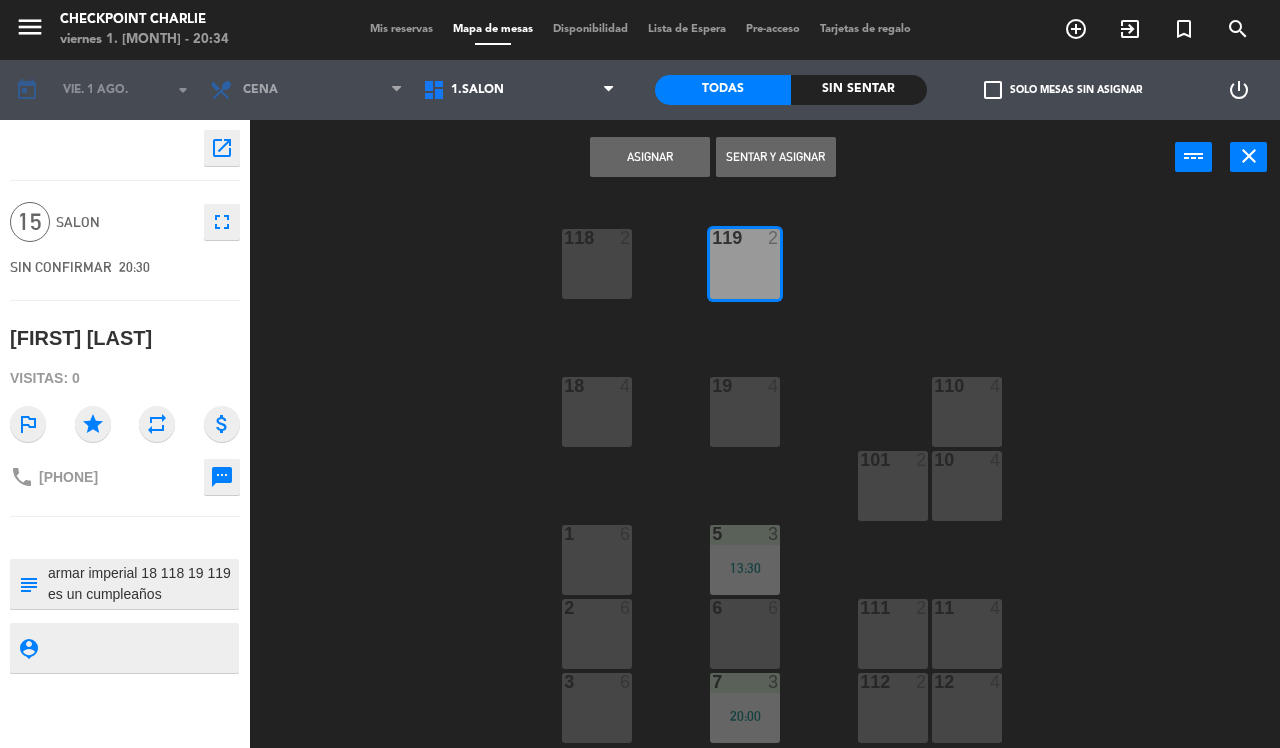 click on "[NUMBER] [NUMBER]" at bounding box center [597, 264] 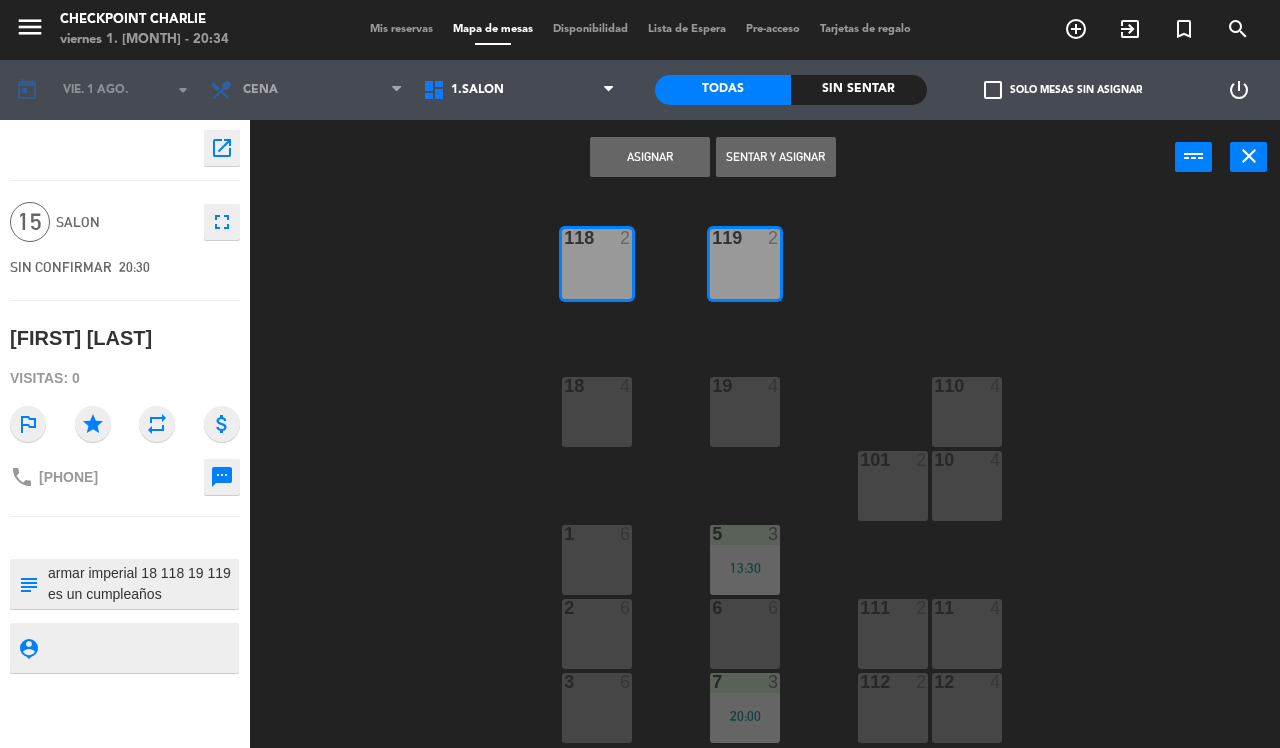 click on "Sentar y Asignar" at bounding box center [776, 157] 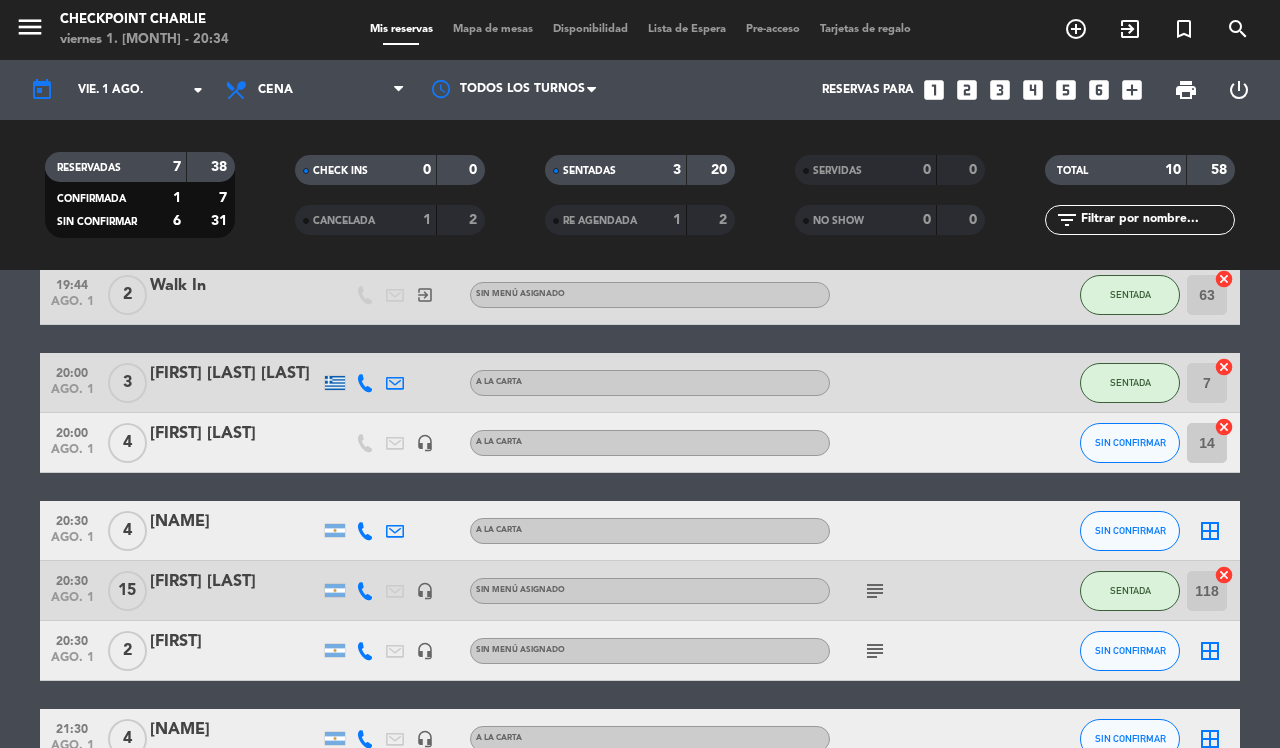 scroll, scrollTop: 125, scrollLeft: 0, axis: vertical 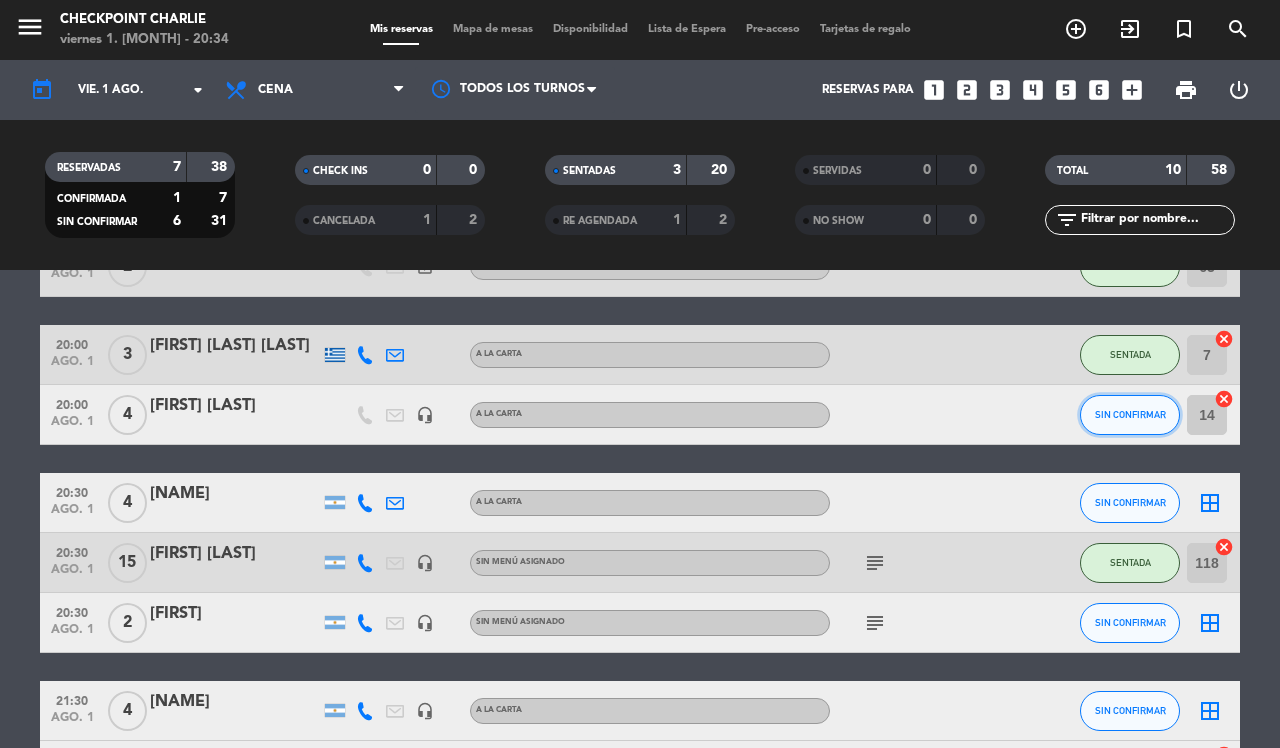 click on "SIN CONFIRMAR" 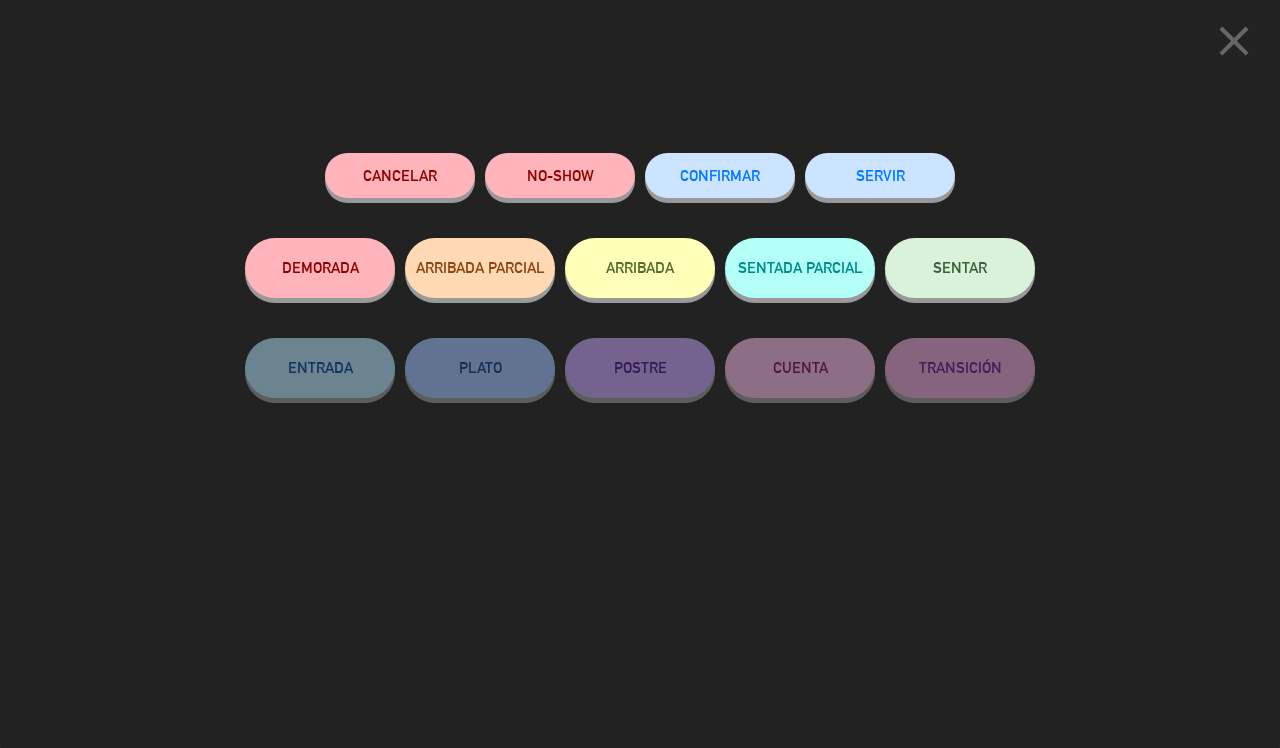 click on "SENTAR" 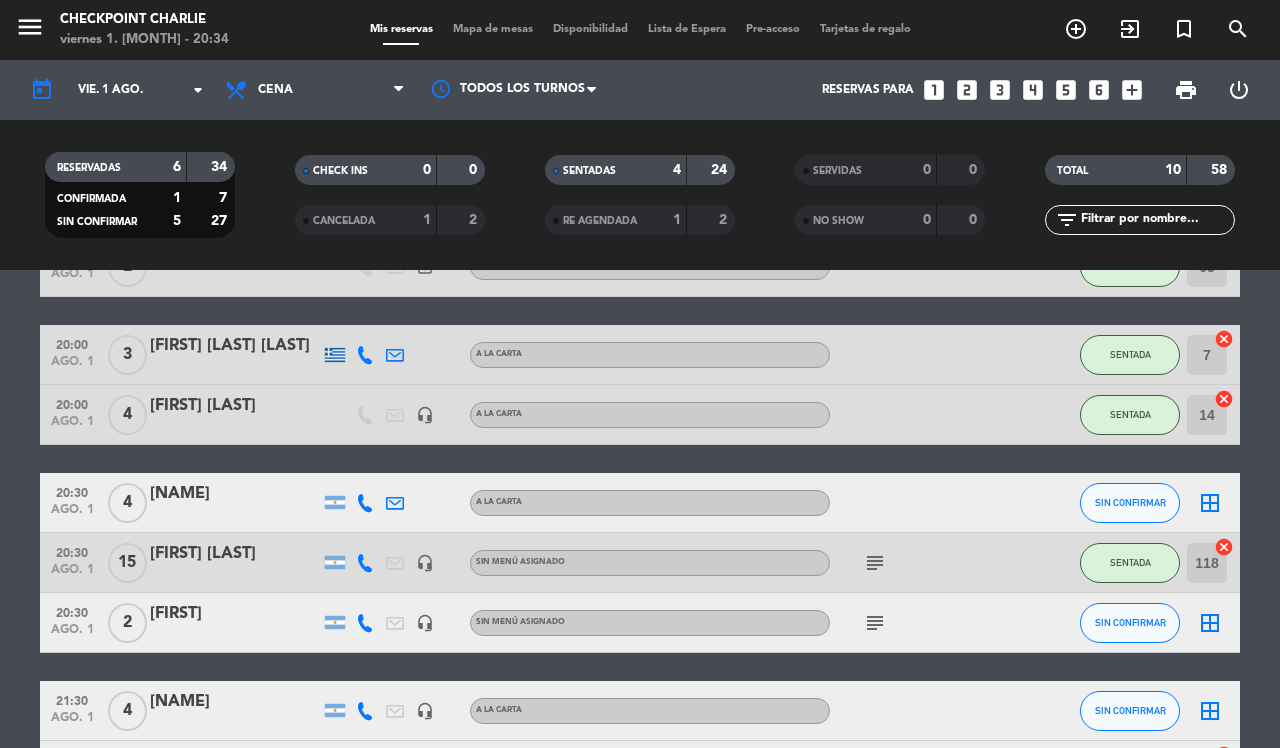 scroll, scrollTop: 250, scrollLeft: 0, axis: vertical 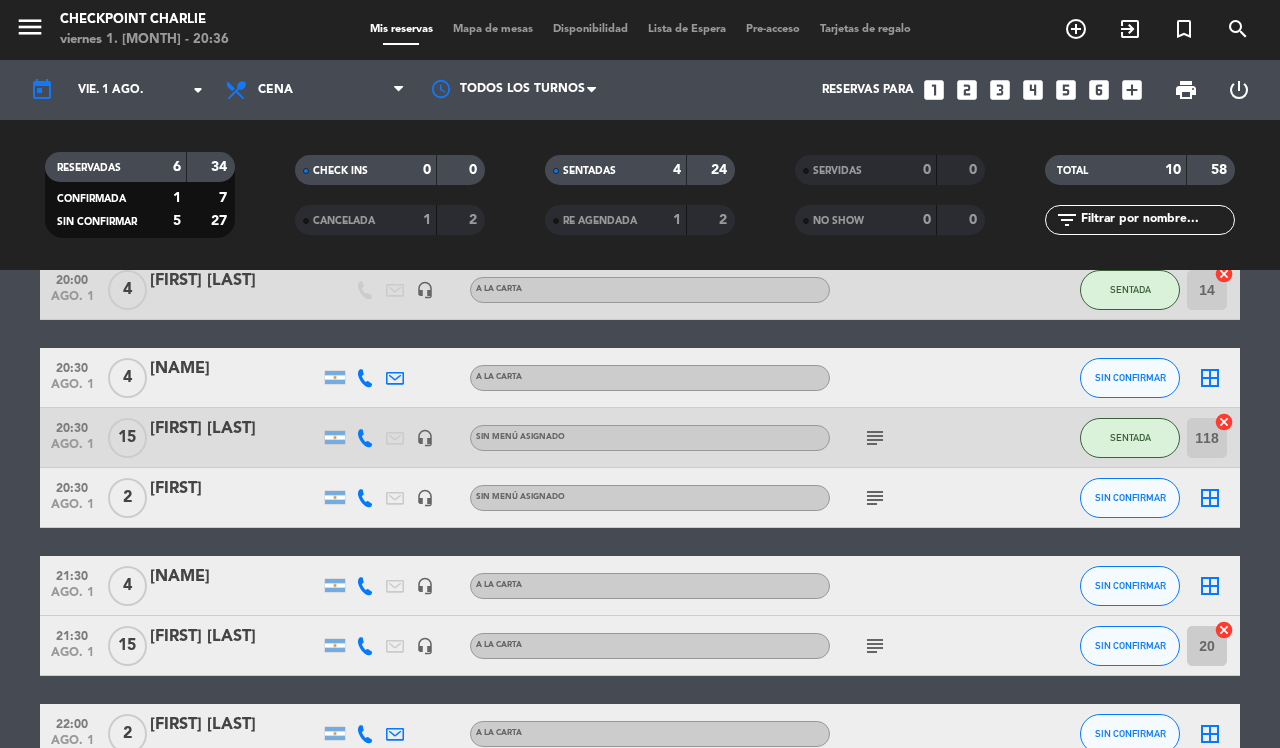 click on "border_all" 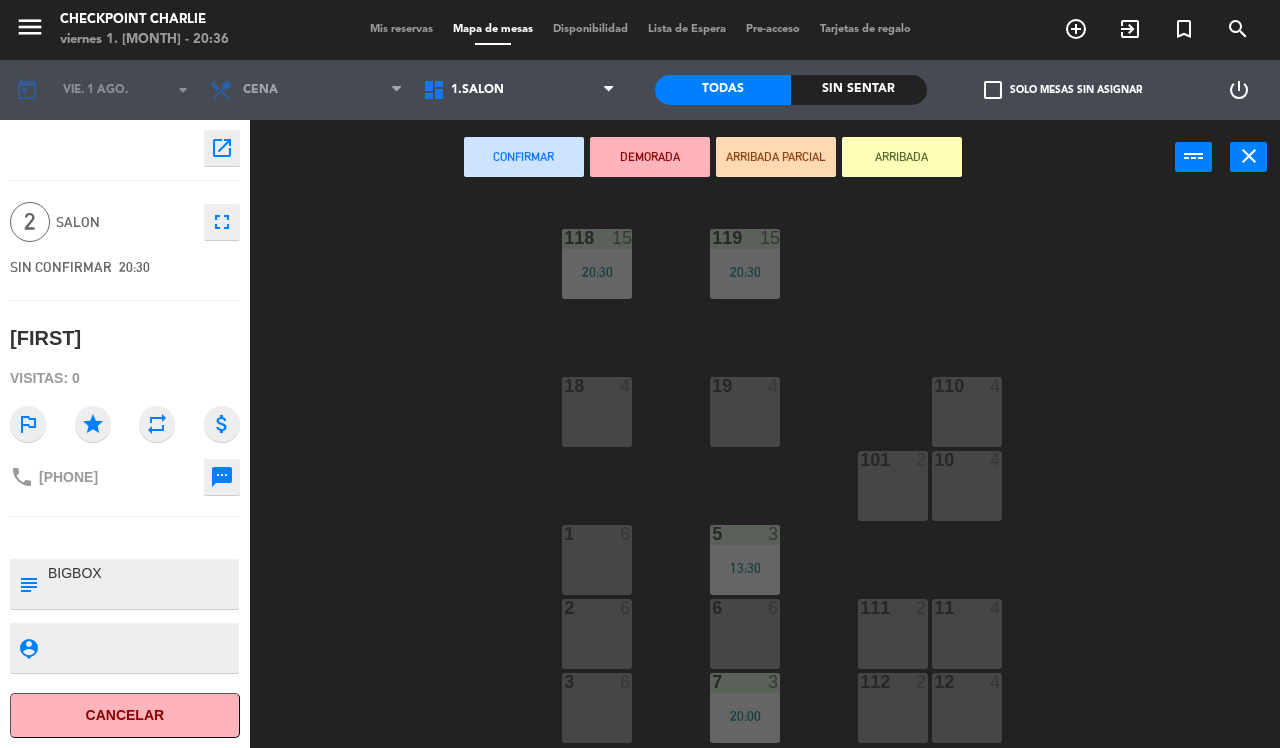 click on "11  4" at bounding box center (967, 634) 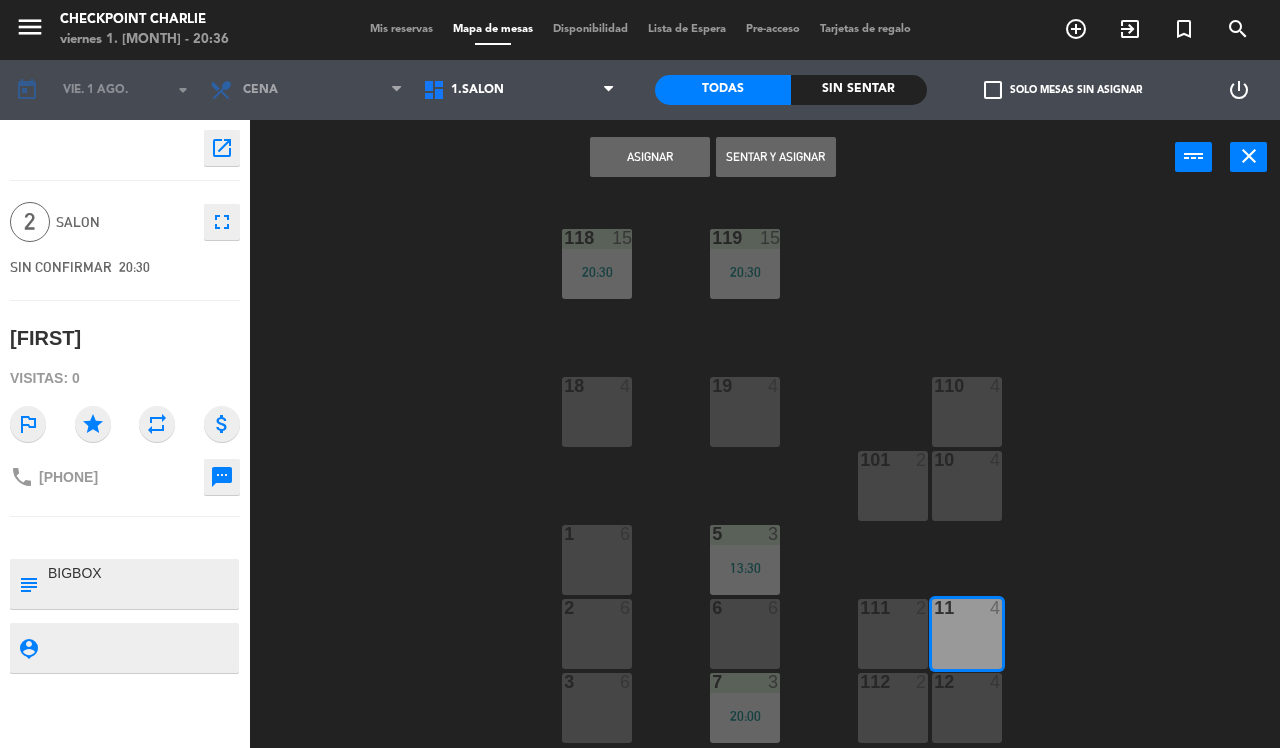 click on "Sentar y Asignar" at bounding box center [776, 157] 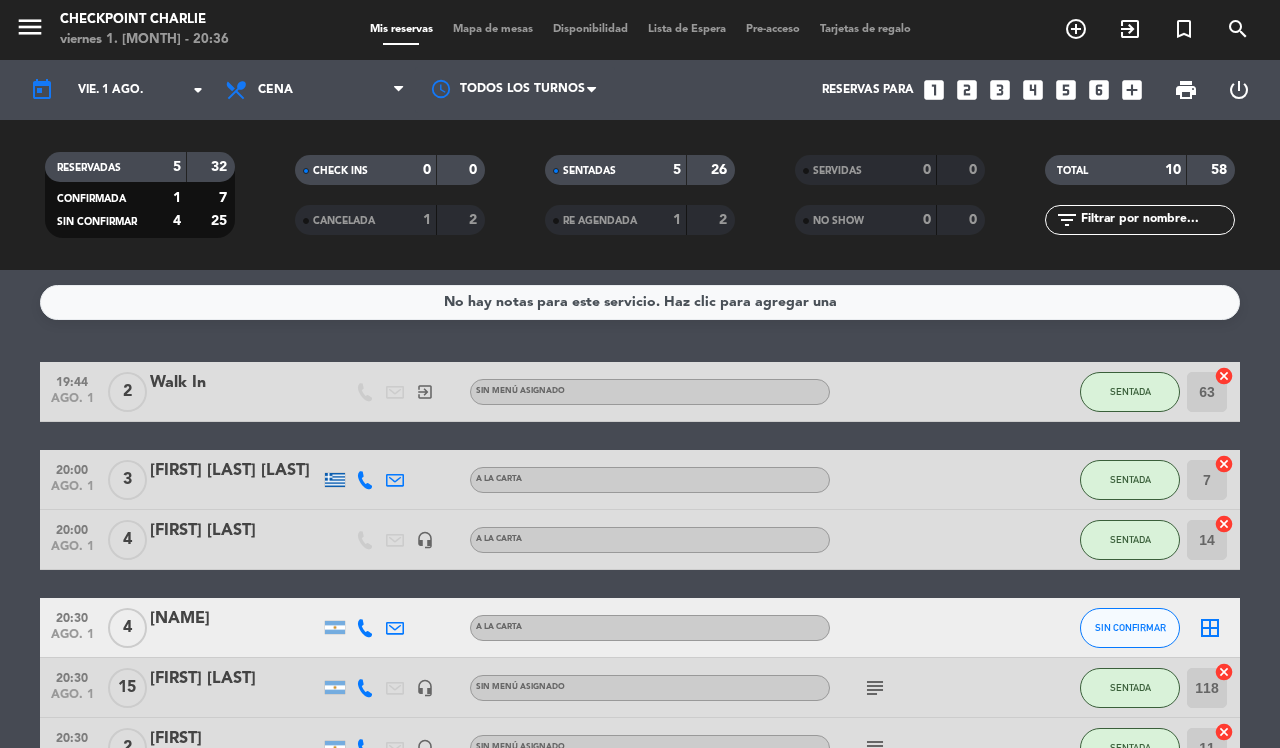 click on "19:44   ago. 1   2   Walk In   exit_to_app  Sin menú asignado SENTADA 63  cancel   20:00   ago. 1   3   [FIRST] [LAST]   A LA CARTA SENTADA 7  cancel   20:00   ago. 1   4   [FIRST] [LAST]   headset_mic   A LA CARTA SENTADA 14  cancel   20:30   ago. 1   4   [FIRST] [LAST]   A LA CARTA SIN CONFIRMAR  border_all   20:30   ago. 1   15   [FIRST] [LAST]   headset_mic  Sin menú asignado  subject  SENTADA 118  cancel   20:30   ago. 1   2   [FIRST]   headset_mic  Sin menú asignado  subject  SENTADA 11  cancel   21:30   ago. 1   4   [FIRST]   headset_mic   A LA CARTA SIN CONFIRMAR  border_all   21:30   ago. 1   15   [FIRST] [LAST]   headset_mic   A LA CARTA  subject  SIN CONFIRMAR 20  cancel   22:00   ago. 1   2   [FIRST] [LAST]   A LA CARTA SIN CONFIRMAR  border_all   23:15   ago. 1   7   [FIRST] [LAST]   A LA CARTA CONFIRMADA  border_all" 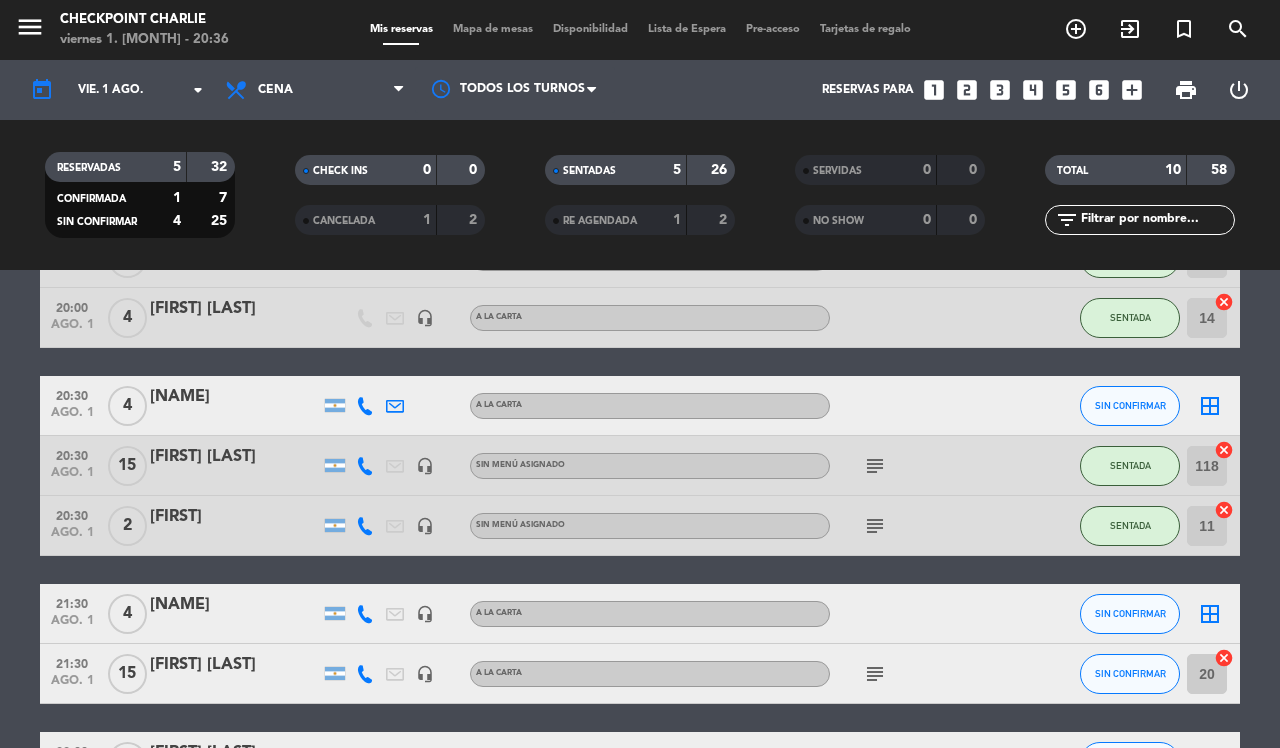 scroll, scrollTop: 250, scrollLeft: 0, axis: vertical 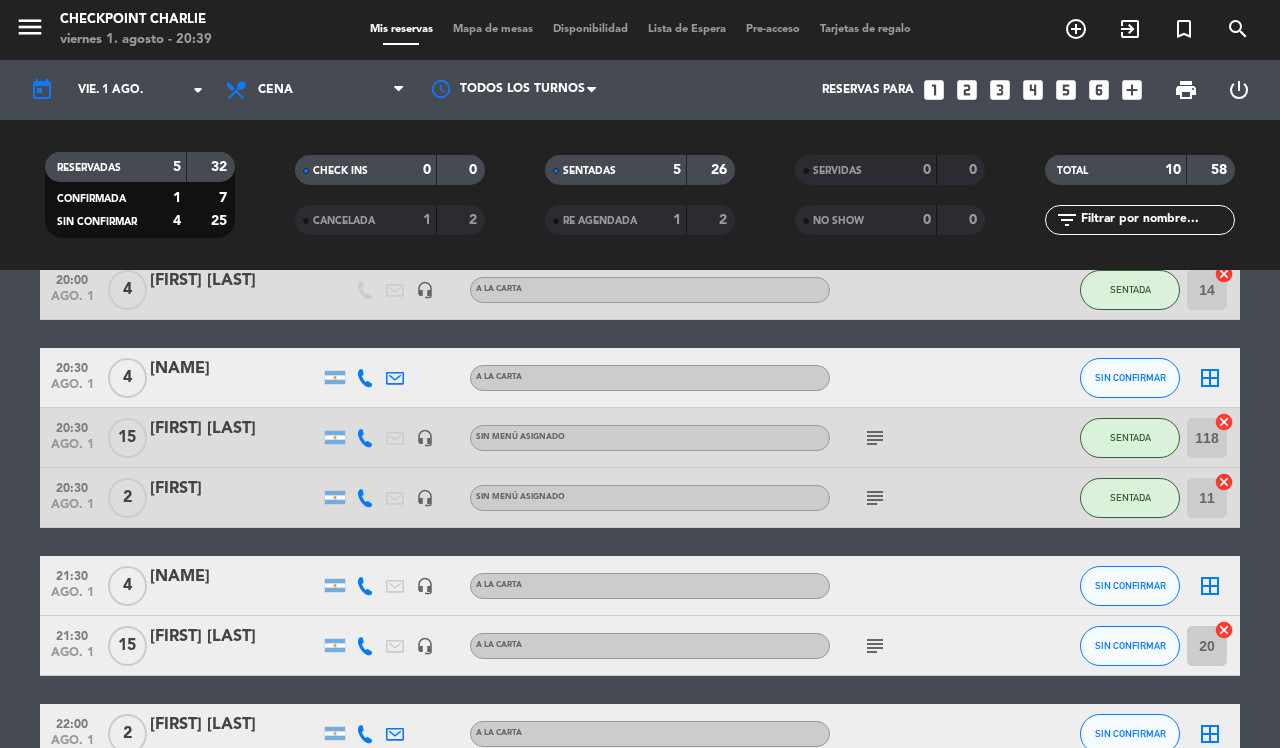 click on "border_all" 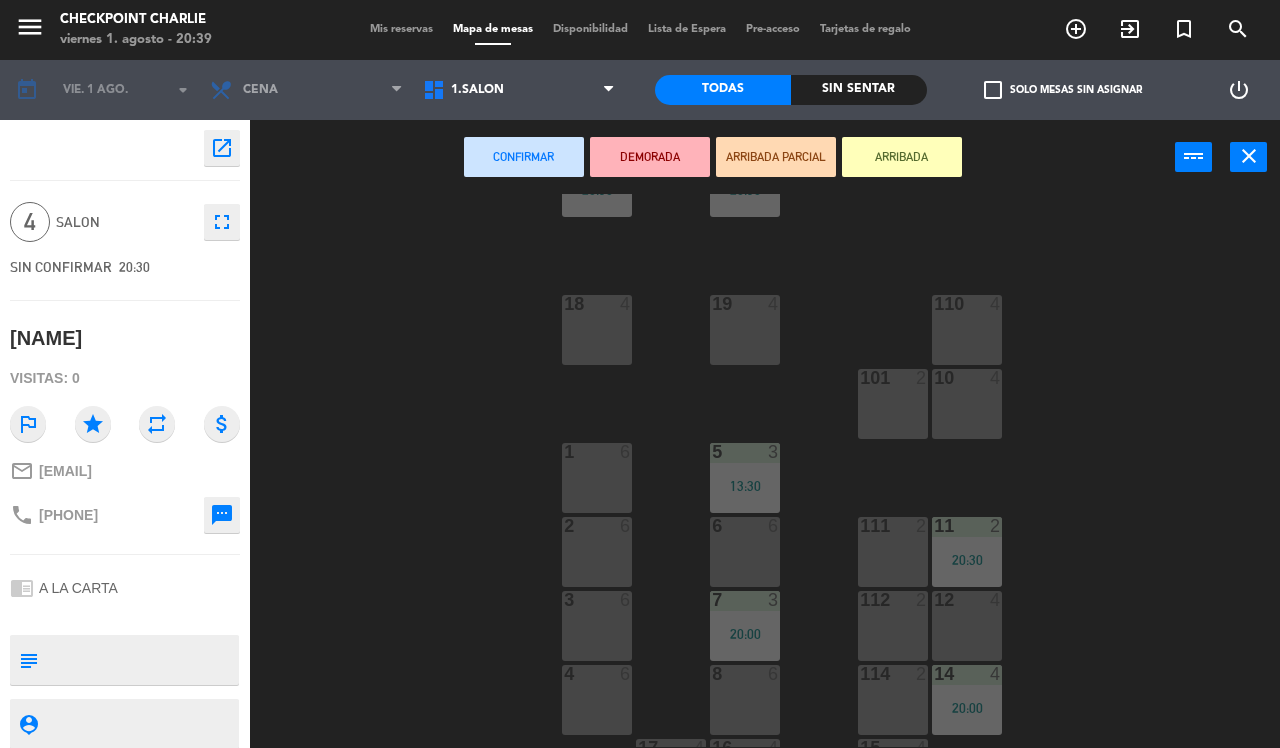 scroll, scrollTop: 125, scrollLeft: 0, axis: vertical 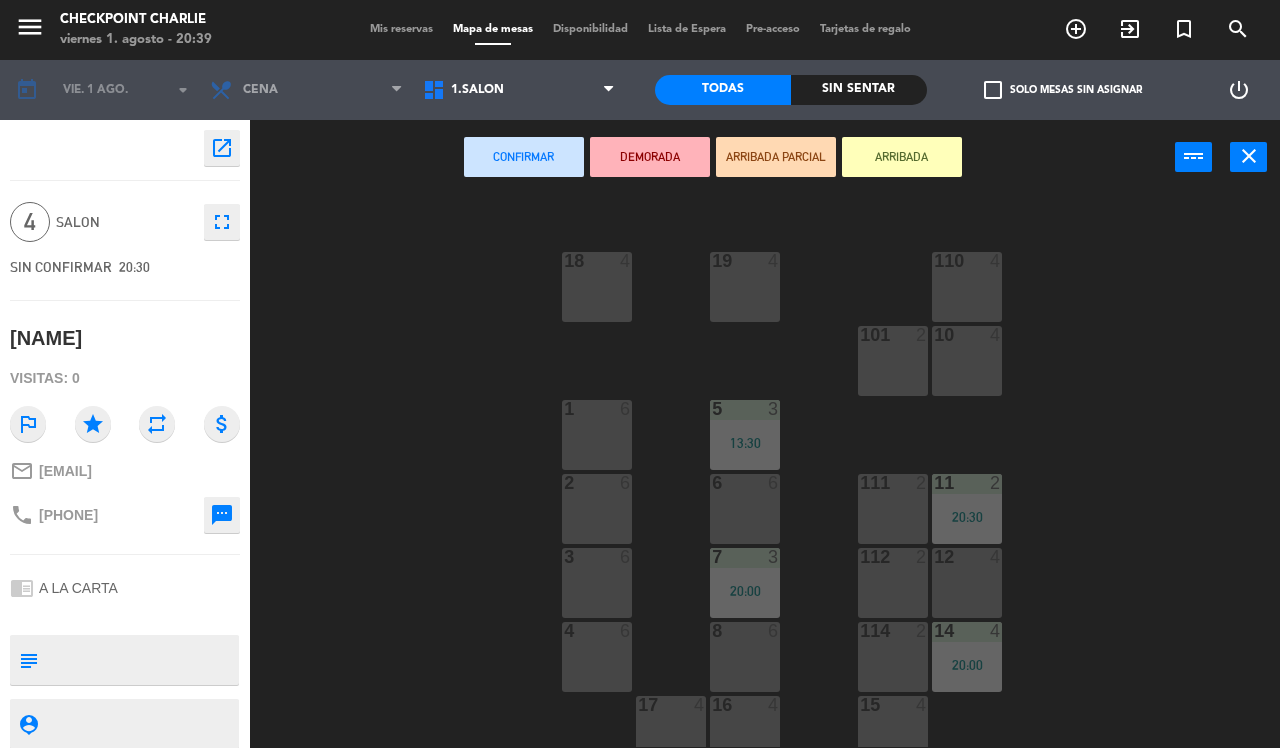 click on "6  6" at bounding box center [745, 509] 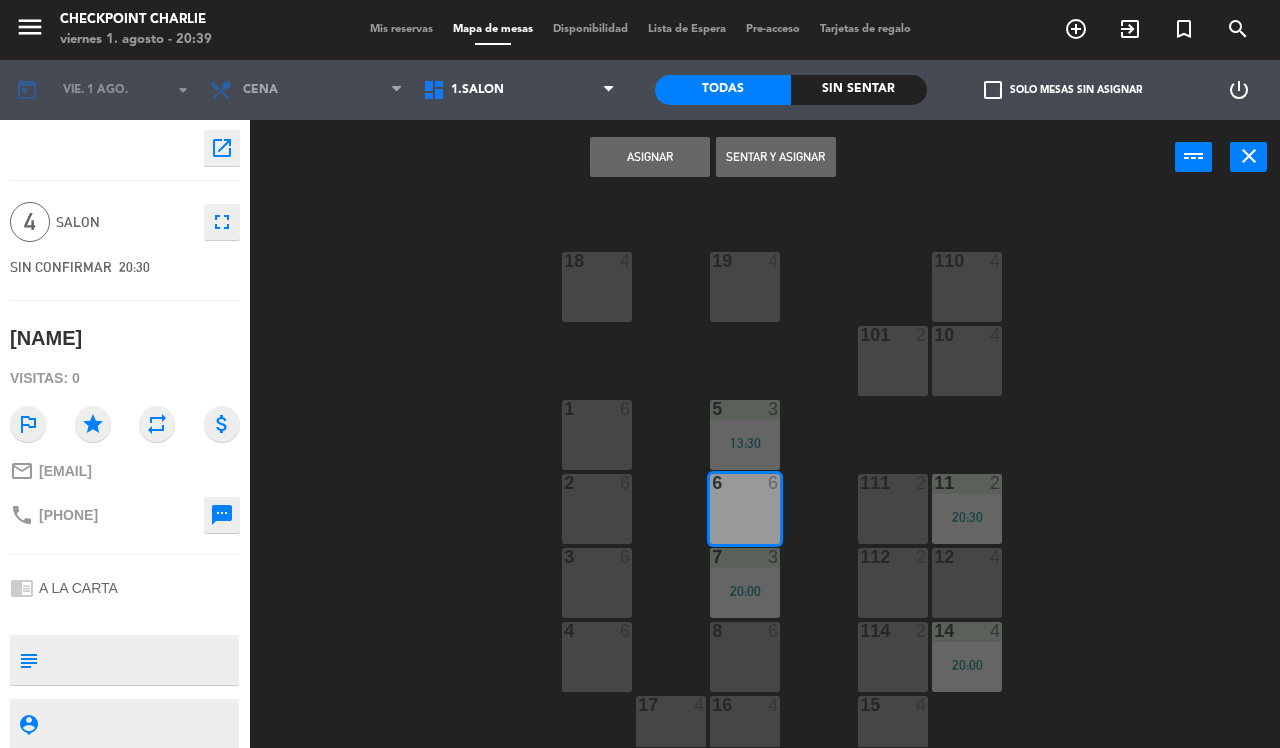 click on "Sentar y Asignar" at bounding box center [776, 157] 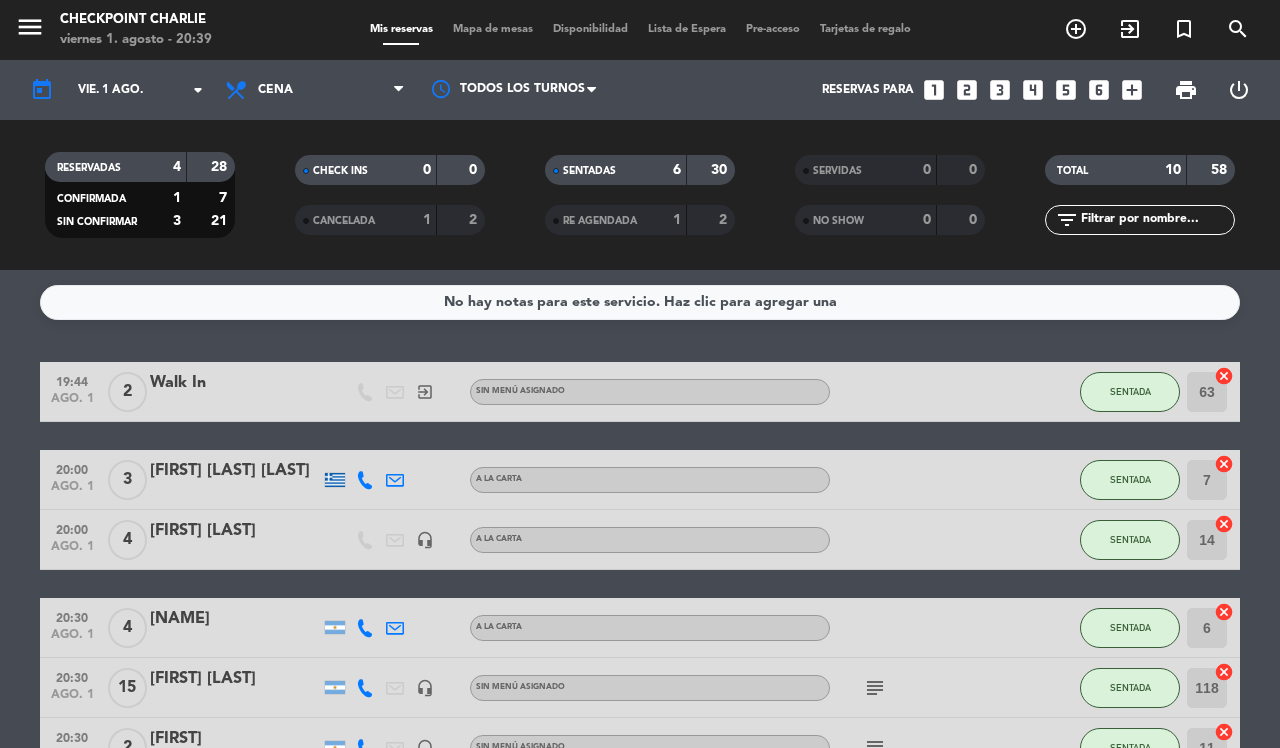 click on "19:44   ago. 1   2   Walk In   exit_to_app  Sin menú asignado SENTADA 63  cancel   20:00   ago. 1   3   Danilo Luis Baroni   A LA CARTA SENTADA 14  cancel   20:00   ago. 1   4   Martin Iraola   headset_mic   A LA CARTA SENTADA 14  cancel   20:30   ago. 1   4   Fernando Barenboim   A LA CARTA SENTADA 6  cancel   20:30   ago. 1   15   marcelo uckenheimer   headset_mic  Sin menú asignado  subject  SENTADA 118  cancel   20:30   ago. 1   2   Mariana   headset_mic  Sin menú asignado  subject  SENTADA 11  cancel   21:30   ago. 1   4   Ignacio   headset_mic   A LA CARTA SIN CONFIRMAR  border_all   21:30   ago. 1   15   Mariana Maher   headset_mic   A LA CARTA  subject  SIN CONFIRMAR 20  cancel   22:00   ago. 1   2   Erica A. Olijavetzky   A LA CARTA SIN CONFIRMAR  border_all   23:15   ago. 1   7   Virginia López Robés   A LA CARTA CONFIRMADA  border_all" 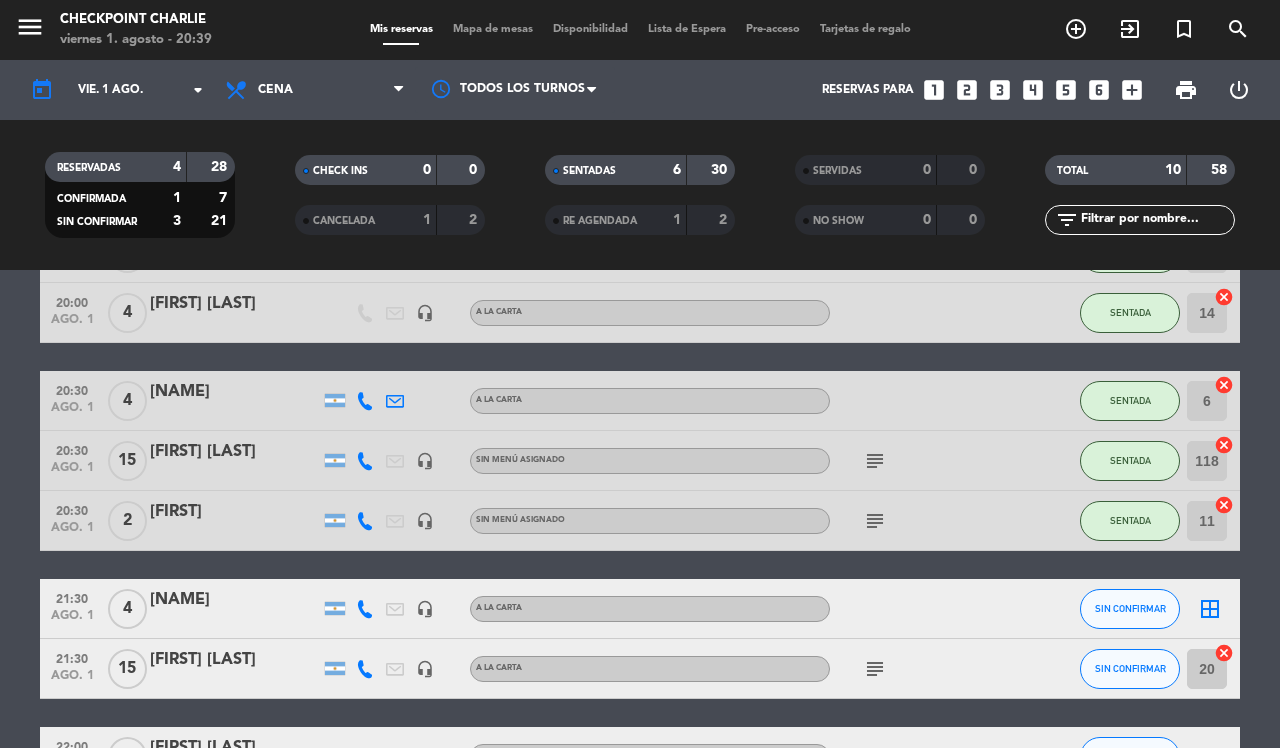 scroll, scrollTop: 375, scrollLeft: 0, axis: vertical 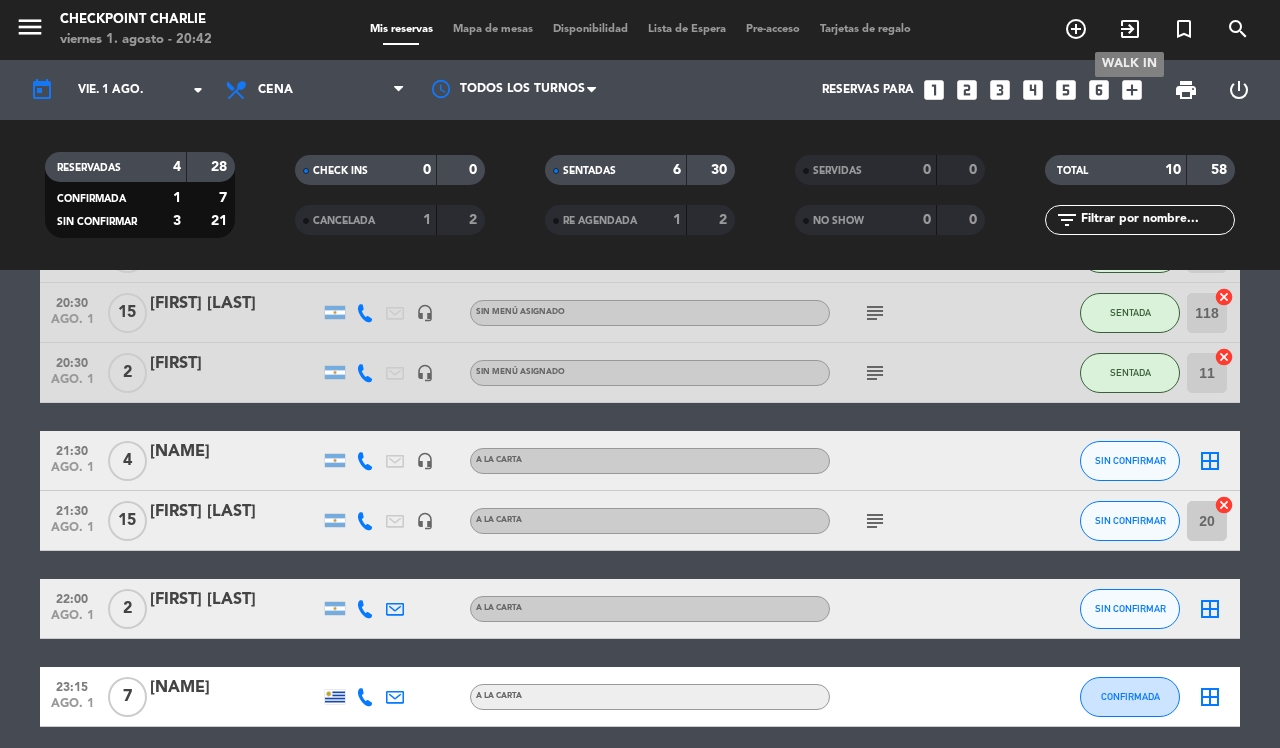 click on "exit_to_app" at bounding box center [1130, 29] 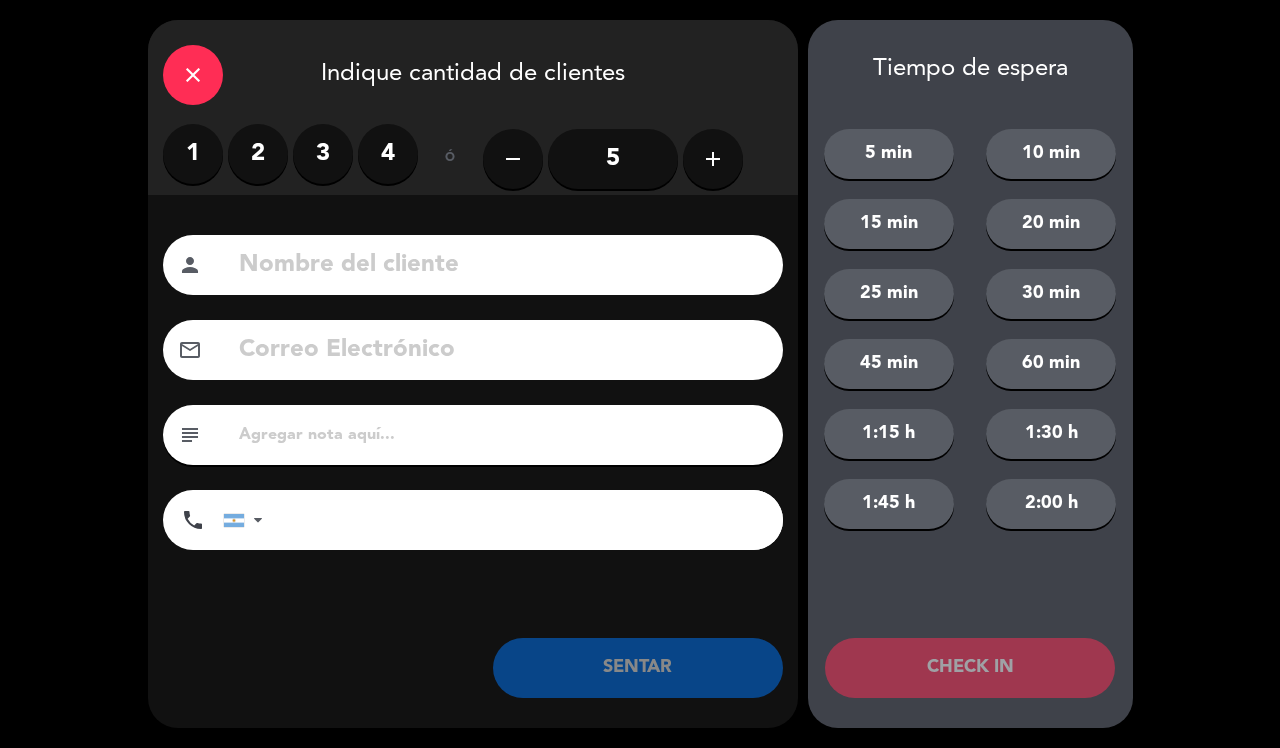 click on "4" at bounding box center [388, 154] 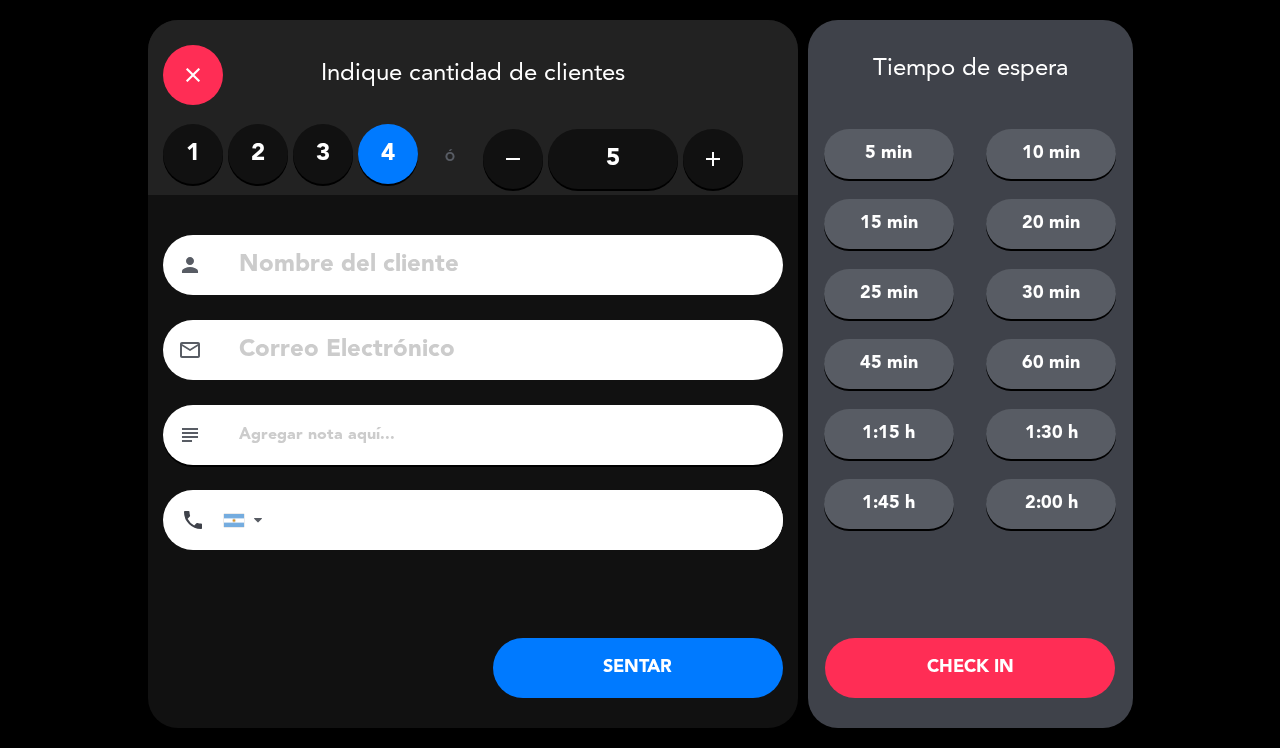 click on "3" at bounding box center (323, 154) 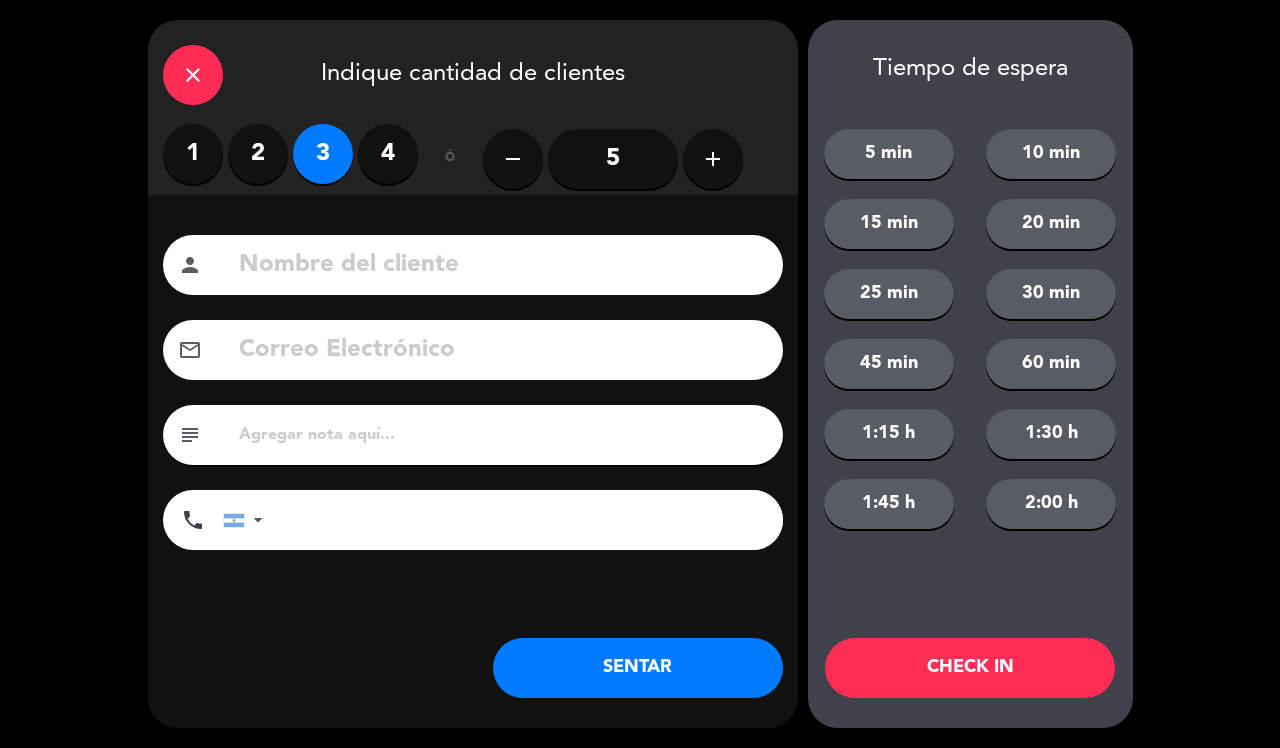 click on "SENTAR" 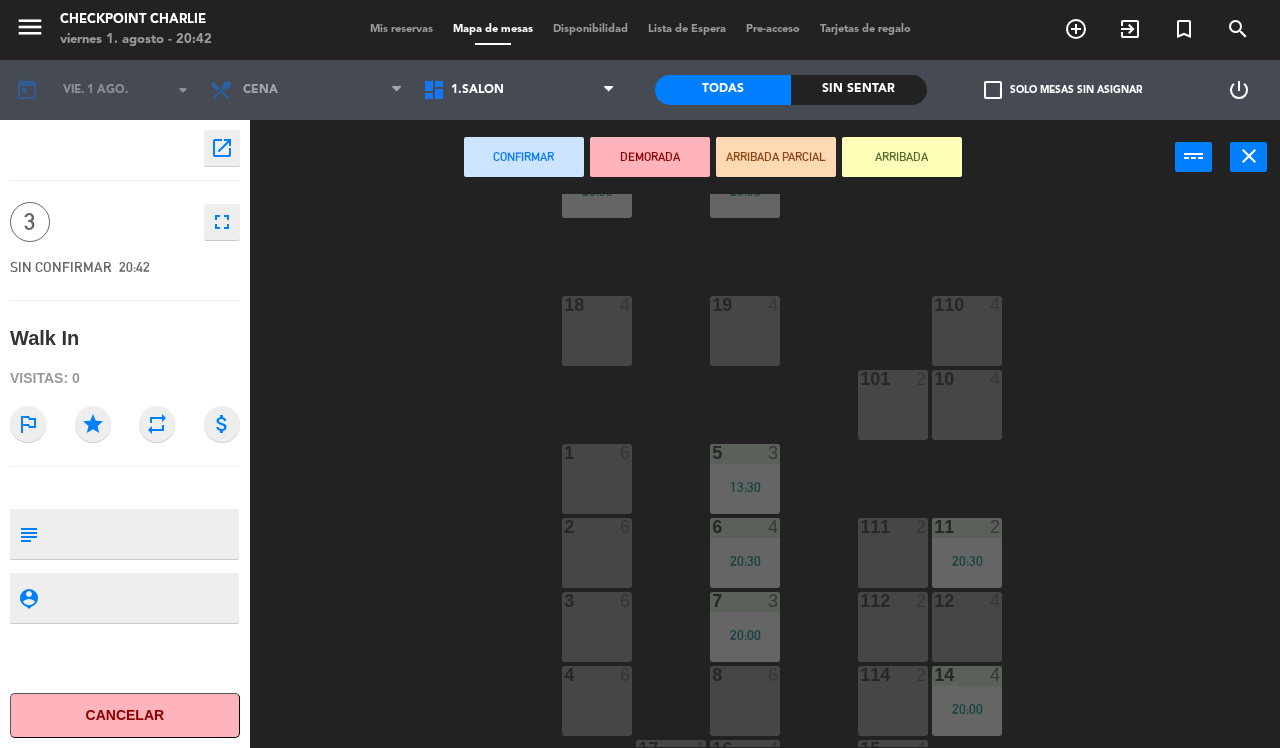 scroll, scrollTop: 125, scrollLeft: 0, axis: vertical 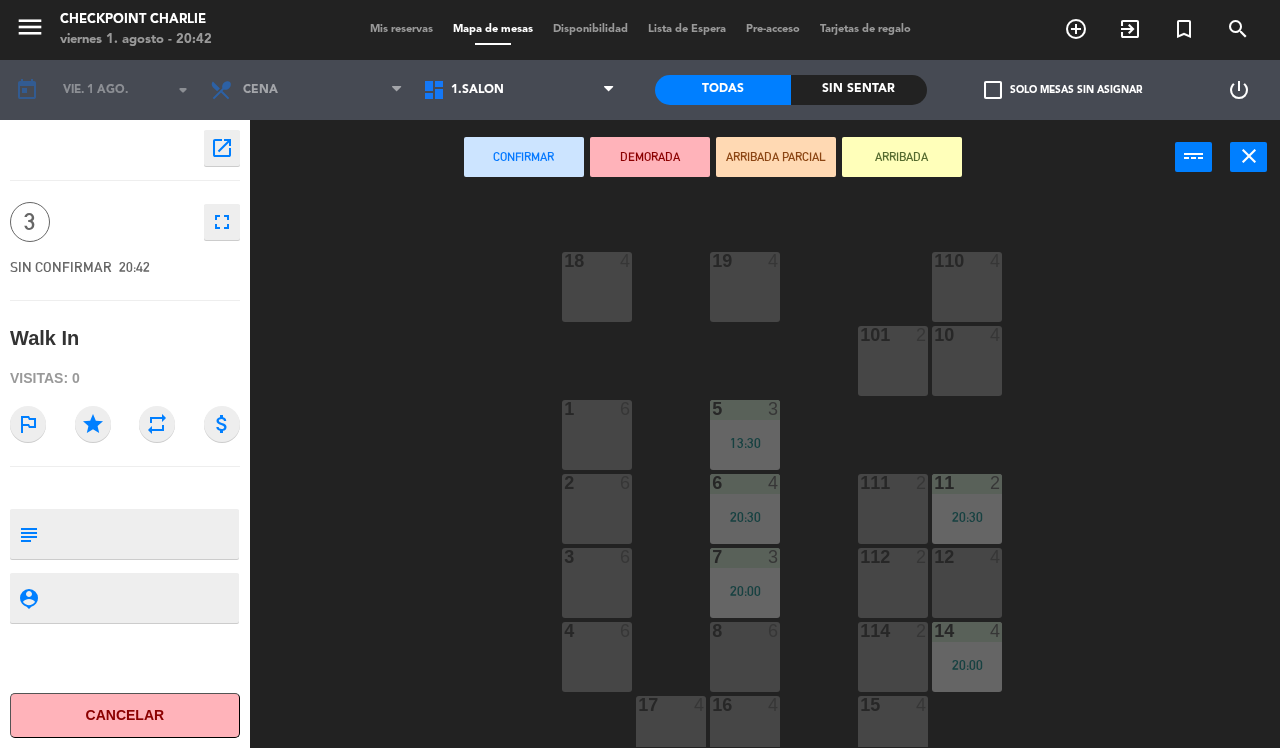 click at bounding box center [597, 557] 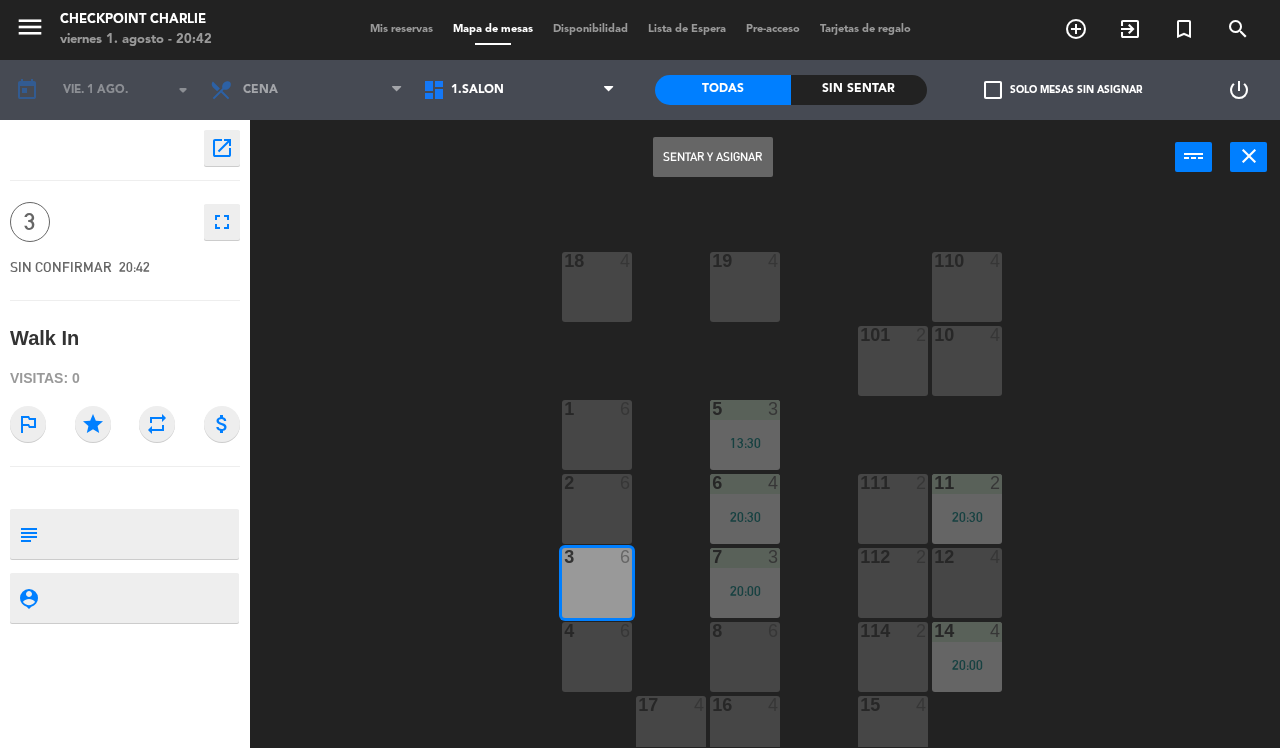 click on "Sentar y Asignar" at bounding box center (713, 157) 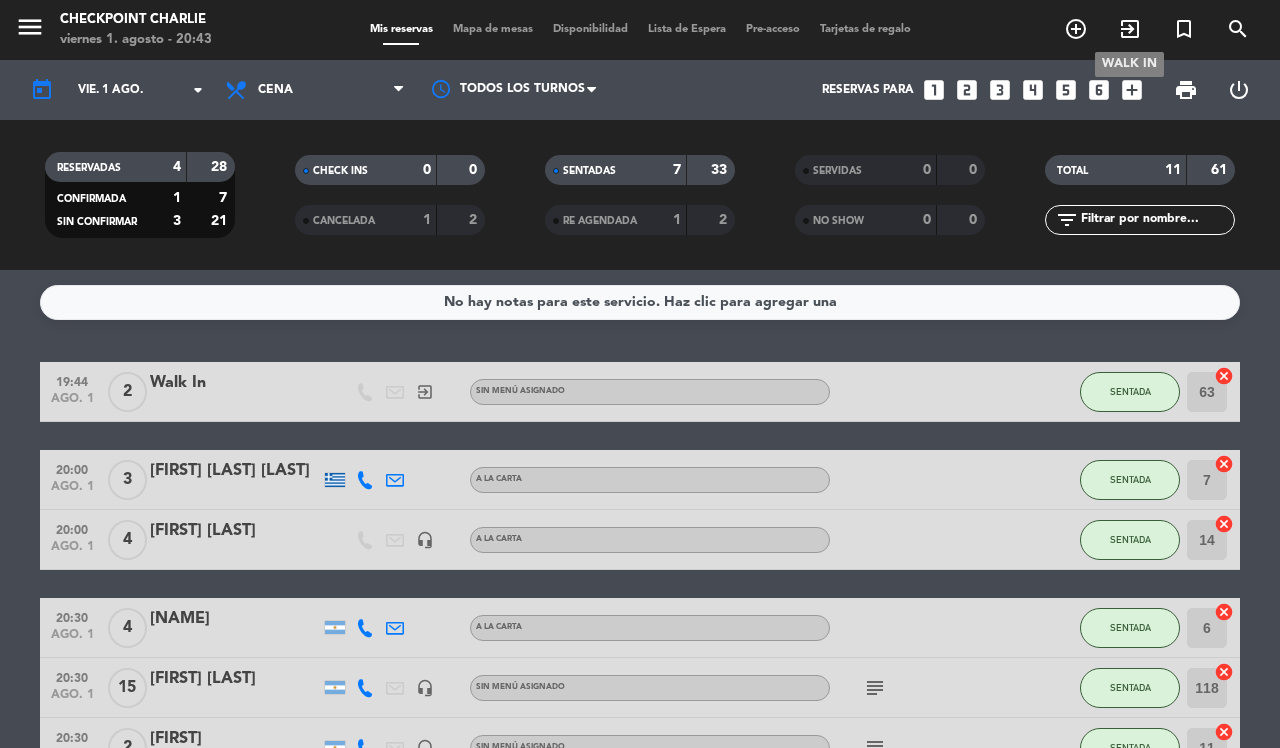 click on "exit_to_app" at bounding box center (1130, 29) 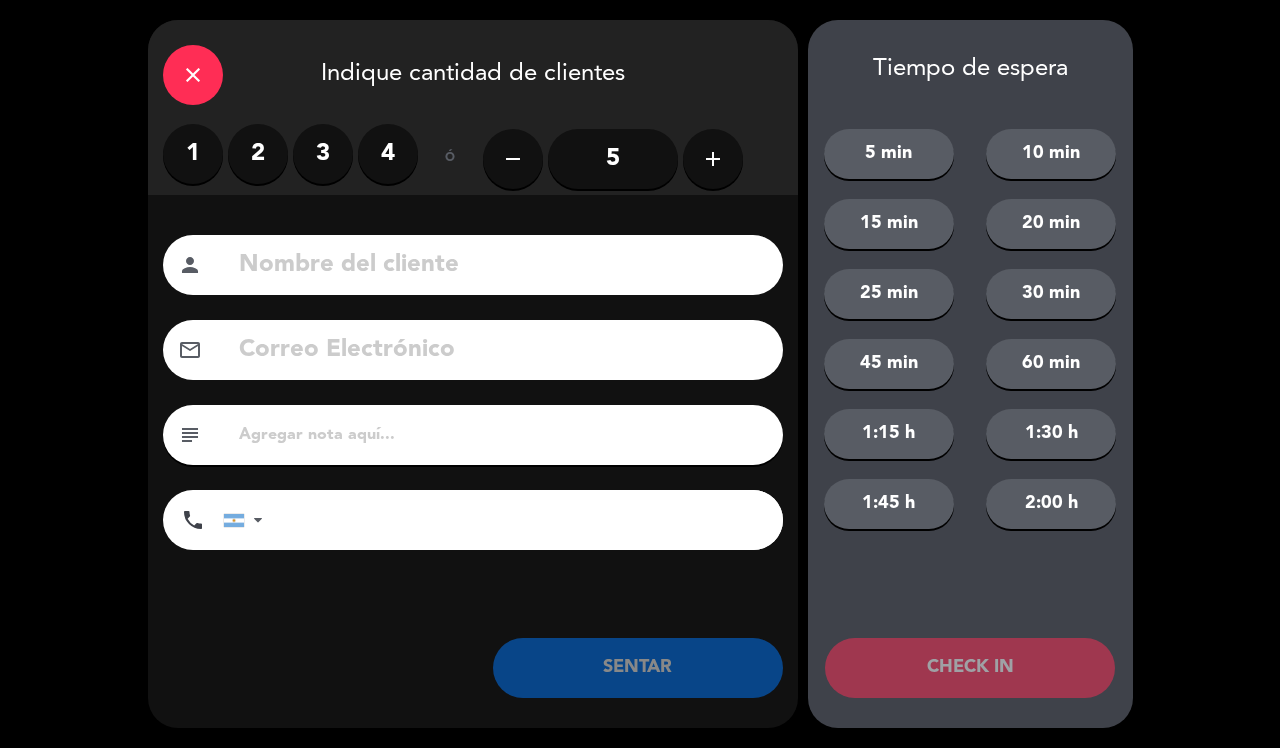 click on "2" at bounding box center [258, 154] 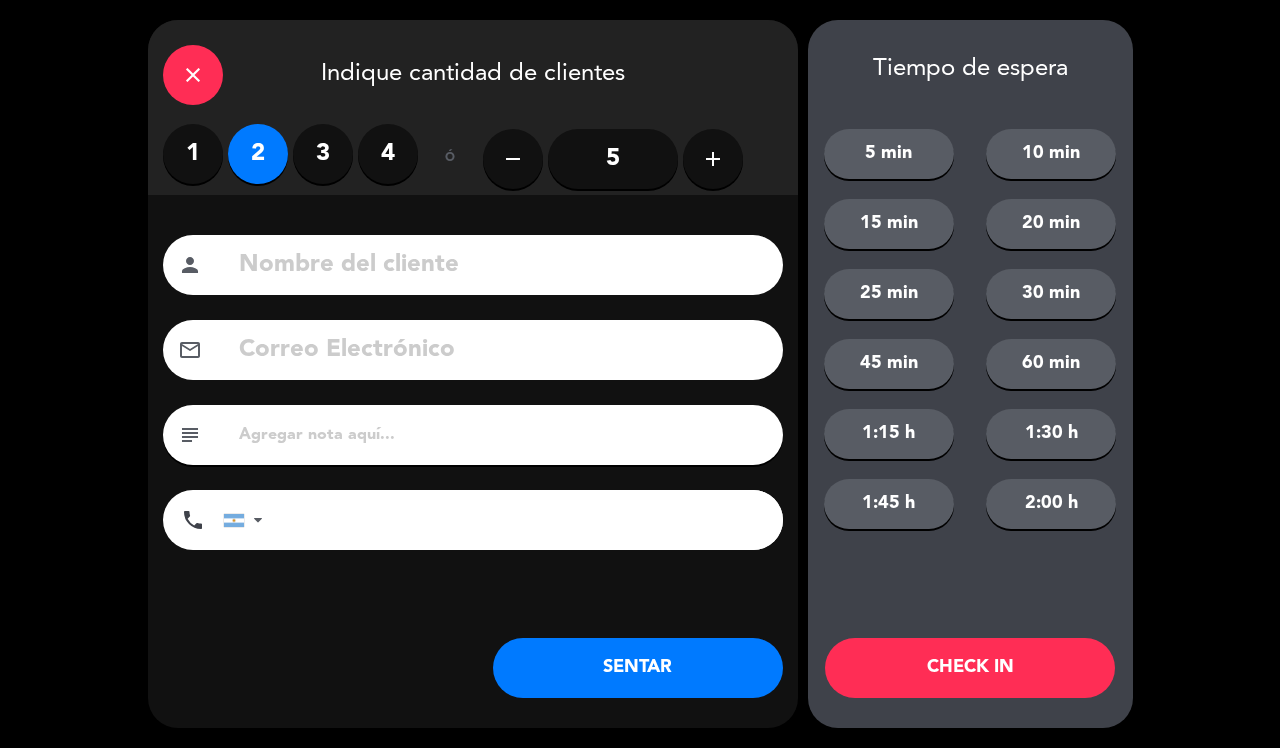 click on "SENTAR" 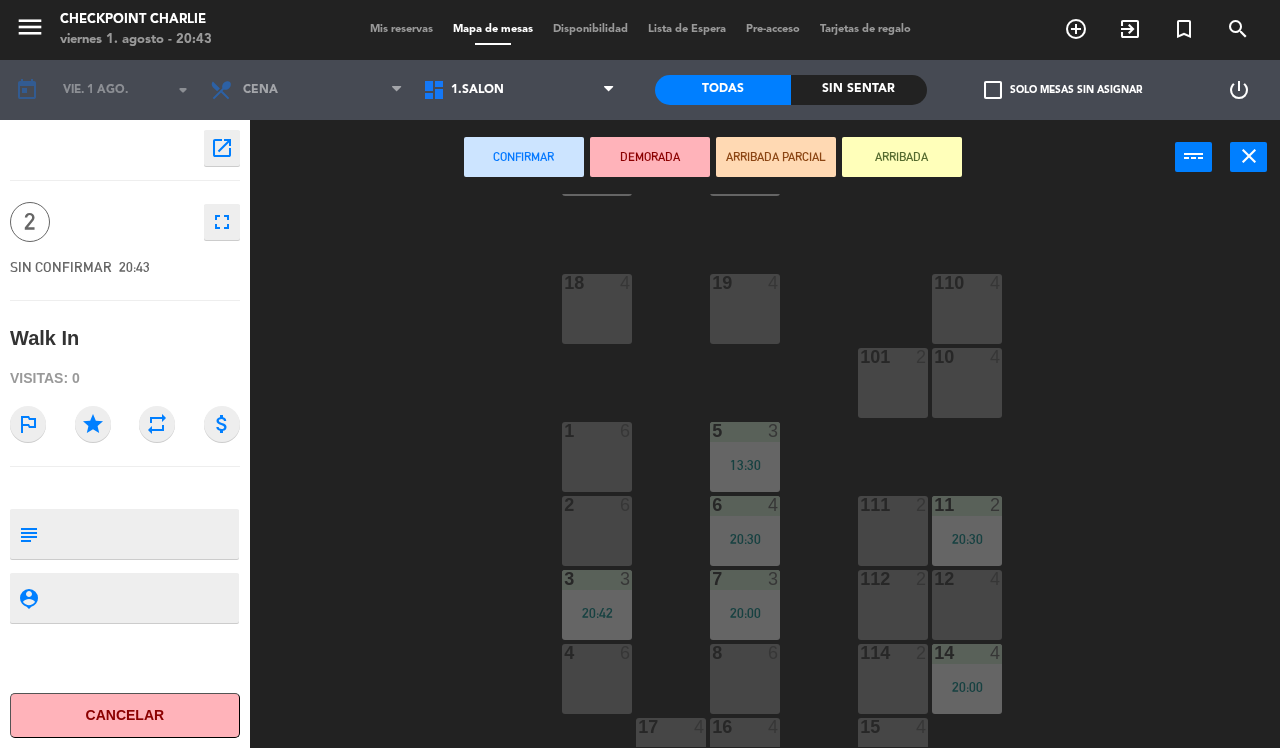 scroll, scrollTop: 218, scrollLeft: 0, axis: vertical 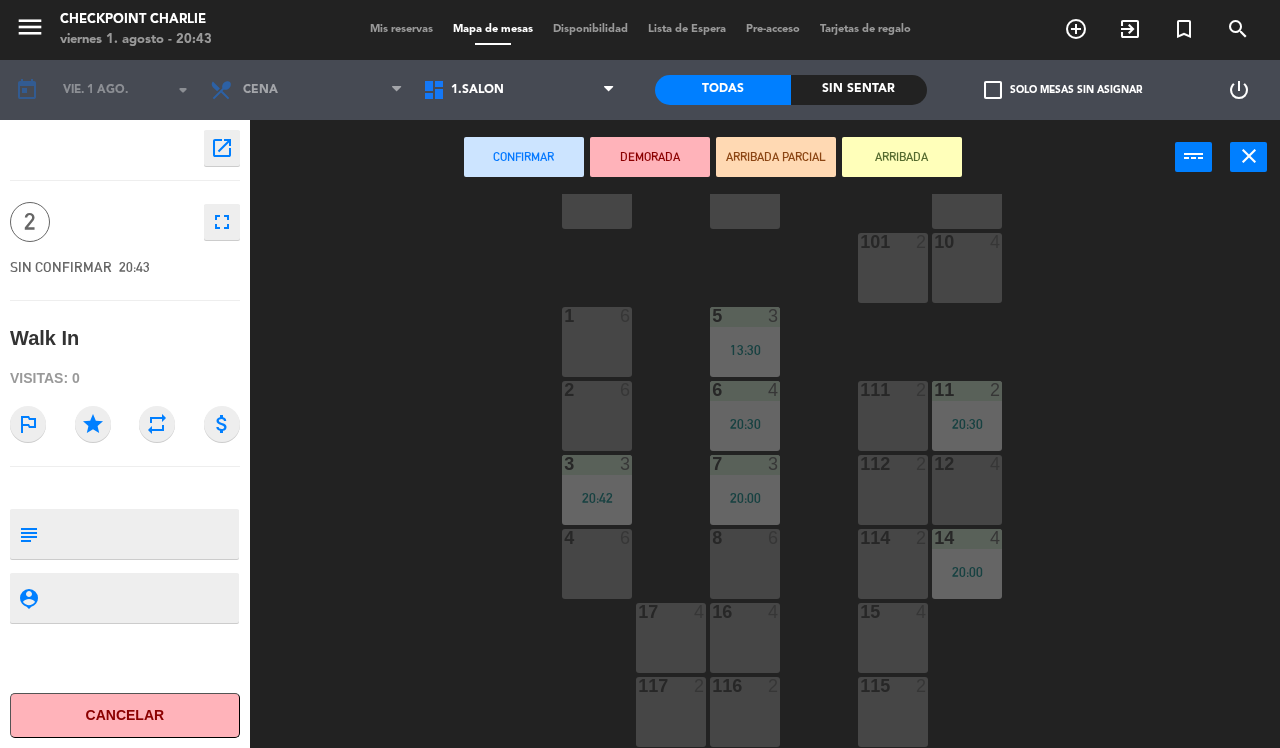click on "2  6" at bounding box center [597, 416] 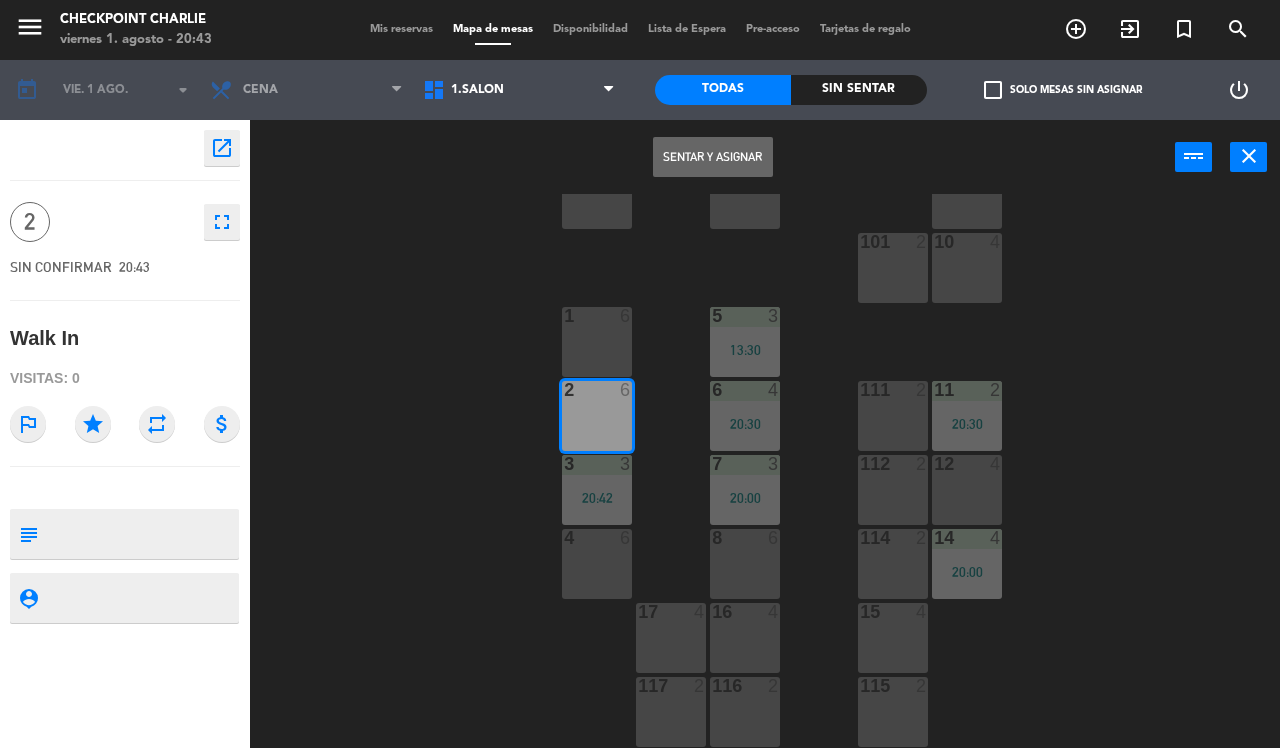 click on "Sentar y Asignar" at bounding box center [713, 157] 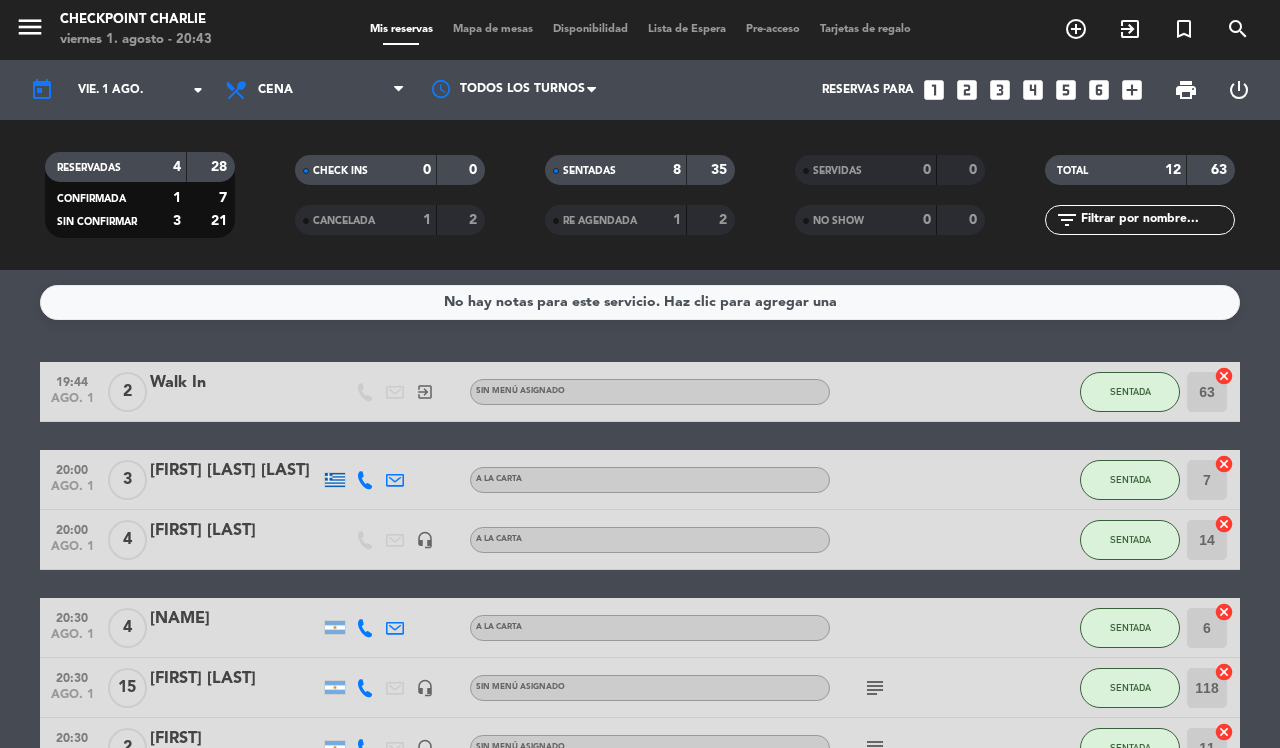 click on "19:44   ago. 1   2   Walk In   exit_to_app  Sin menú asignado SENTADA 63  cancel   20:00   ago. 1   3   [FIRST] [LAST]   A LA CARTA SENTADA 7  cancel   20:00   ago. 1   4   [FIRST] [LAST]   headset_mic   A LA CARTA SENTADA 14  cancel   20:30   ago. 1   4   [FIRST] [LAST]   A LA CARTA SENTADA 6  cancel   20:30   ago. 1   15   [FIRST] [LAST]   headset_mic  Sin menú asignado  subject  SENTADA 118  cancel   20:30   ago. 1   2   [FIRST]   headset_mic  Sin menú asignado  subject  SENTADA 11  cancel   20:42   ago. 1   3   Walk In   exit_to_app  Sin menú asignado SENTADA 3  cancel   20:43   ago. 1   2   Walk In   exit_to_app  Sin menú asignado SENTADA 2  cancel   21:30   ago. 1   4   [FIRST]   headset_mic   A LA CARTA SIN CONFIRMAR  border_all   21:30   ago. 1   15   [FIRST] [LAST]   headset_mic   A LA CARTA  subject  SIN CONFIRMAR 20  cancel   22:00   ago. 1   2   [FIRST] [LAST]   A LA CARTA SIN CONFIRMAR  border_all   23:15   ago. 1   7   [FIRST] [LAST]   A LA CARTA CONFIRMADA" 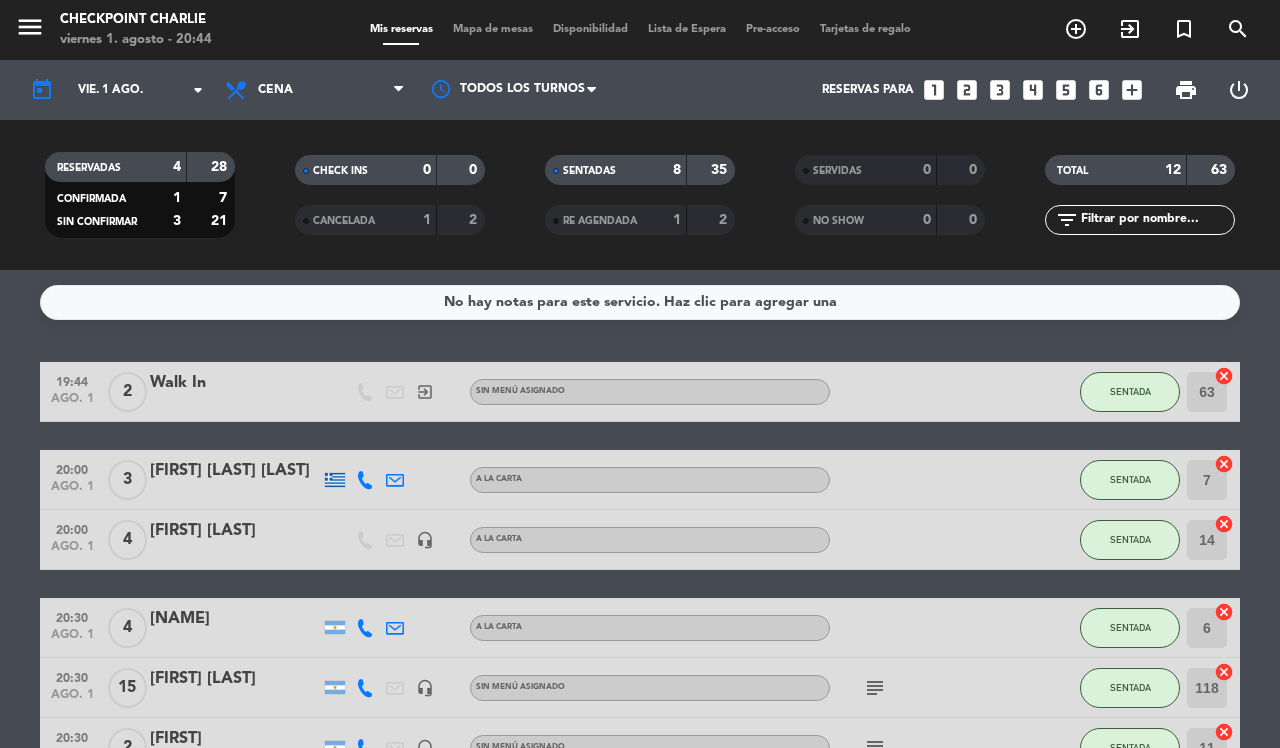 click on "No hay notas para este servicio. Haz clic para agregar una   19:44   ago. 1   2   Walk In   exit_to_app  Sin menú asignado SENTADA 63  cancel   20:00   ago. 1   3   Danilo Luis Baroni   A LA CARTA SENTADA 7  cancel   20:00   ago. 1   4   Martin Iraola   headset_mic   A LA CARTA SENTADA 14  cancel   20:30   ago. 1   4   Fernando Barenboim   A LA CARTA SENTADA 6  cancel   20:30   ago. 1   15   marcelo uckenheimer   headset_mic  Sin menú asignado  subject  SENTADA 118  cancel   20:30   ago. 1   2   Mariana   headset_mic  Sin menú asignado  subject  SENTADA 11  cancel   20:42   ago. 1   3   Walk In   exit_to_app  Sin menú asignado SENTADA 3  cancel   20:43   ago. 1   2   Walk In   exit_to_app  Sin menú asignado SENTADA 2  cancel   21:30   ago. 1   4   Ignacio   headset_mic   A LA CARTA SIN CONFIRMAR  border_all   21:30   ago. 1   15   Mariana Maher   headset_mic   A LA CARTA  subject  SIN CONFIRMAR 20  cancel   22:00   ago. 1   2   Erica A. Olijavetzky   A LA CARTA SIN CONFIRMAR  border_all   23:15   7" 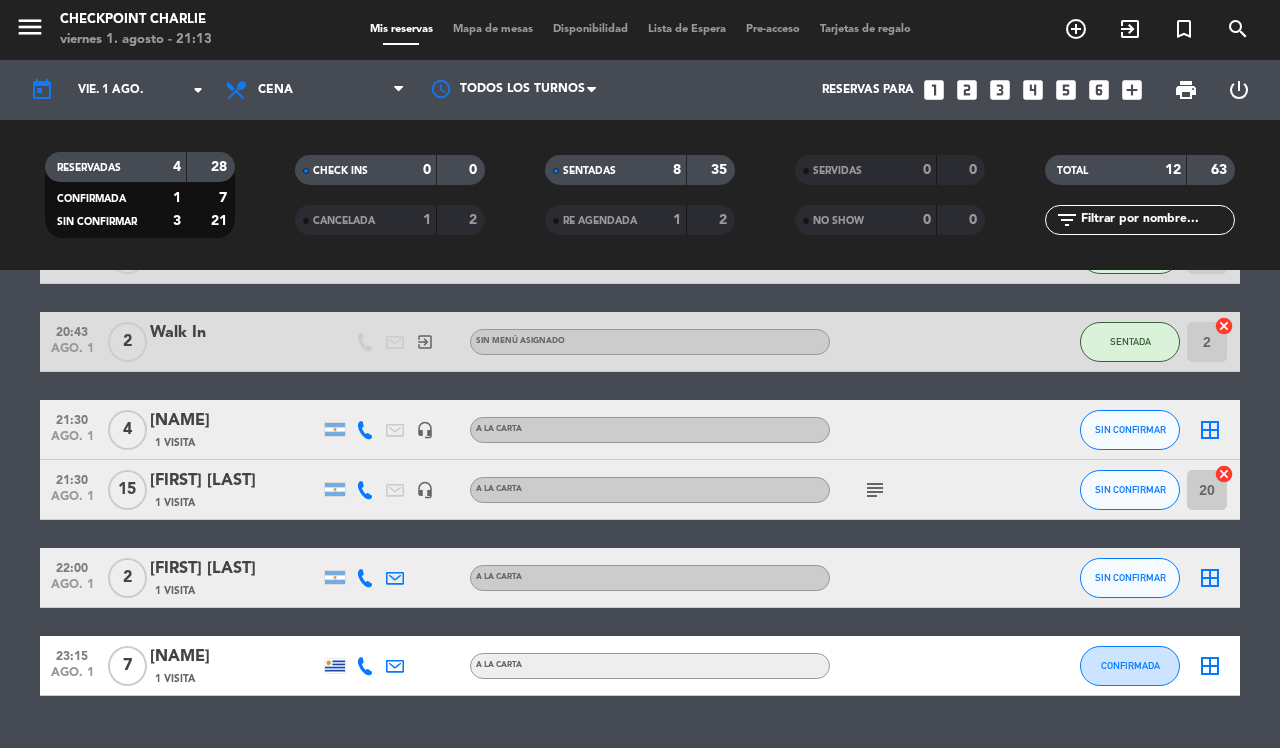 scroll, scrollTop: 628, scrollLeft: 0, axis: vertical 